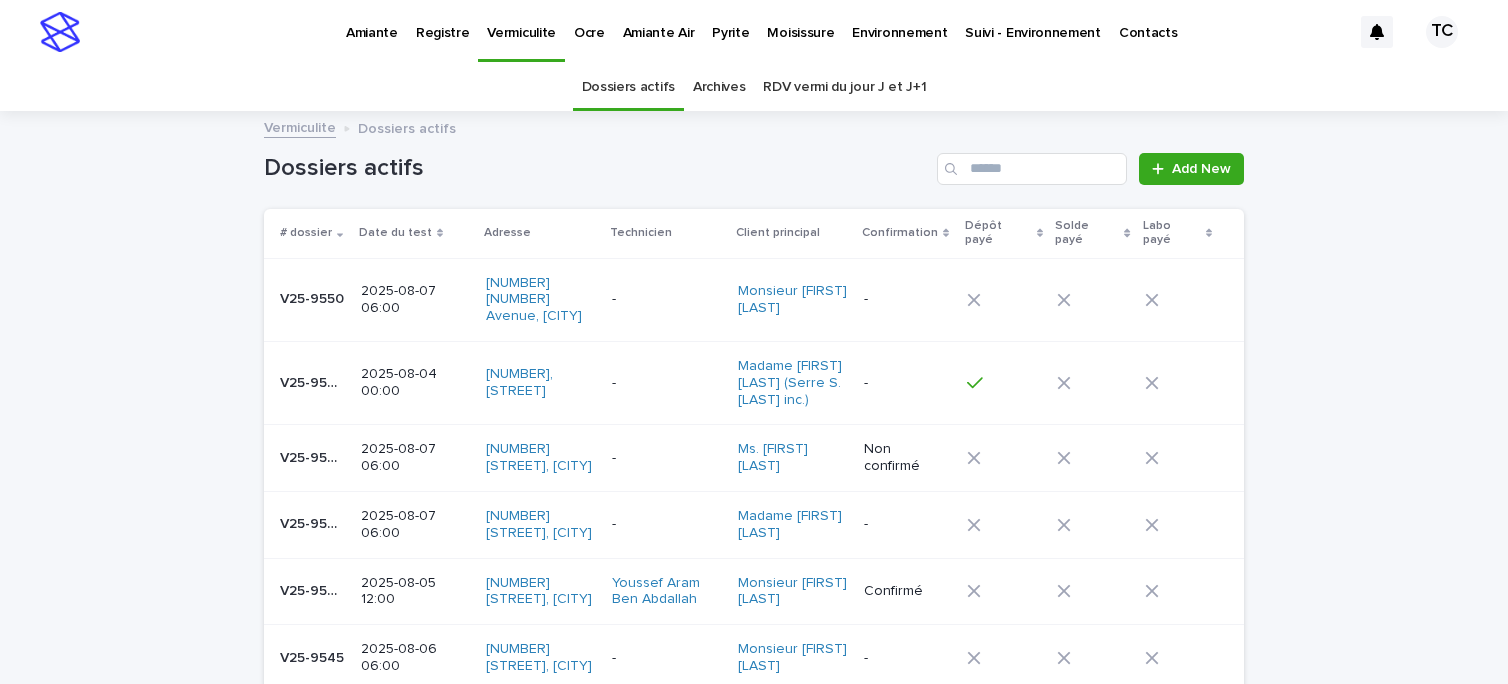 scroll, scrollTop: 0, scrollLeft: 0, axis: both 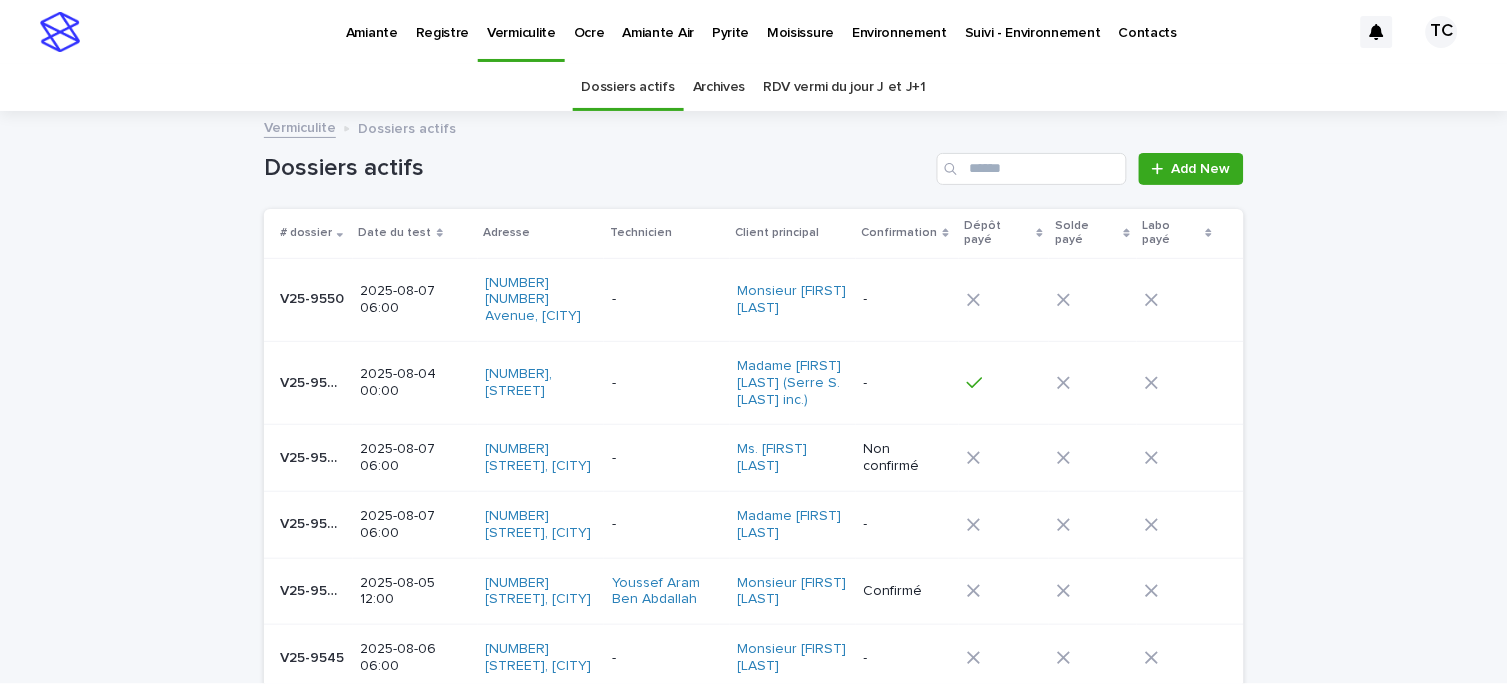 click on "Amiante" at bounding box center [372, 21] 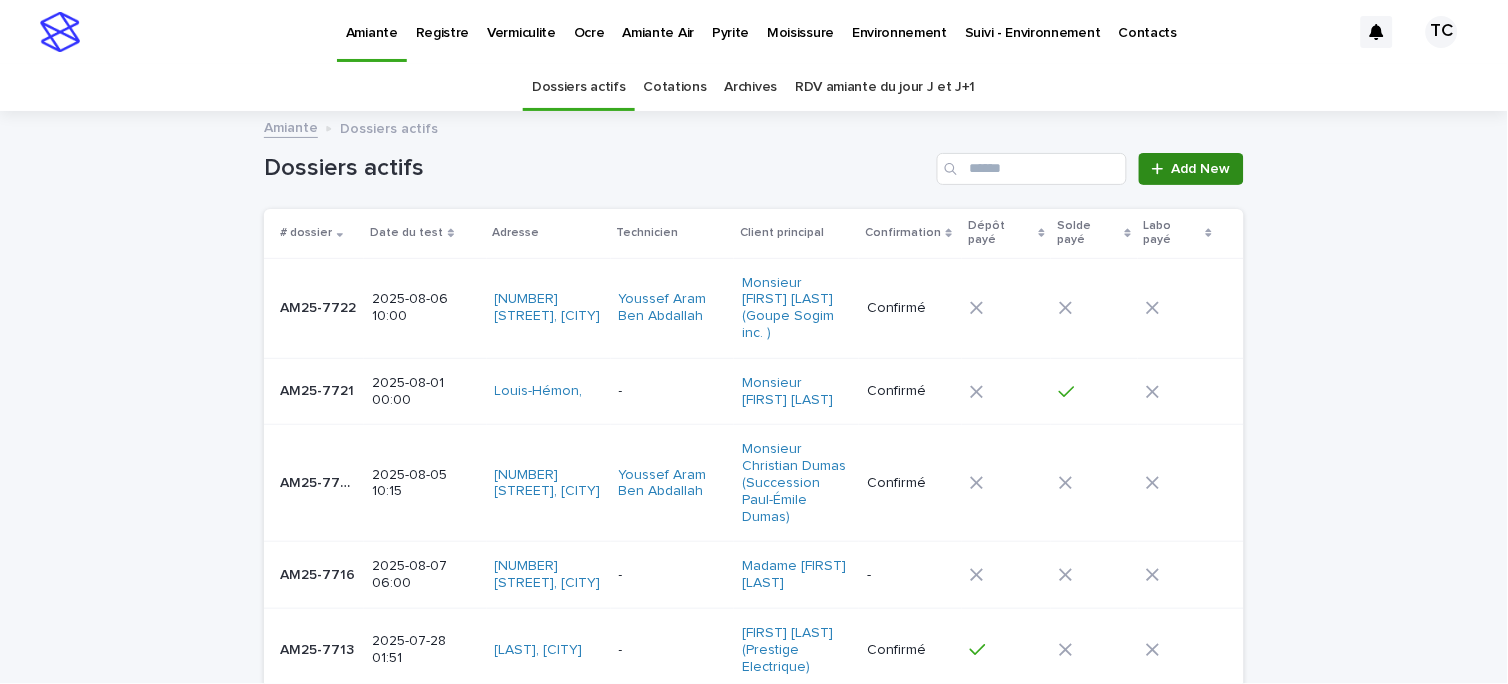 click on "Add New" at bounding box center [1201, 169] 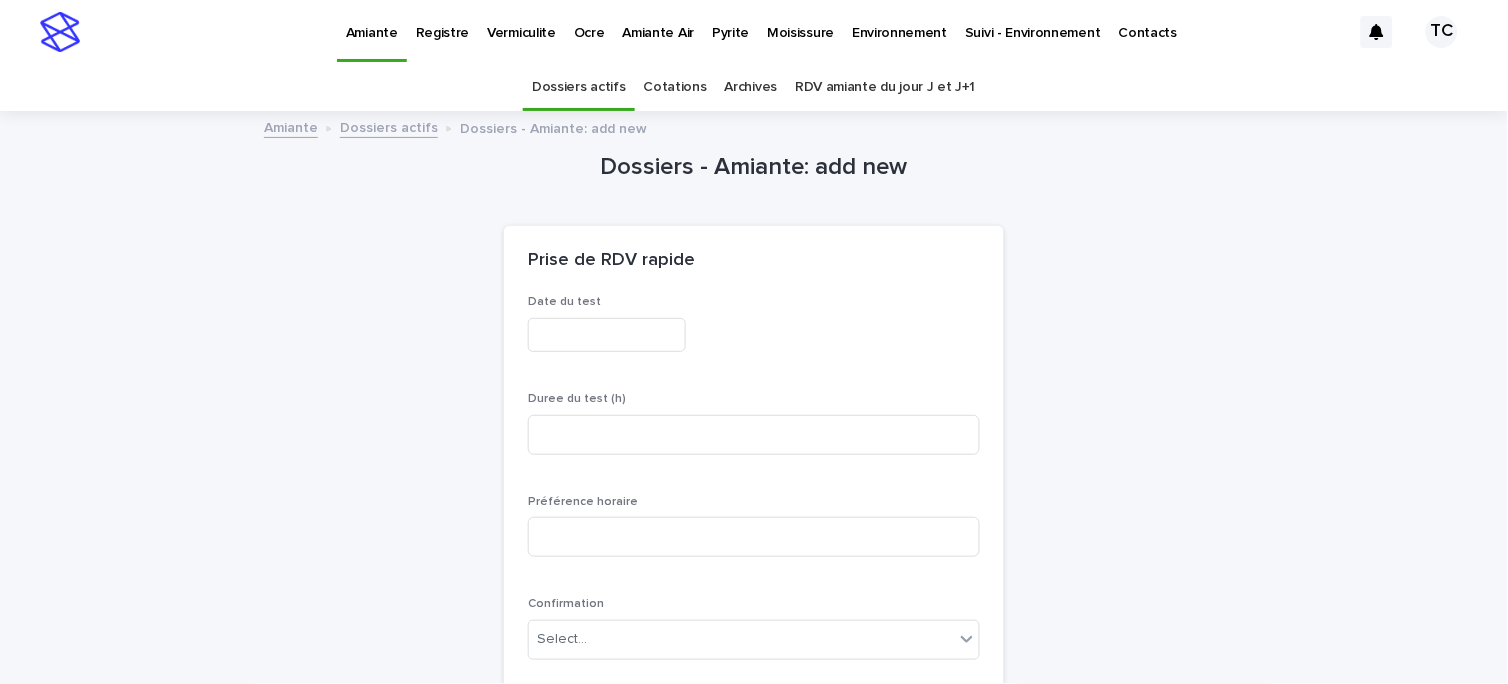 scroll, scrollTop: 64, scrollLeft: 0, axis: vertical 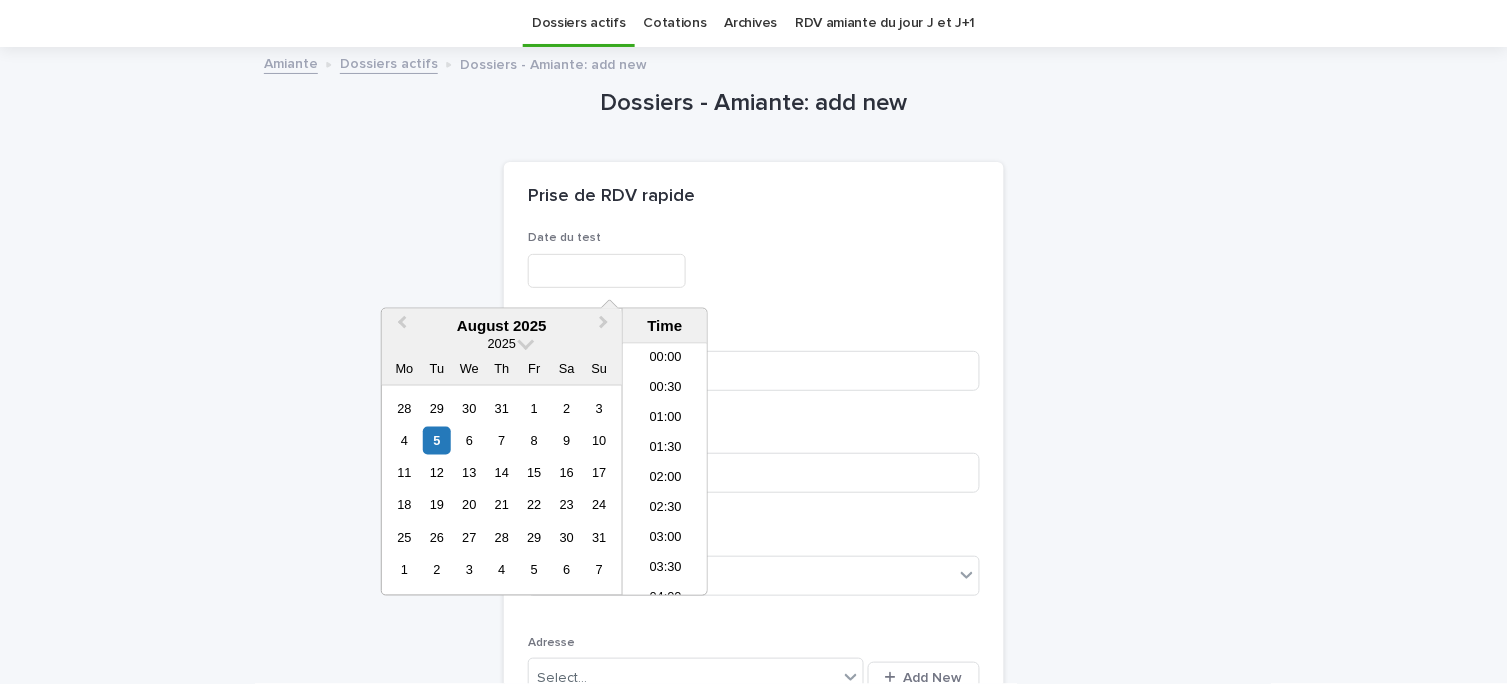 click at bounding box center [607, 271] 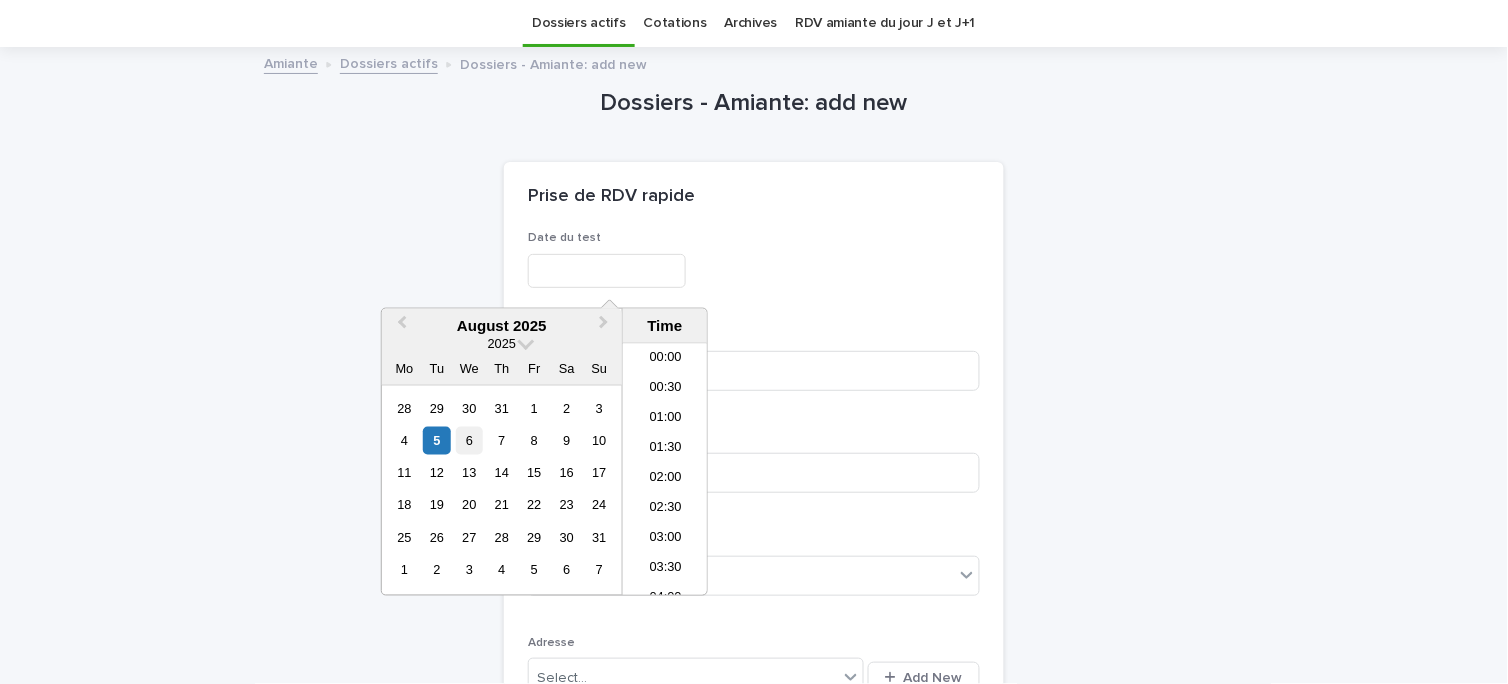 scroll, scrollTop: 580, scrollLeft: 0, axis: vertical 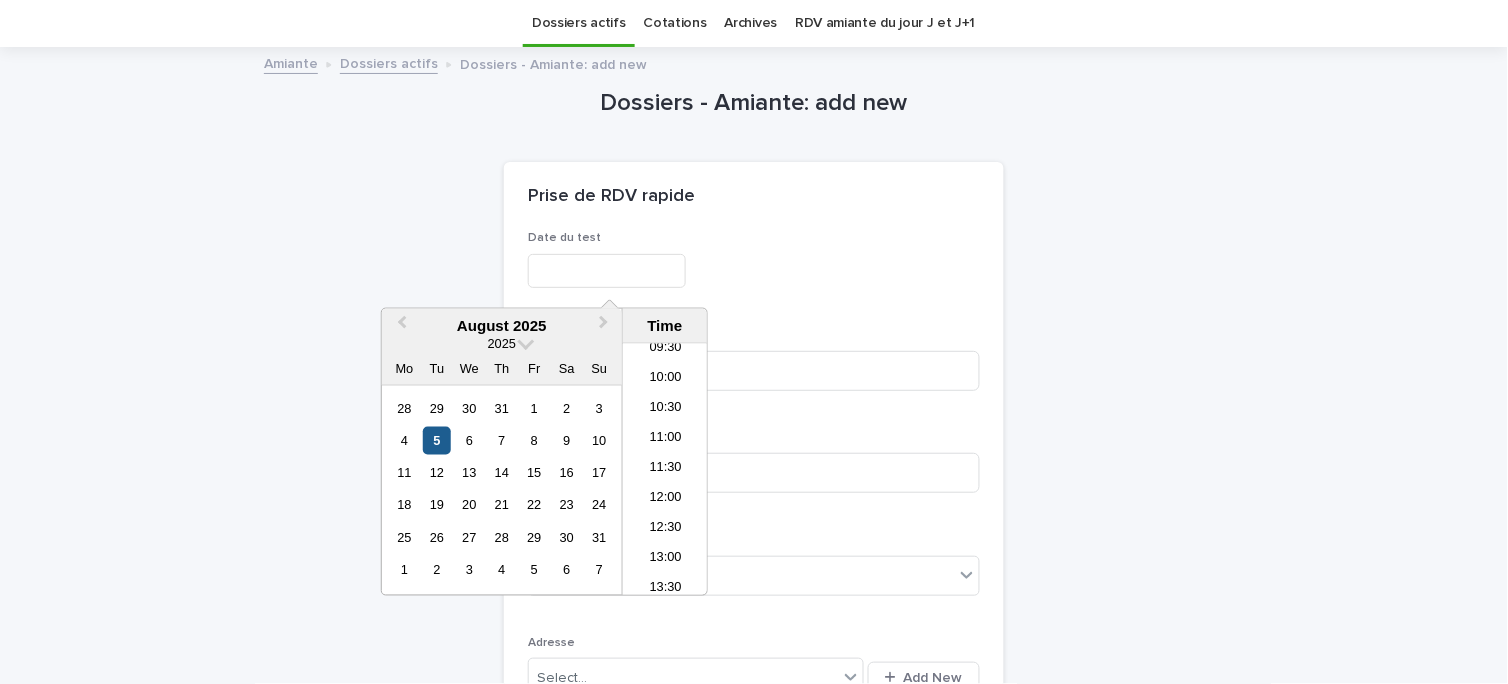 click on "5" at bounding box center (436, 440) 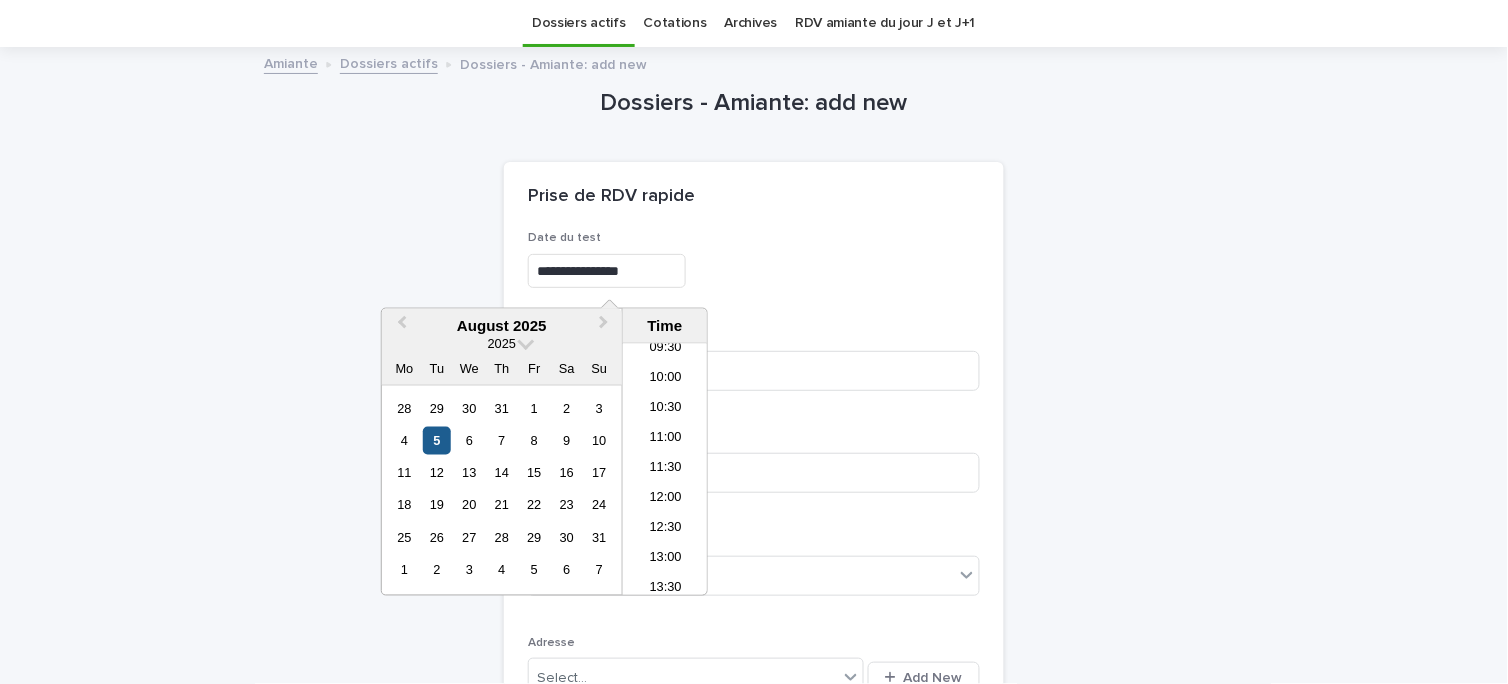 click on "5" at bounding box center (436, 440) 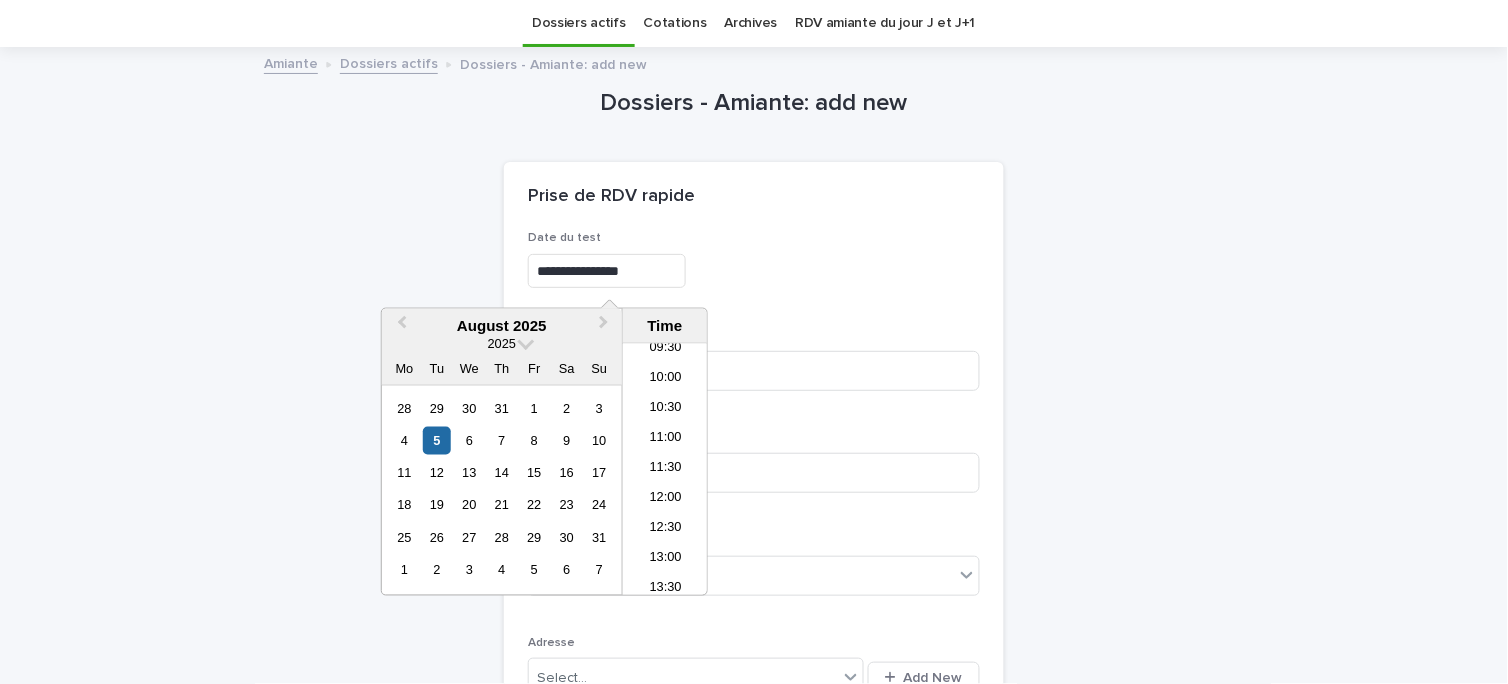 click on "**********" at bounding box center [754, 271] 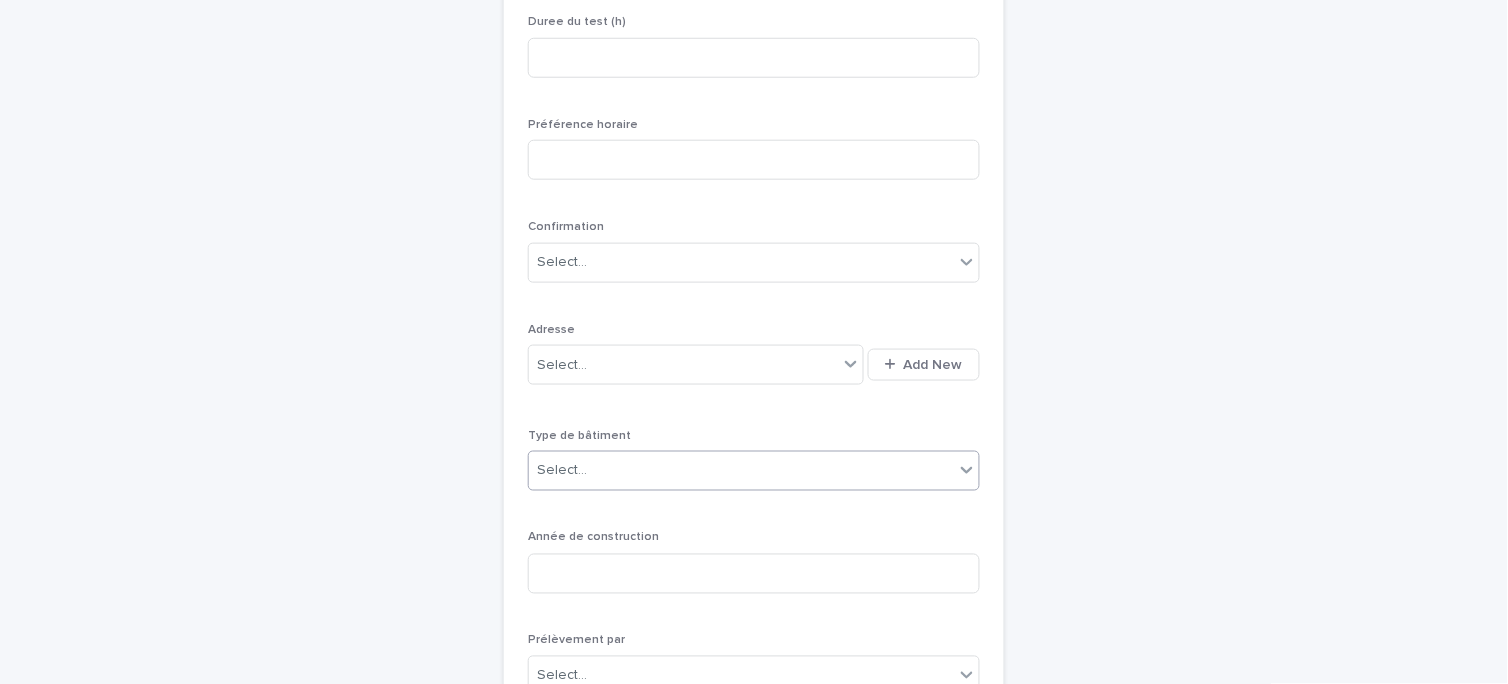 scroll, scrollTop: 397, scrollLeft: 0, axis: vertical 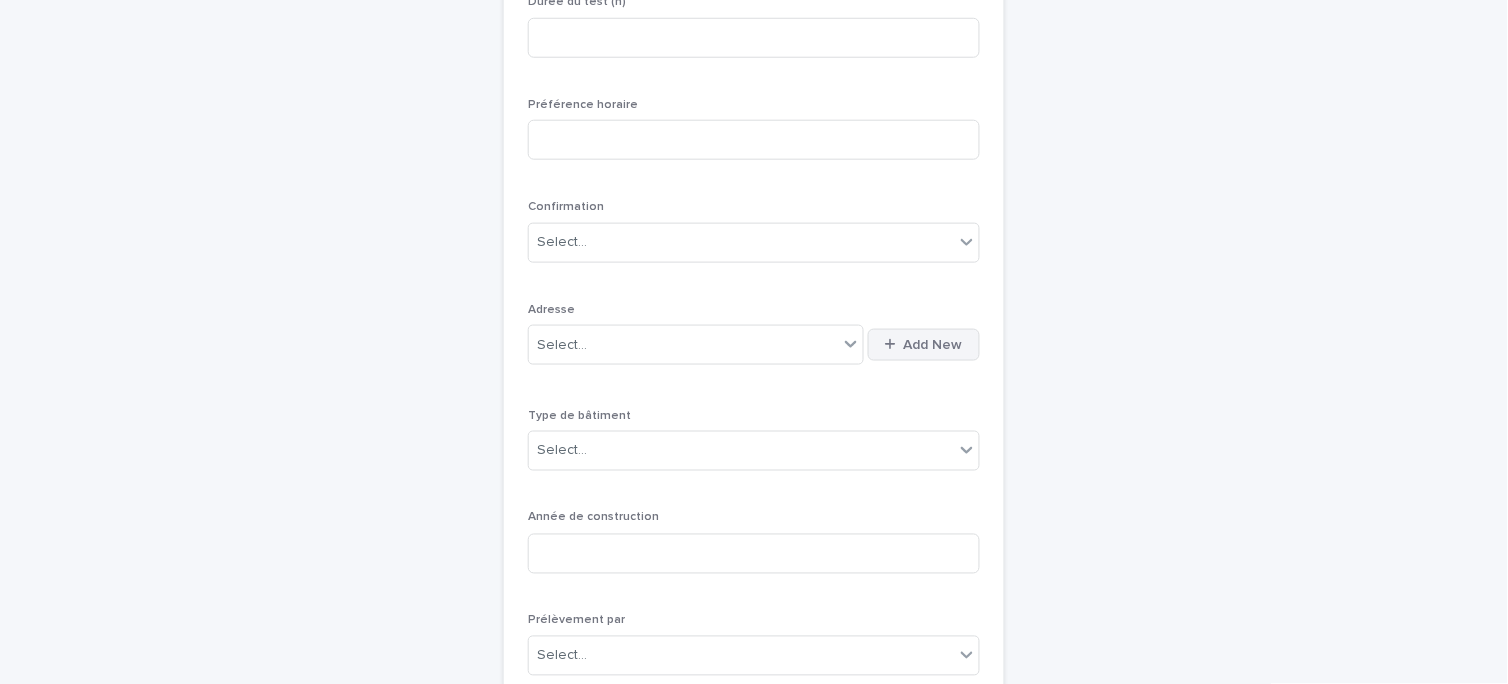 click on "Add New" at bounding box center [933, 345] 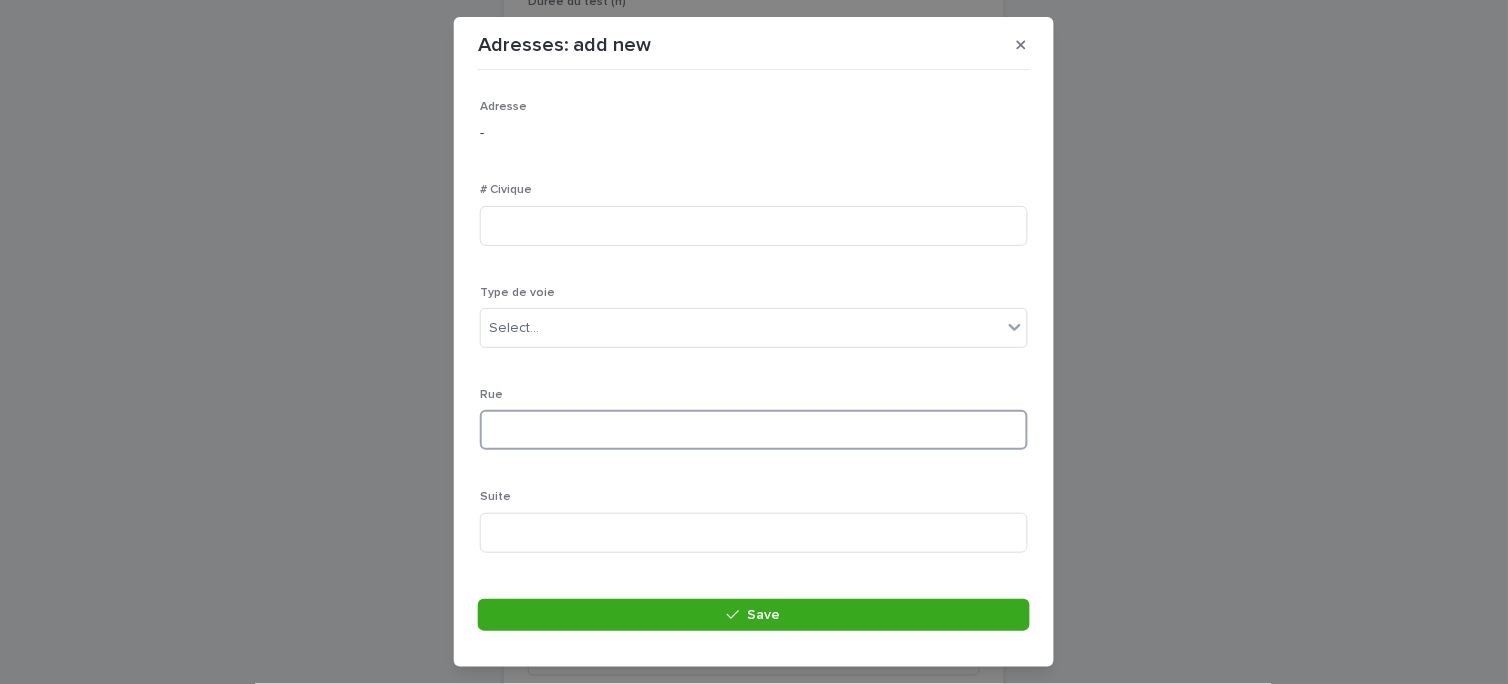 click at bounding box center [754, 430] 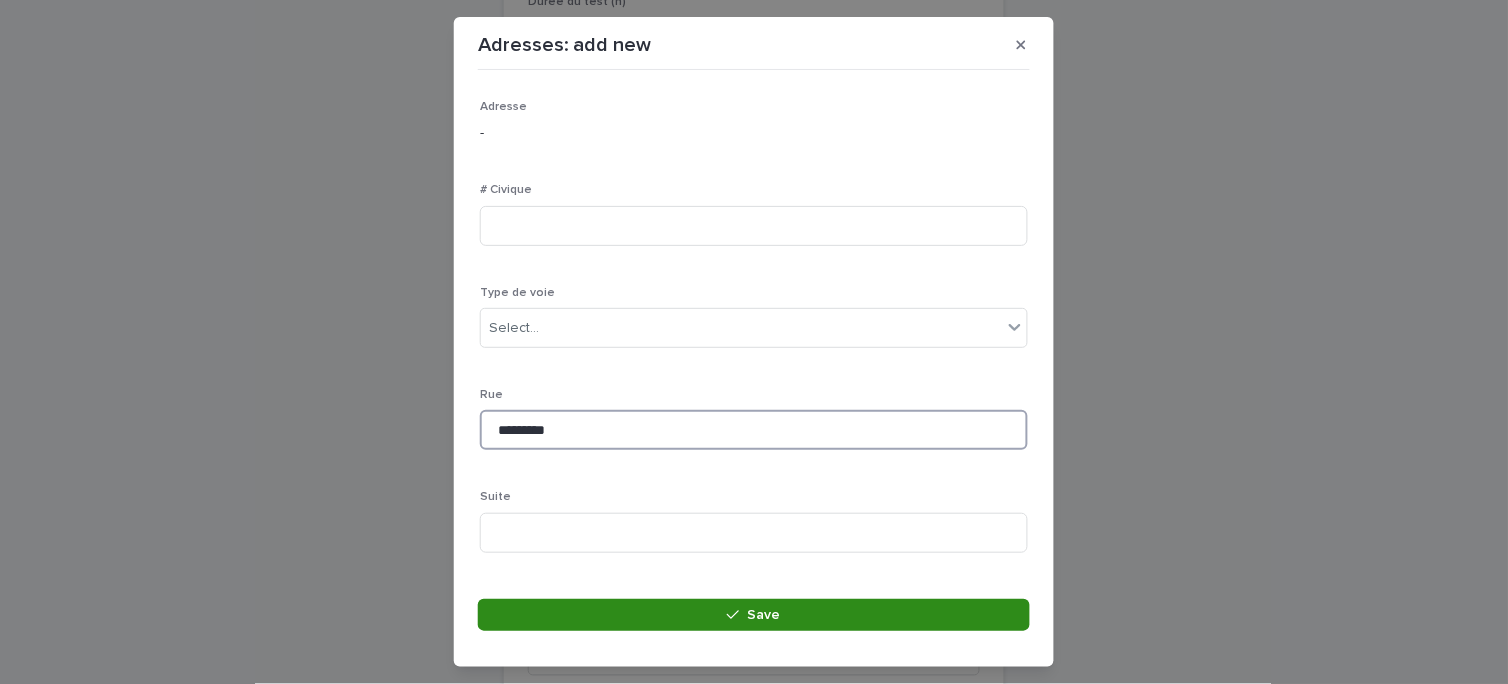 type on "*********" 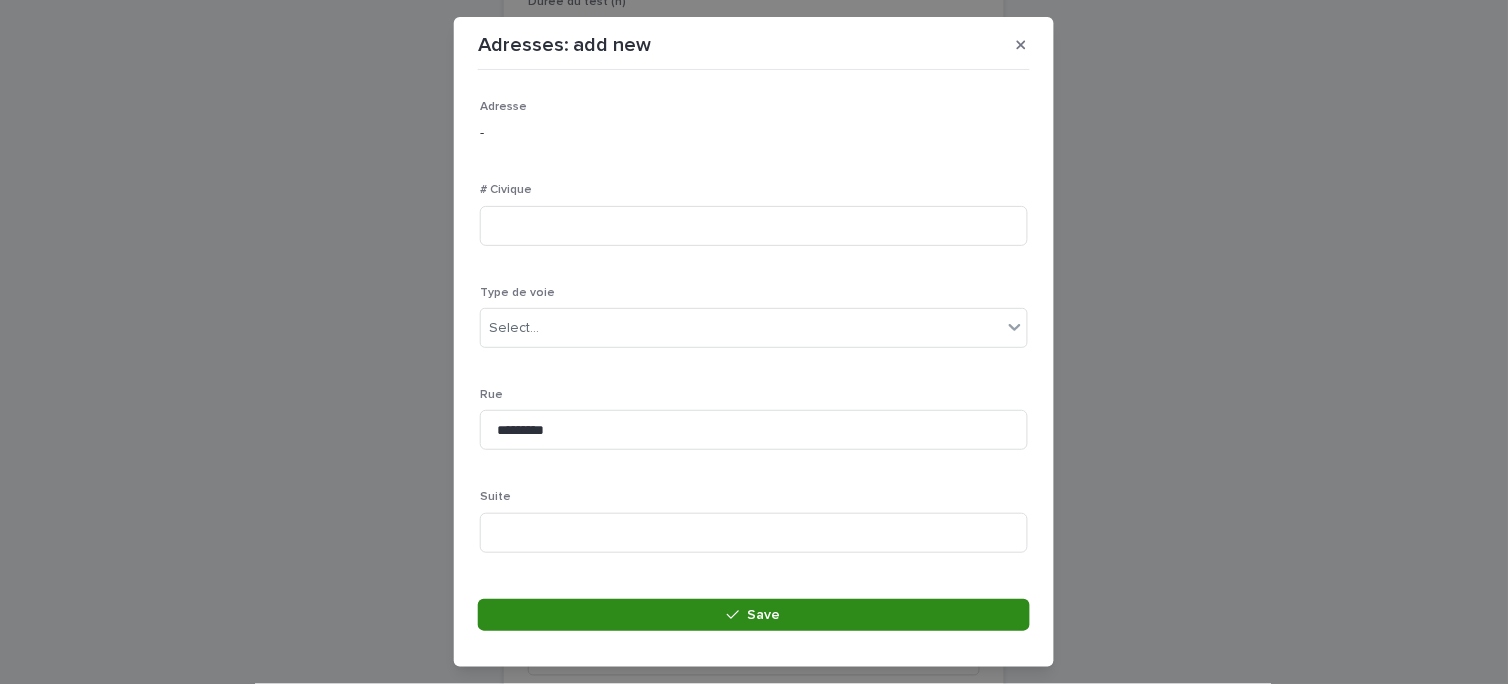 click 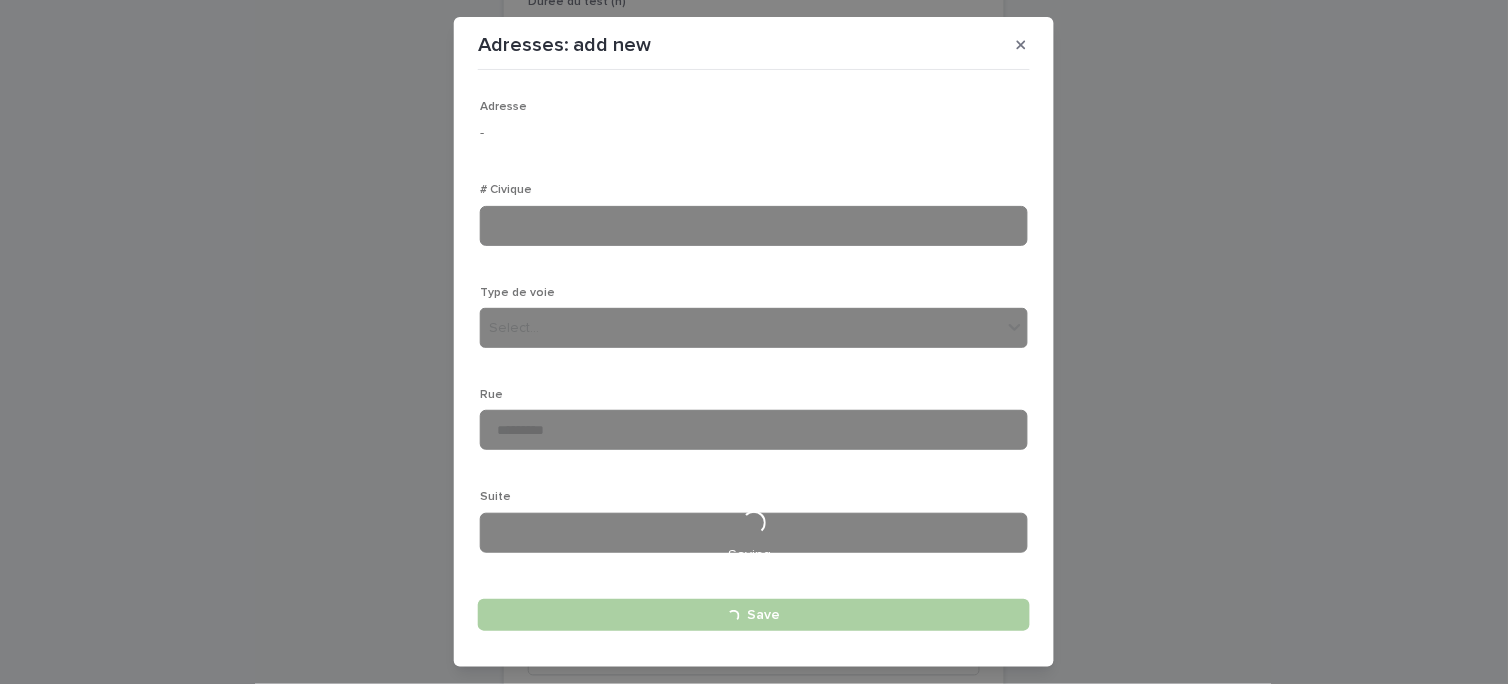 type 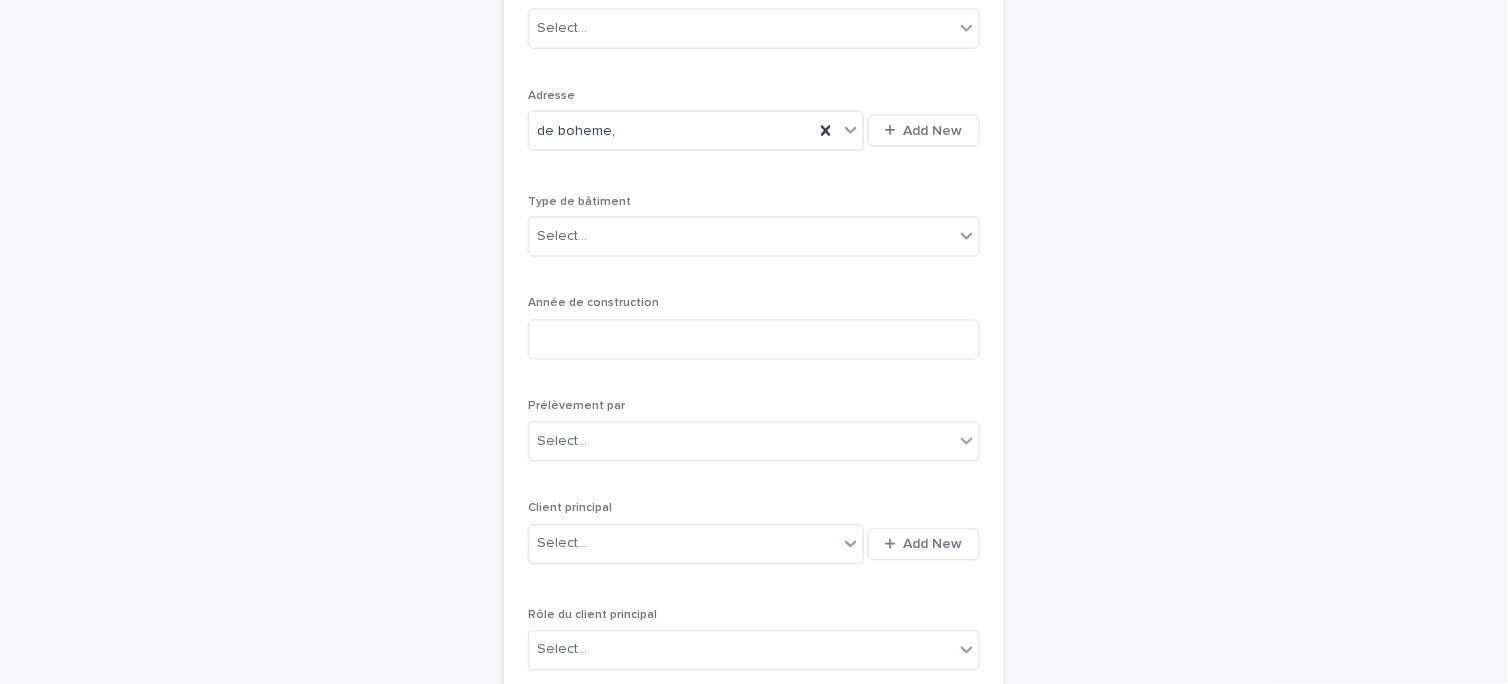 scroll, scrollTop: 620, scrollLeft: 0, axis: vertical 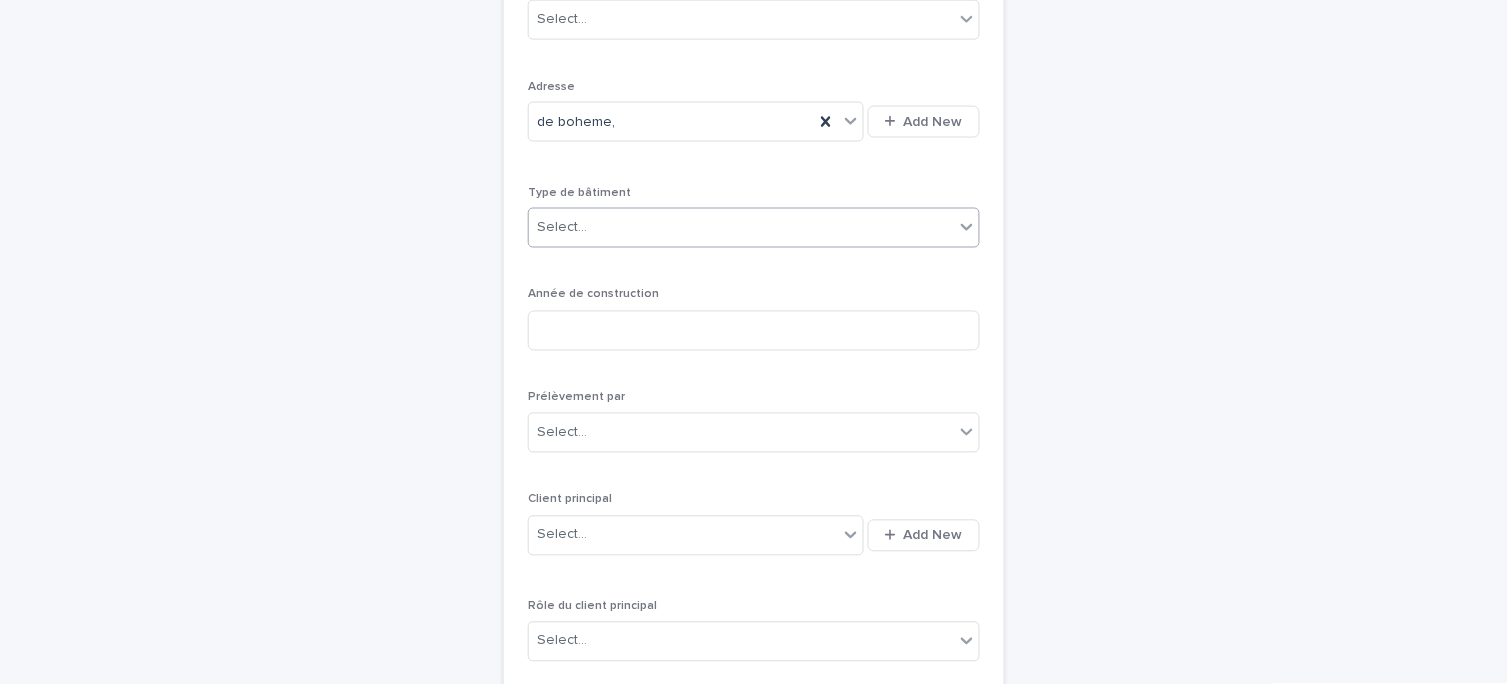 click on "Select..." at bounding box center [741, 228] 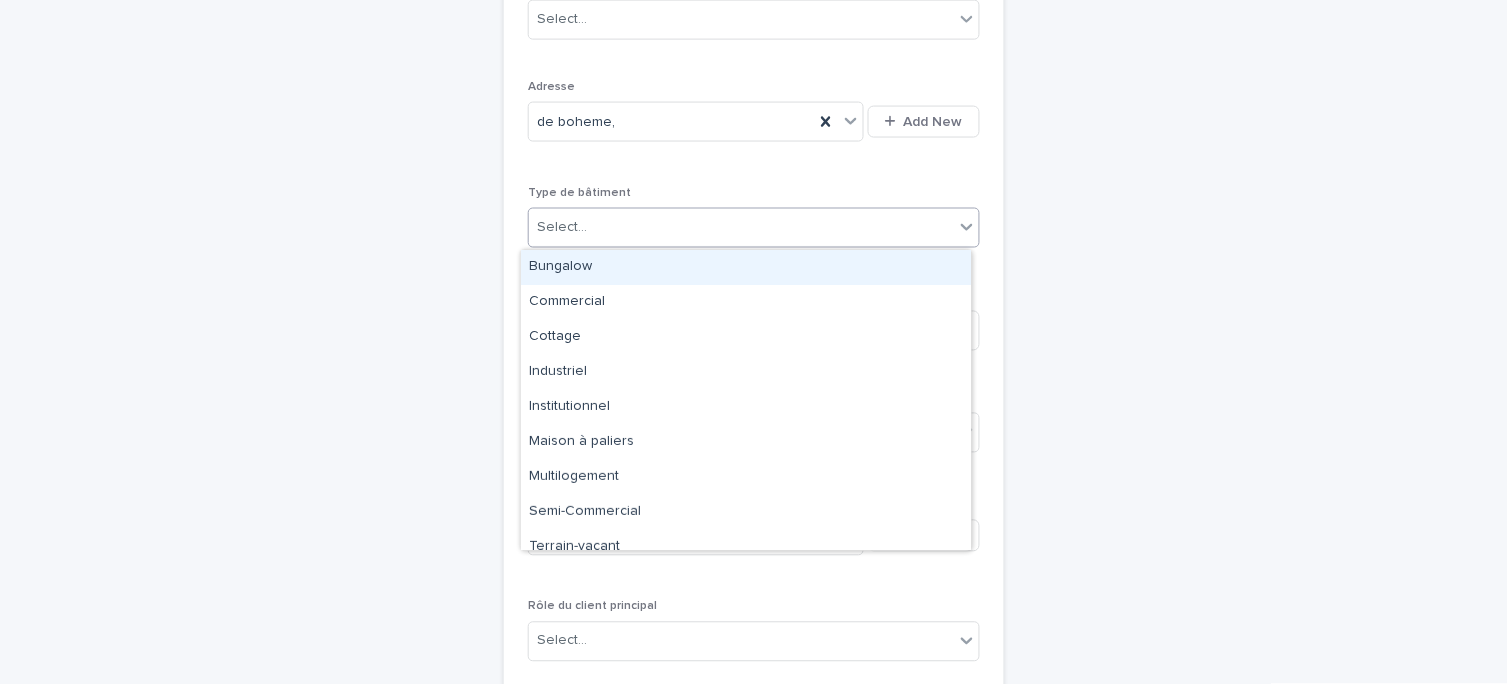 click on "Bungalow" at bounding box center (746, 267) 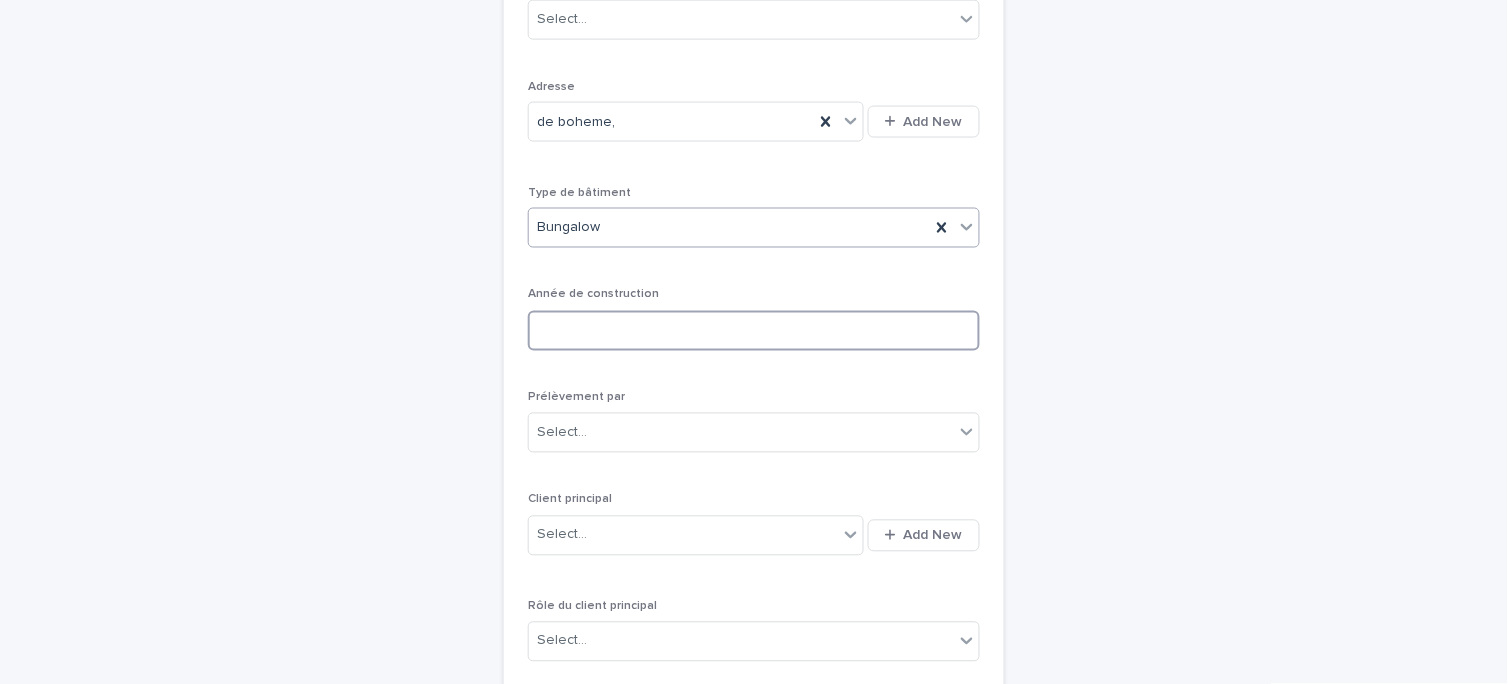 click at bounding box center [754, 331] 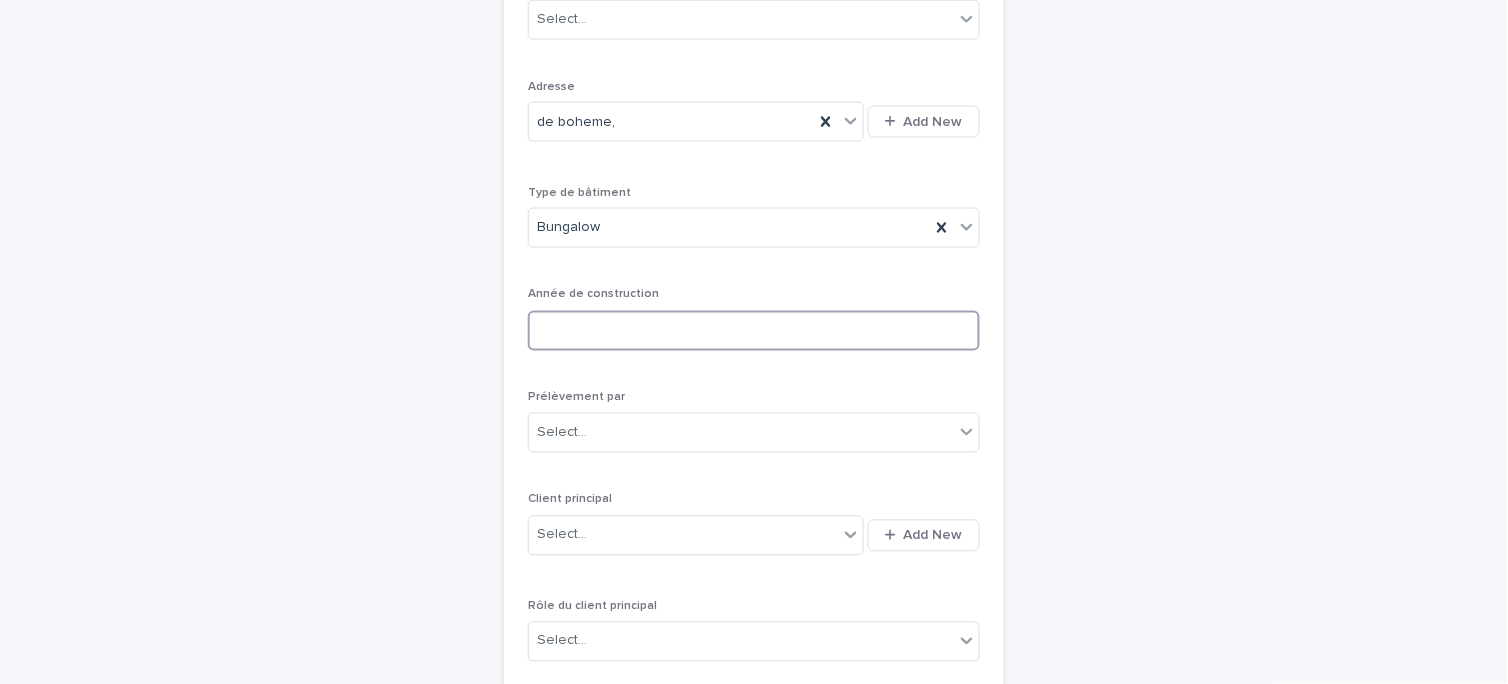 type on "*" 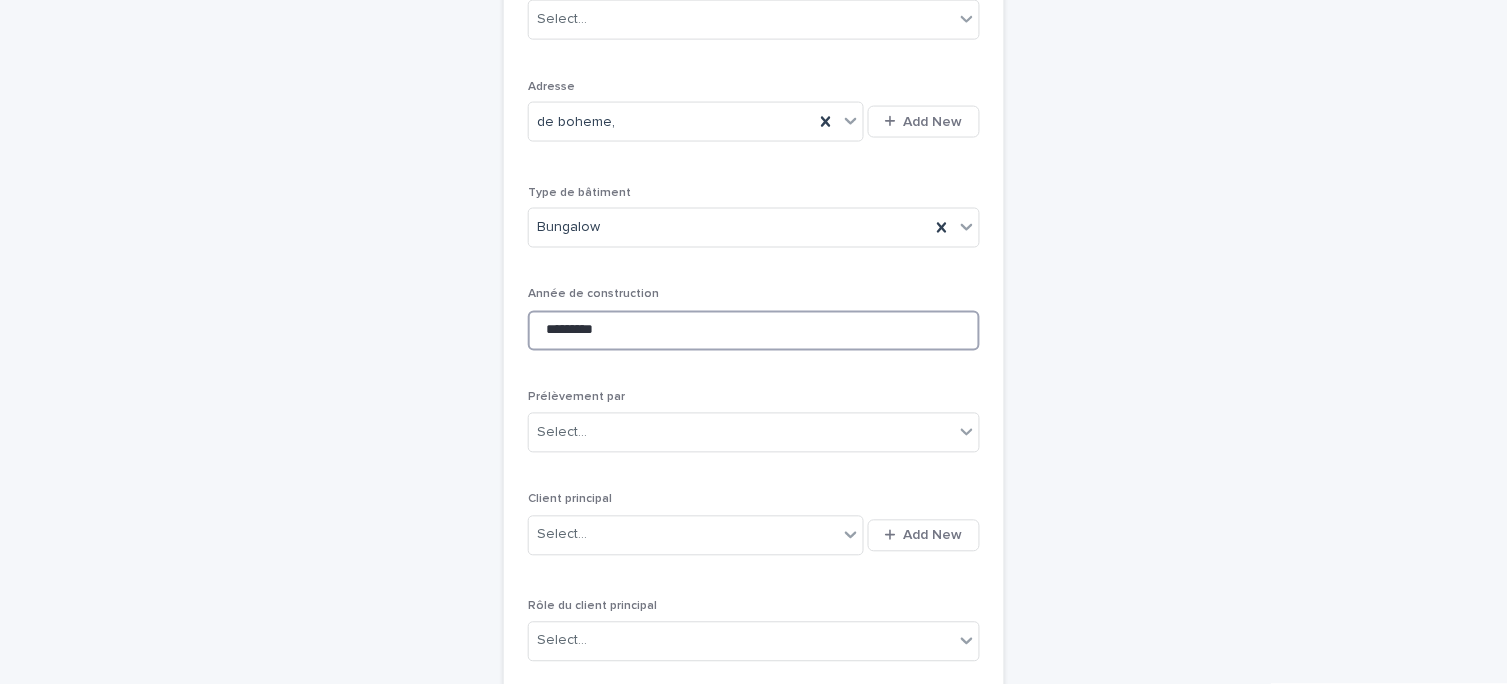 type on "*********" 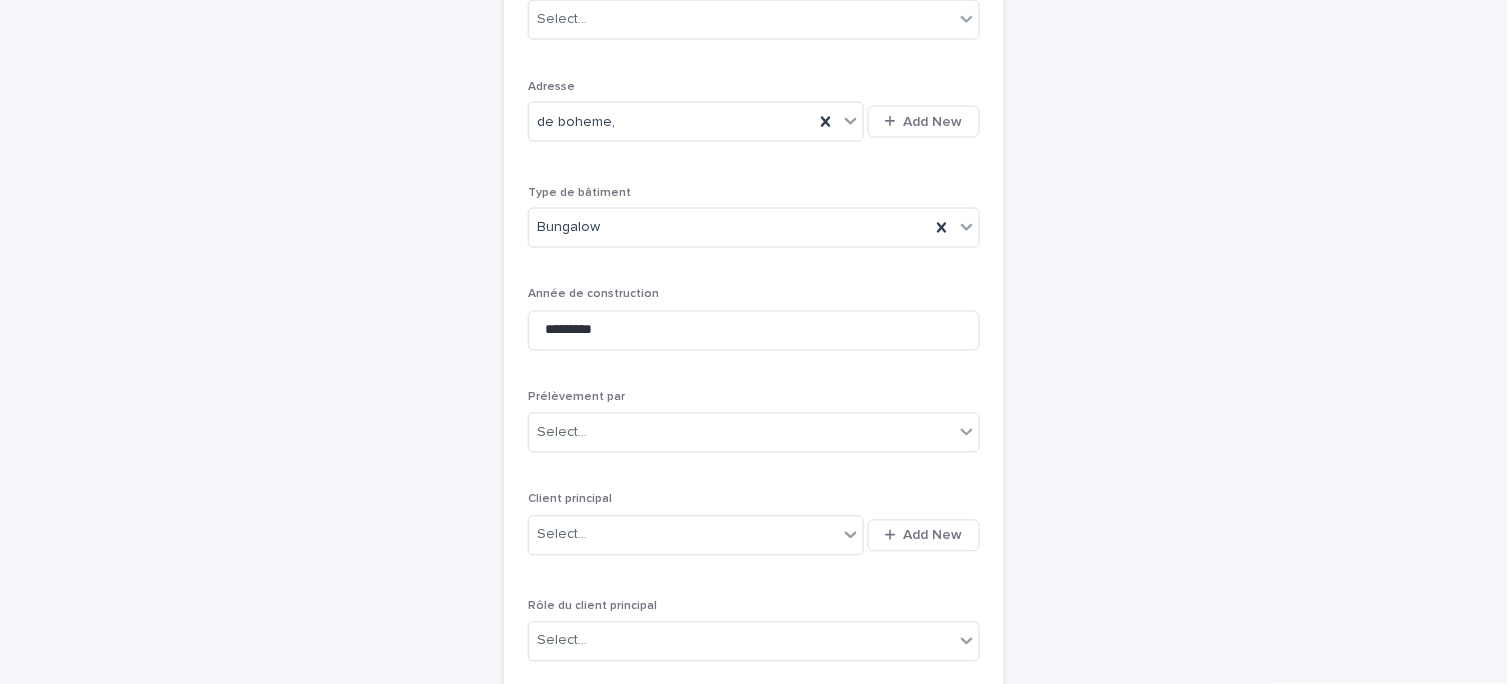 click on "Année de construction *********" at bounding box center (754, 327) 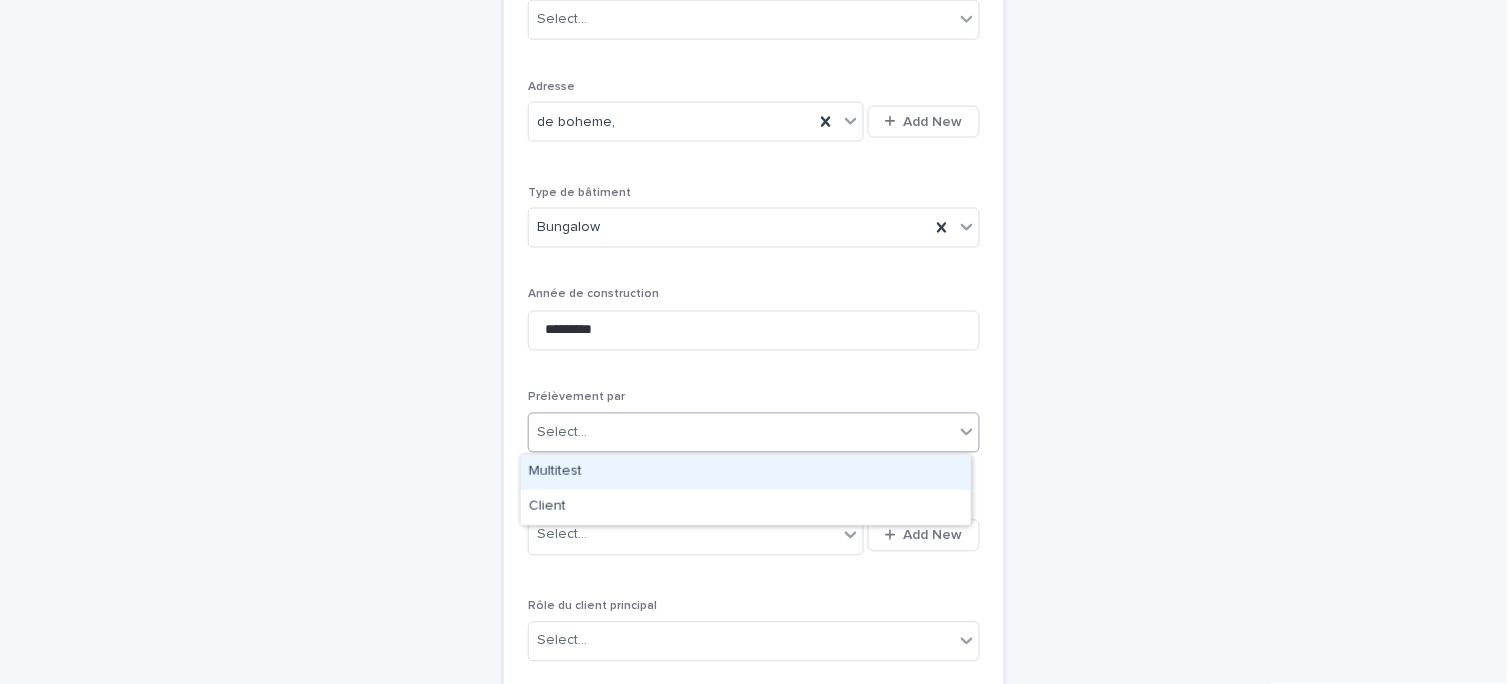 click on "Select..." at bounding box center [741, 433] 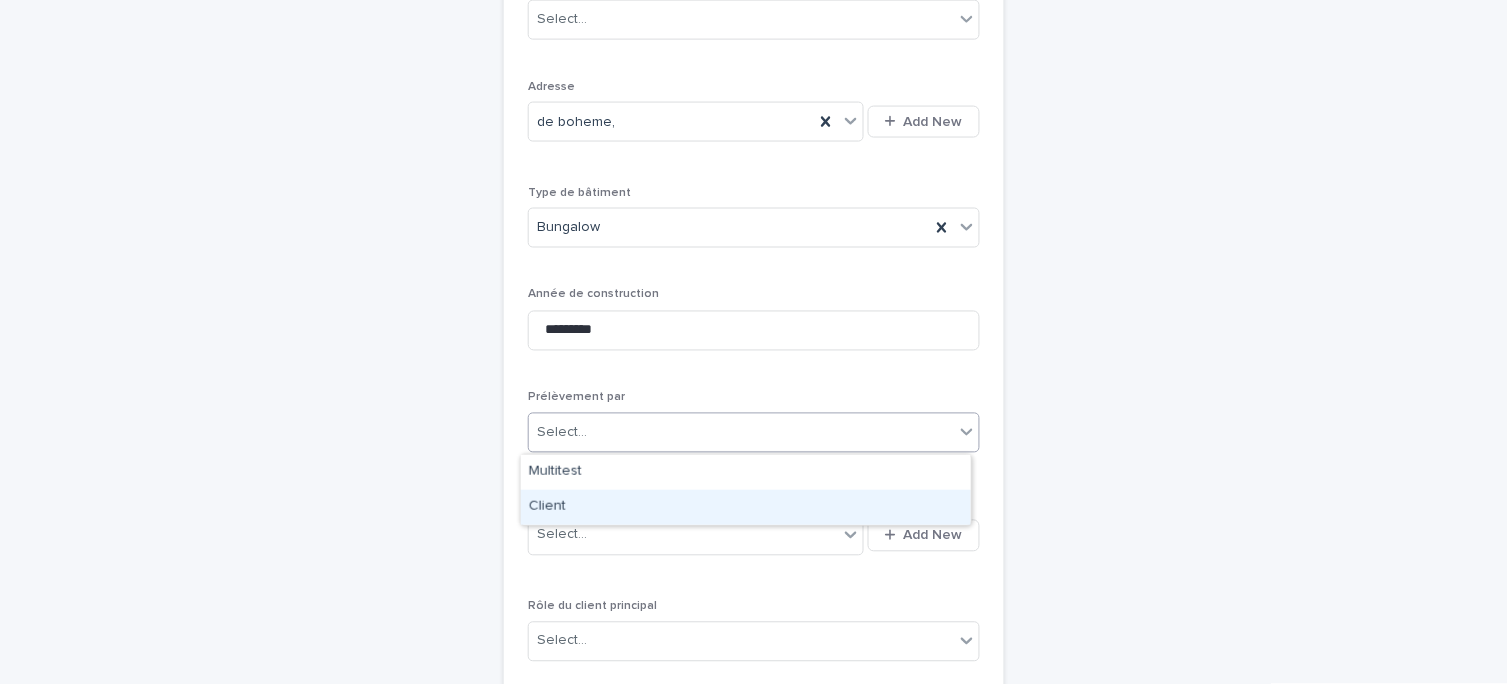 click on "Client" at bounding box center [746, 507] 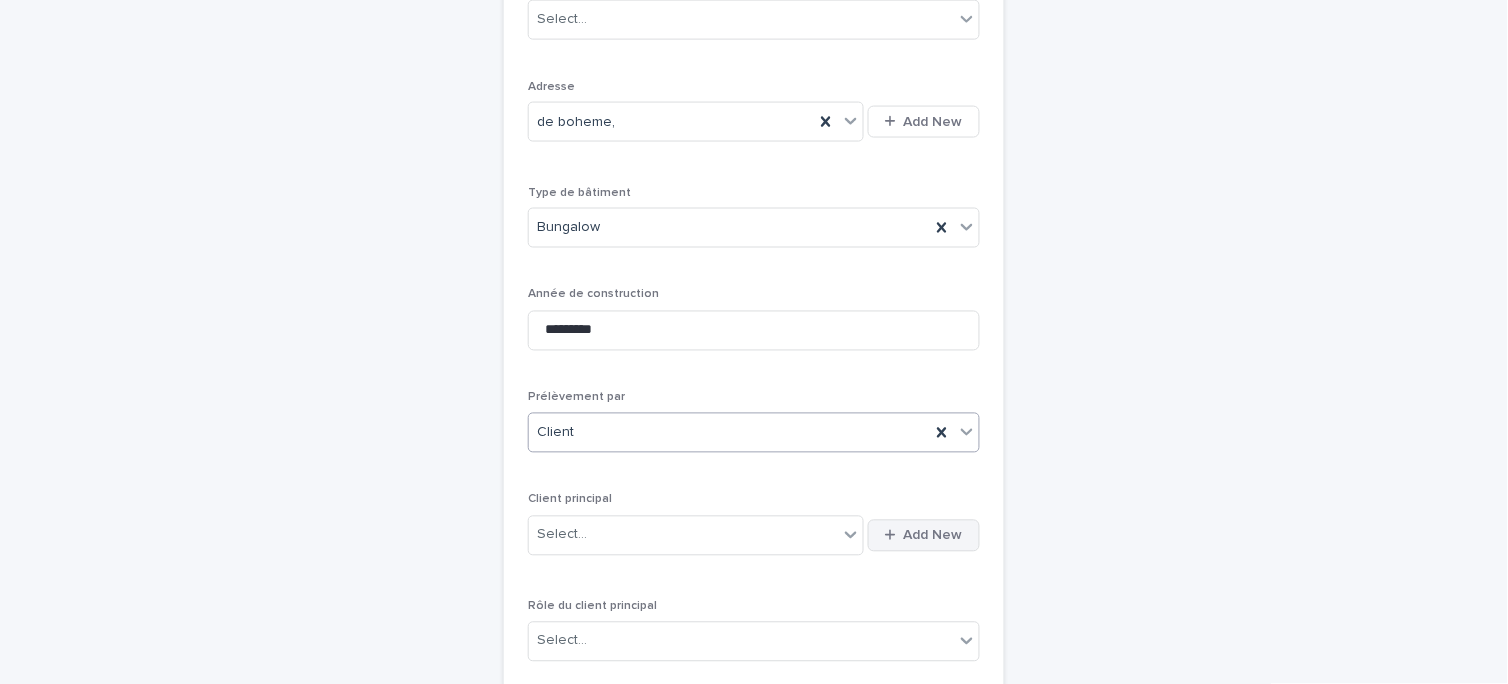click on "Add New" at bounding box center [933, 536] 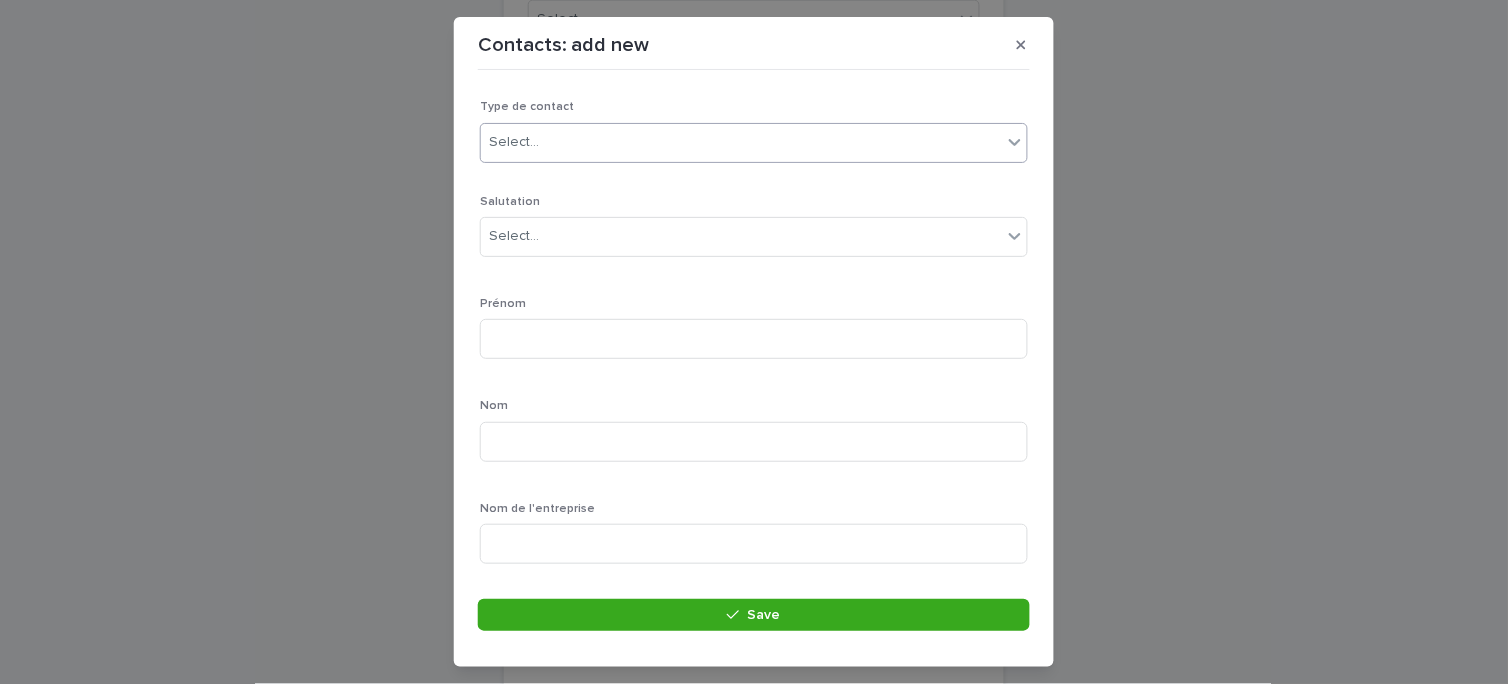 click on "Select..." at bounding box center (741, 142) 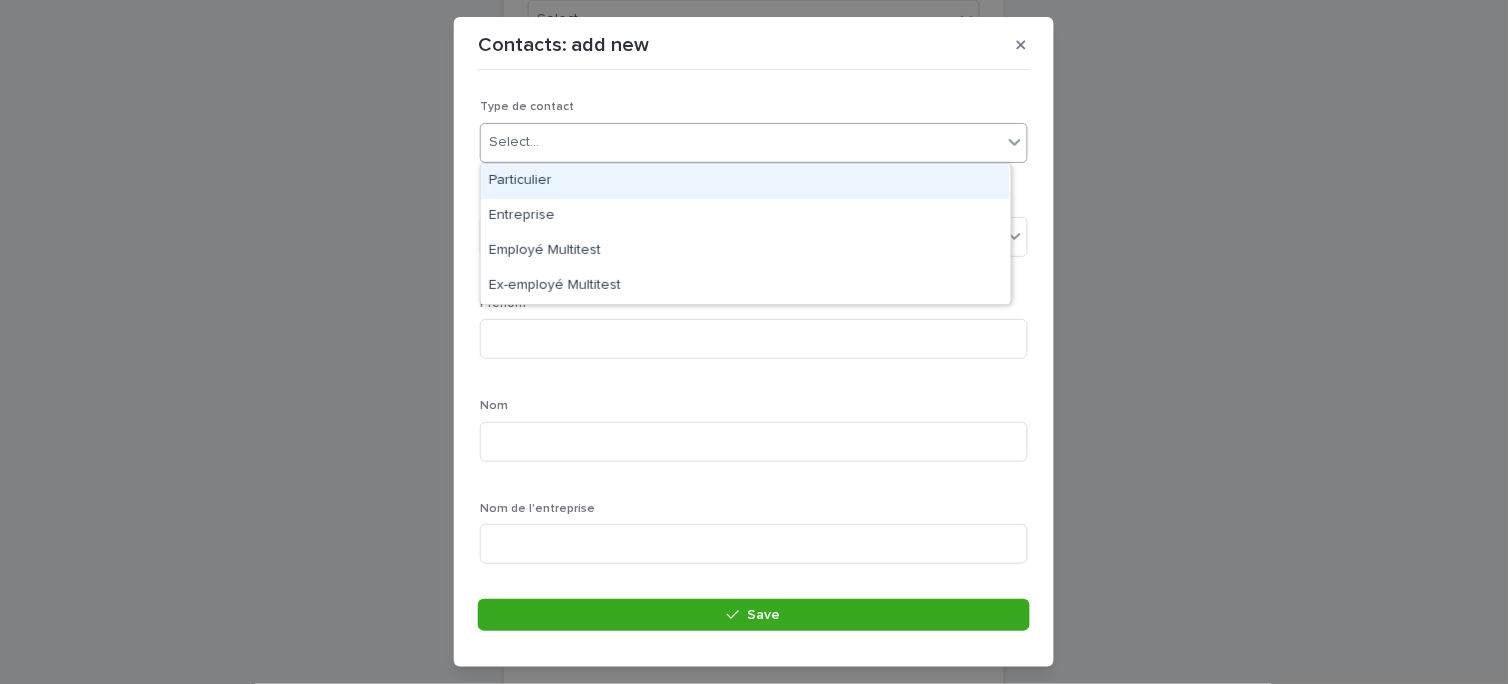 click on "Particulier" at bounding box center [745, 181] 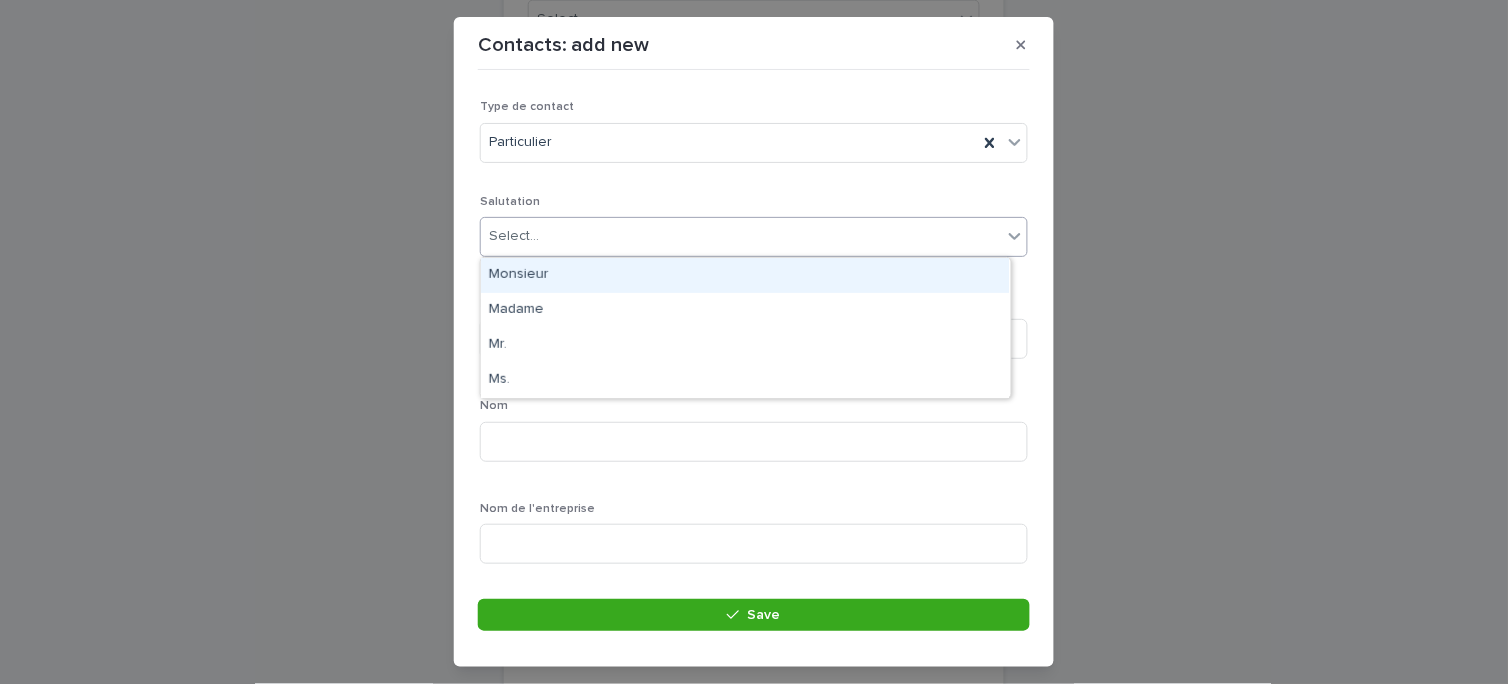 click on "Select..." at bounding box center (741, 236) 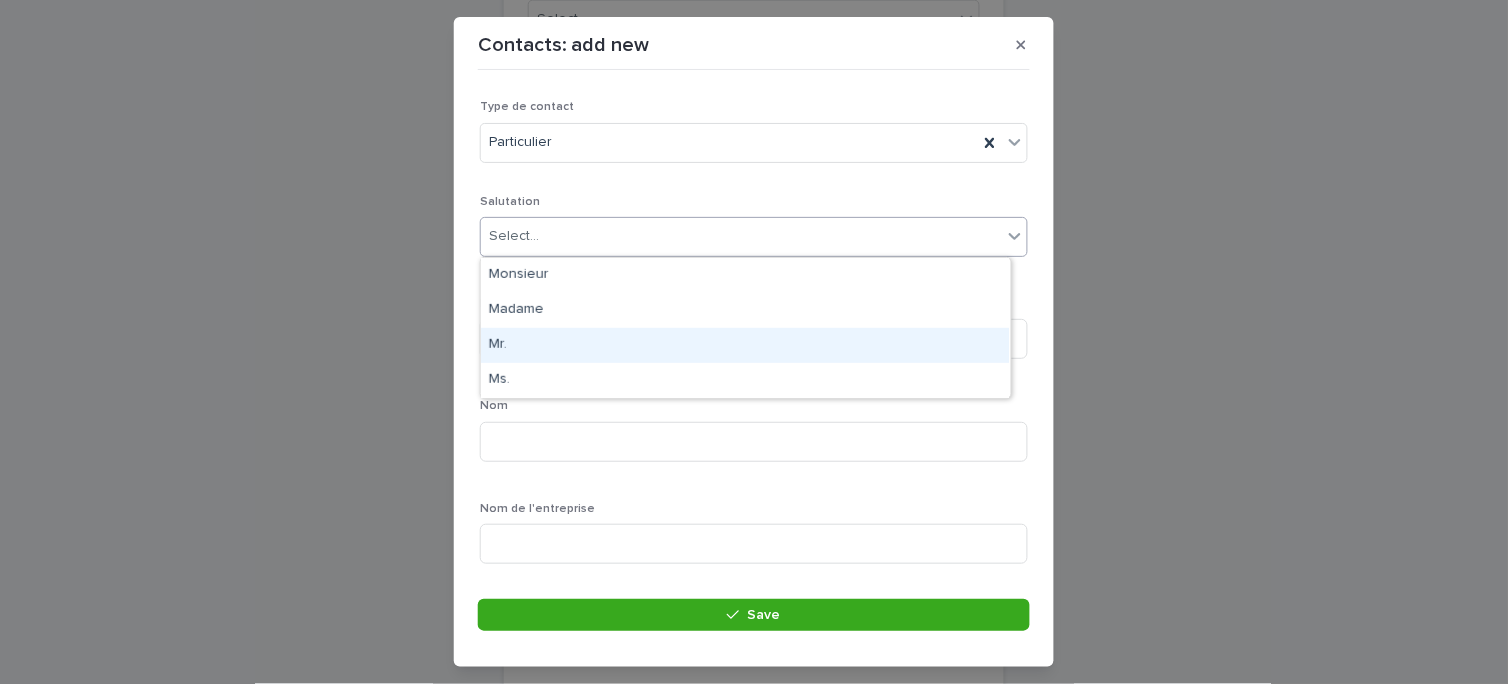 click on "Mr." at bounding box center (745, 345) 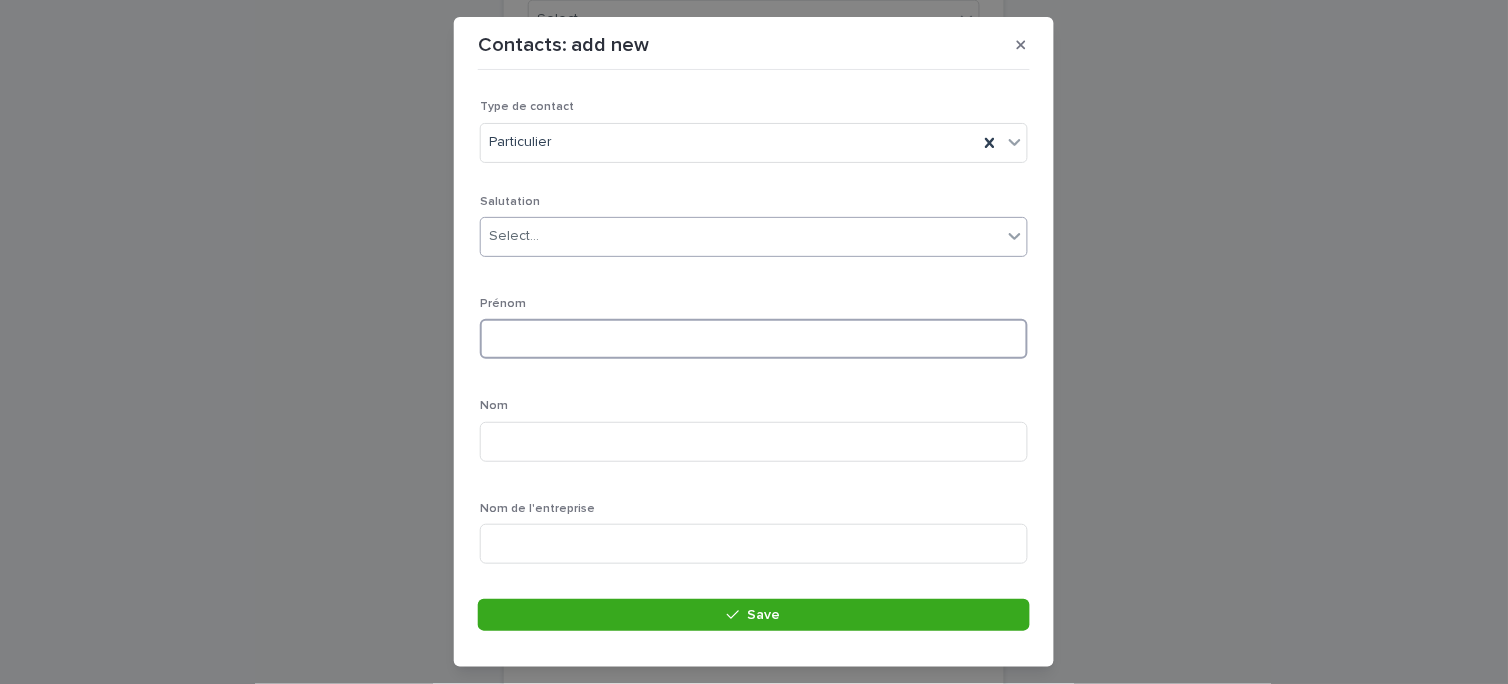 click at bounding box center [754, 339] 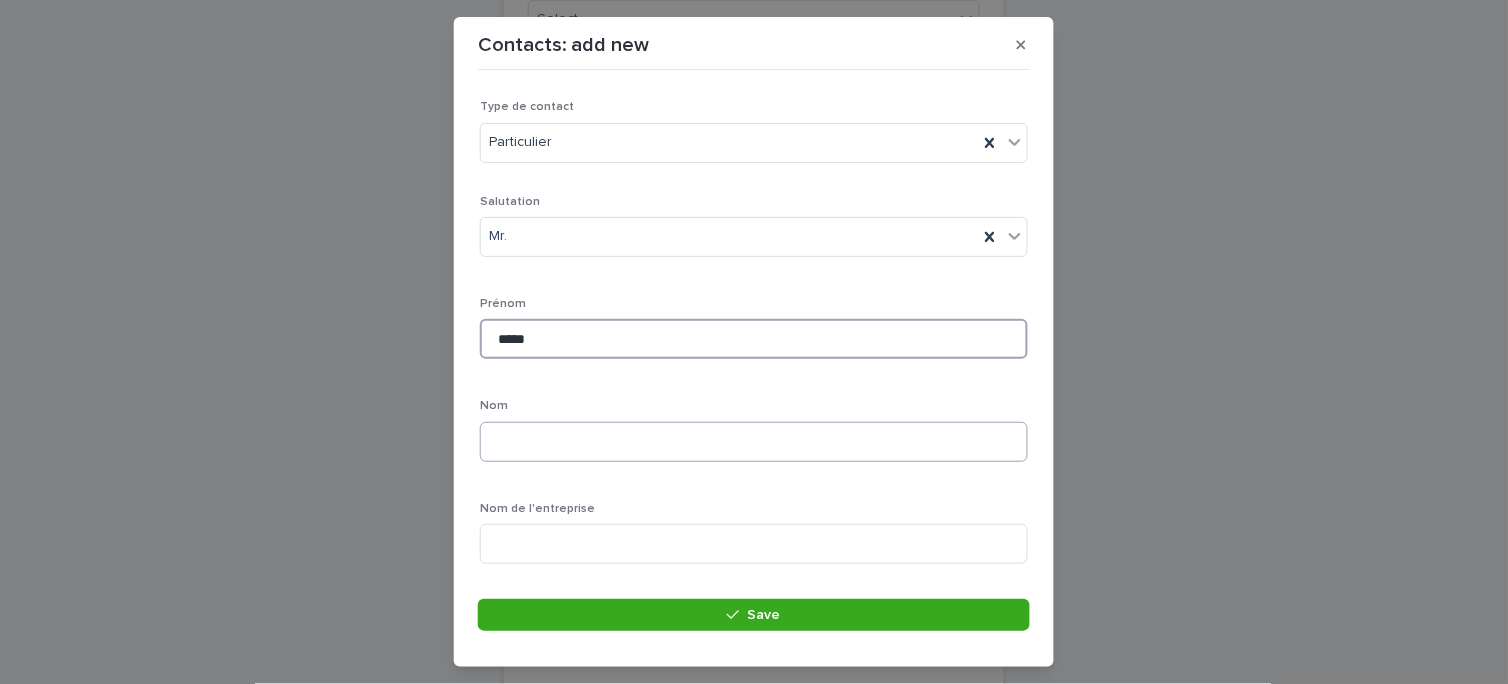 type on "*****" 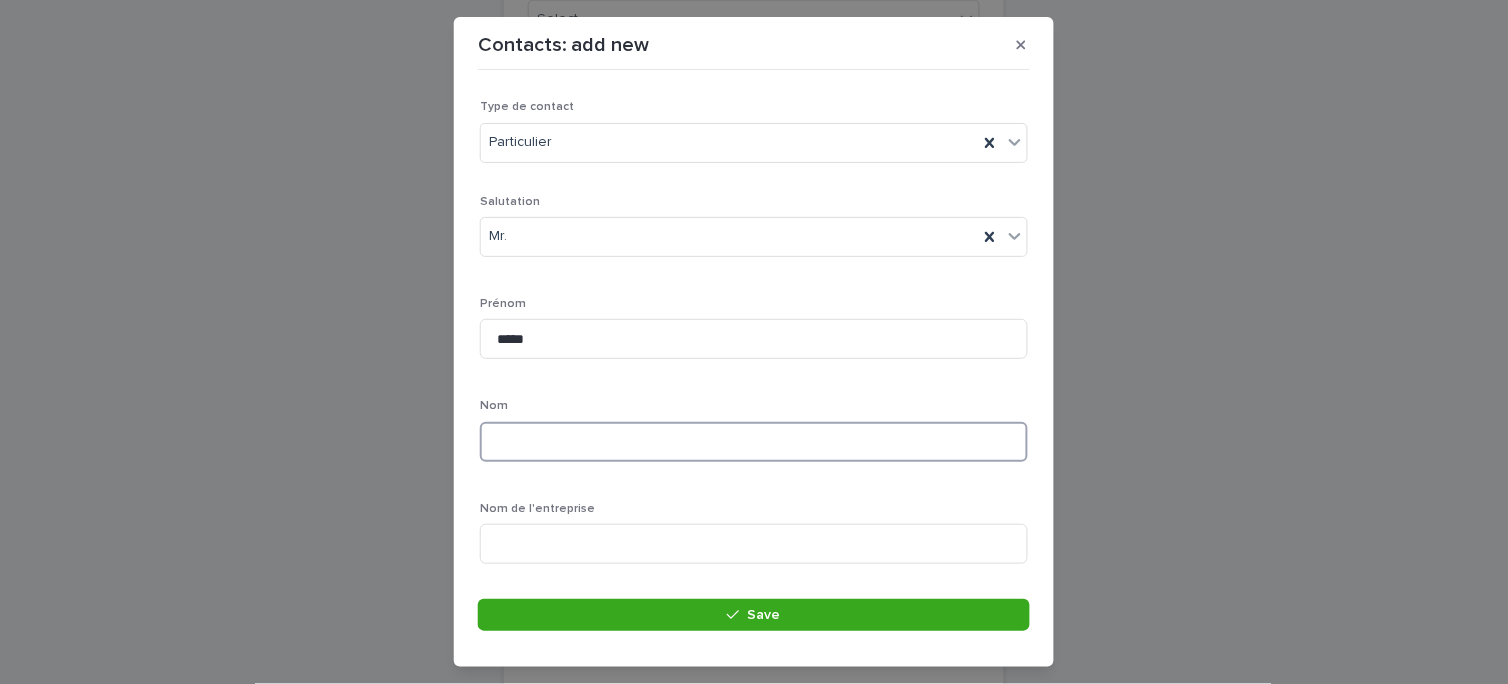 click at bounding box center (754, 442) 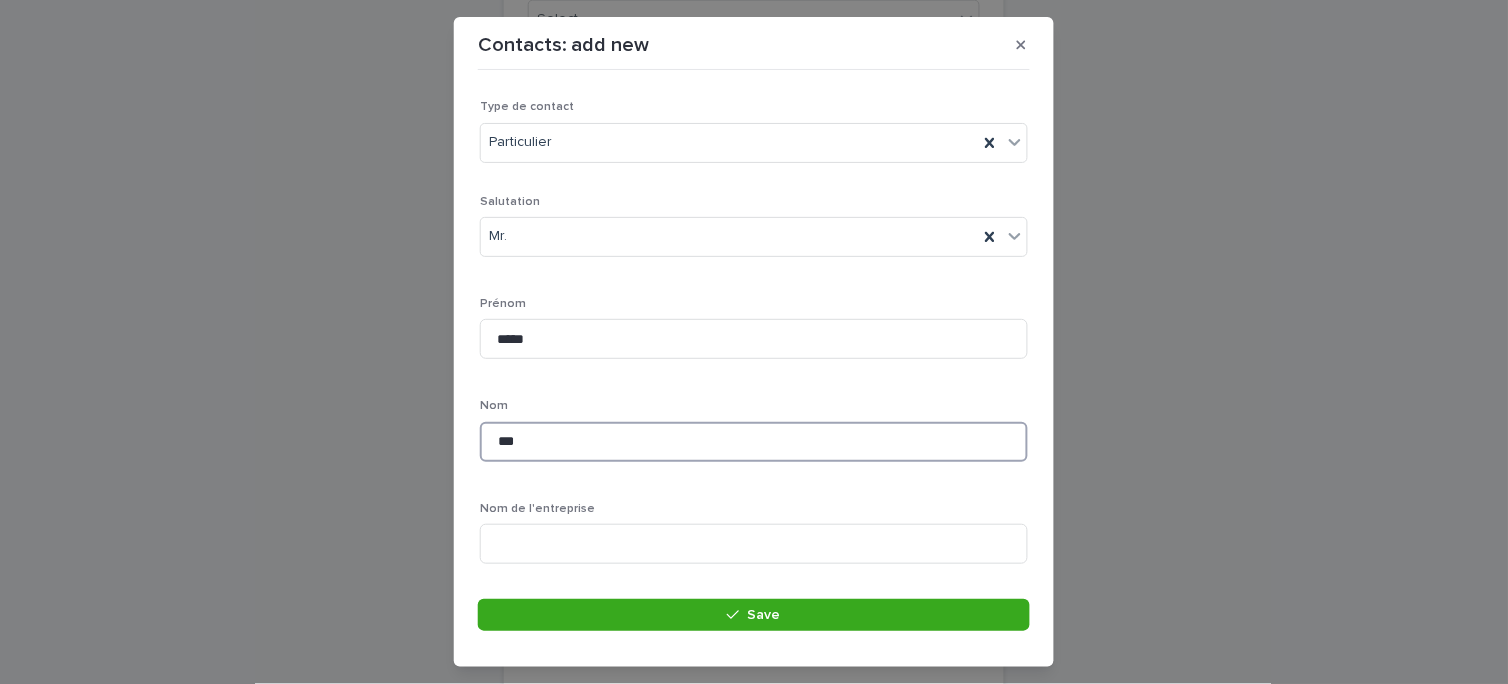 type on "********" 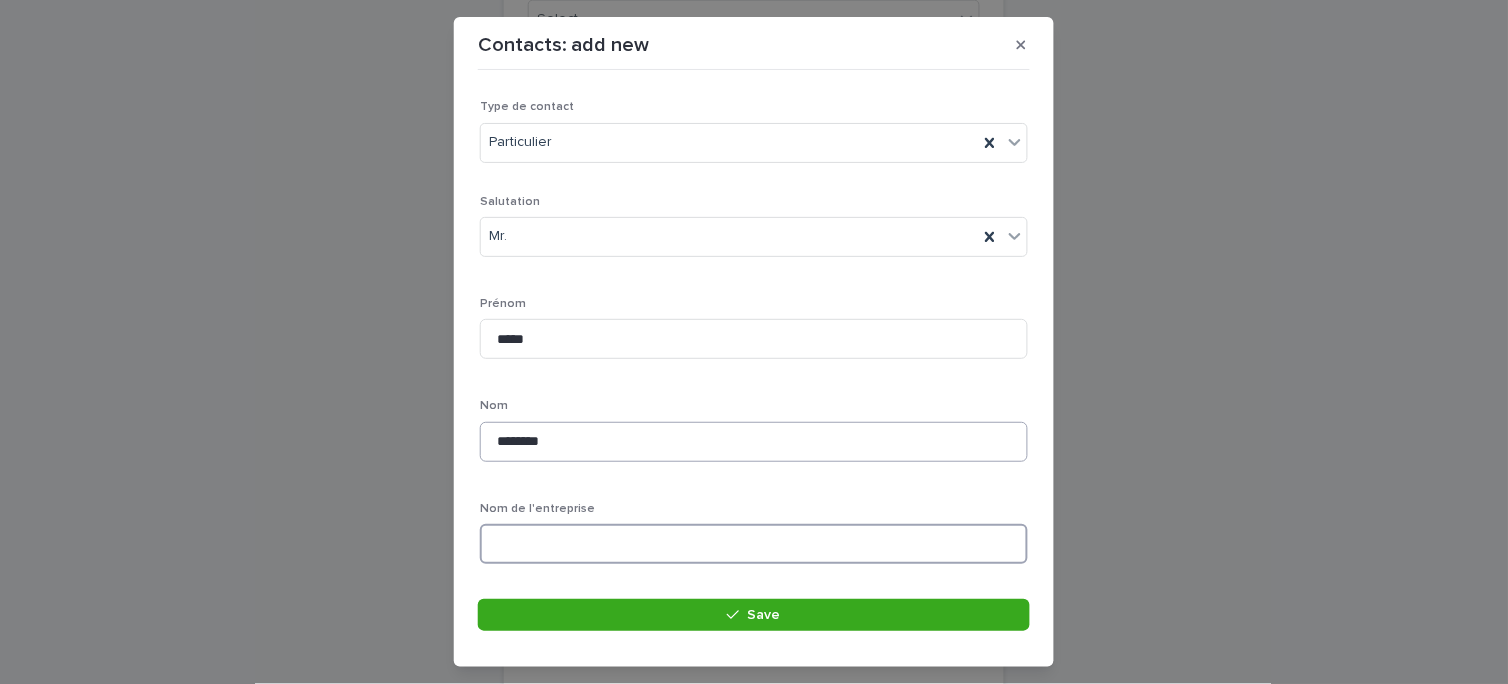 type on "**********" 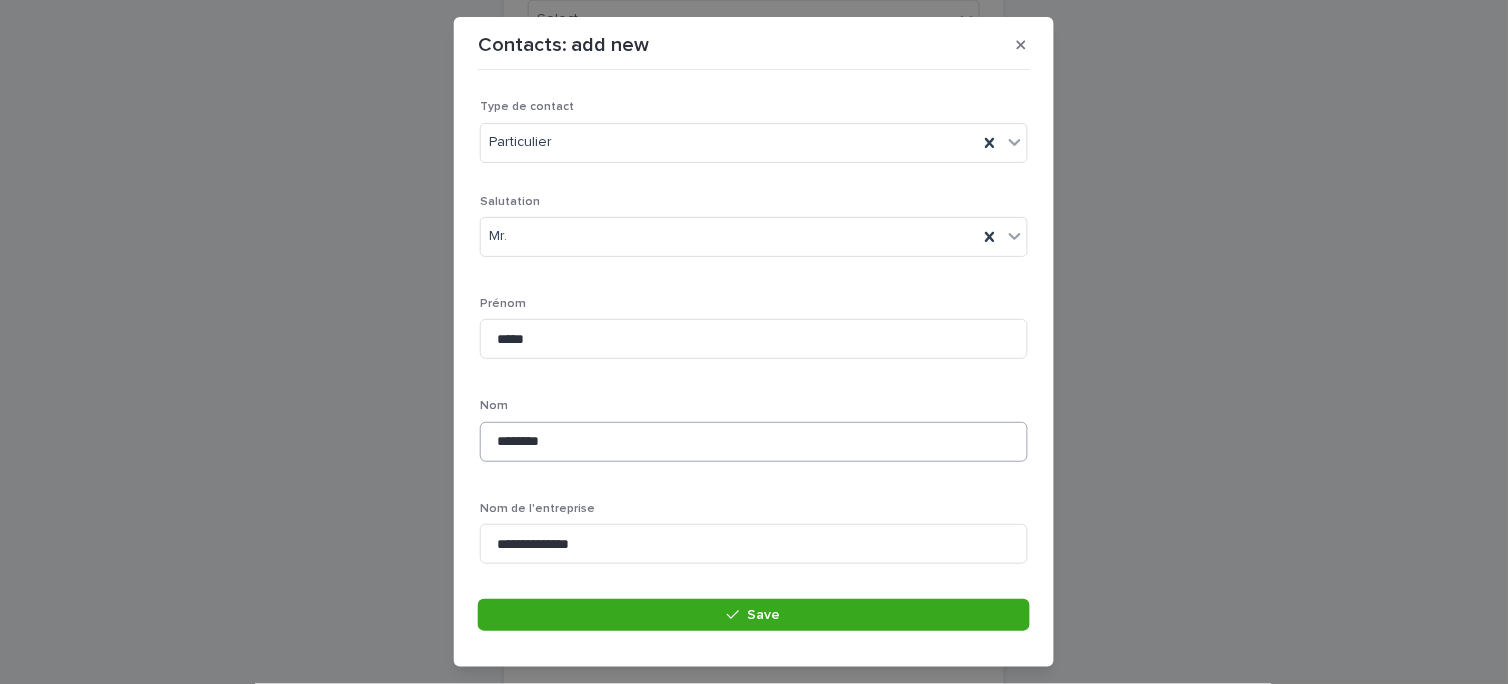 type on "**********" 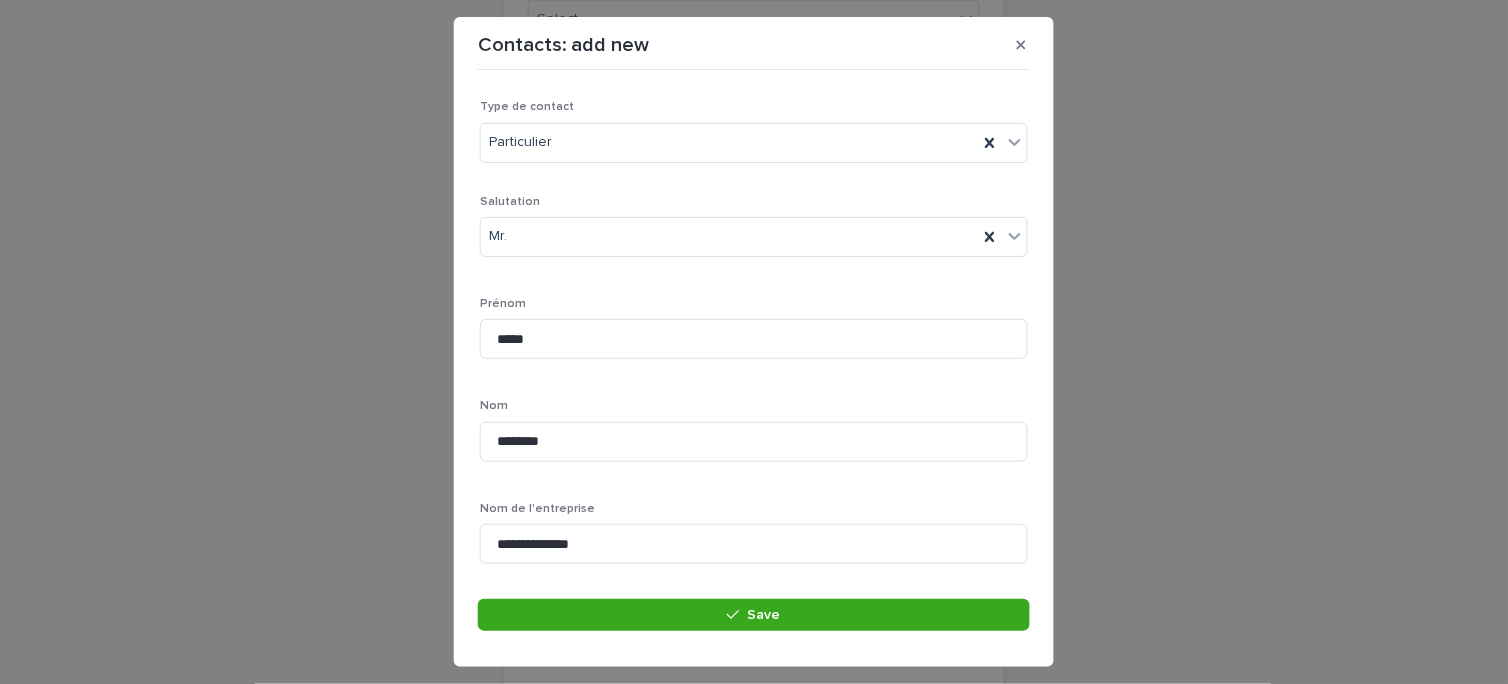 click on "**********" at bounding box center [754, 642] 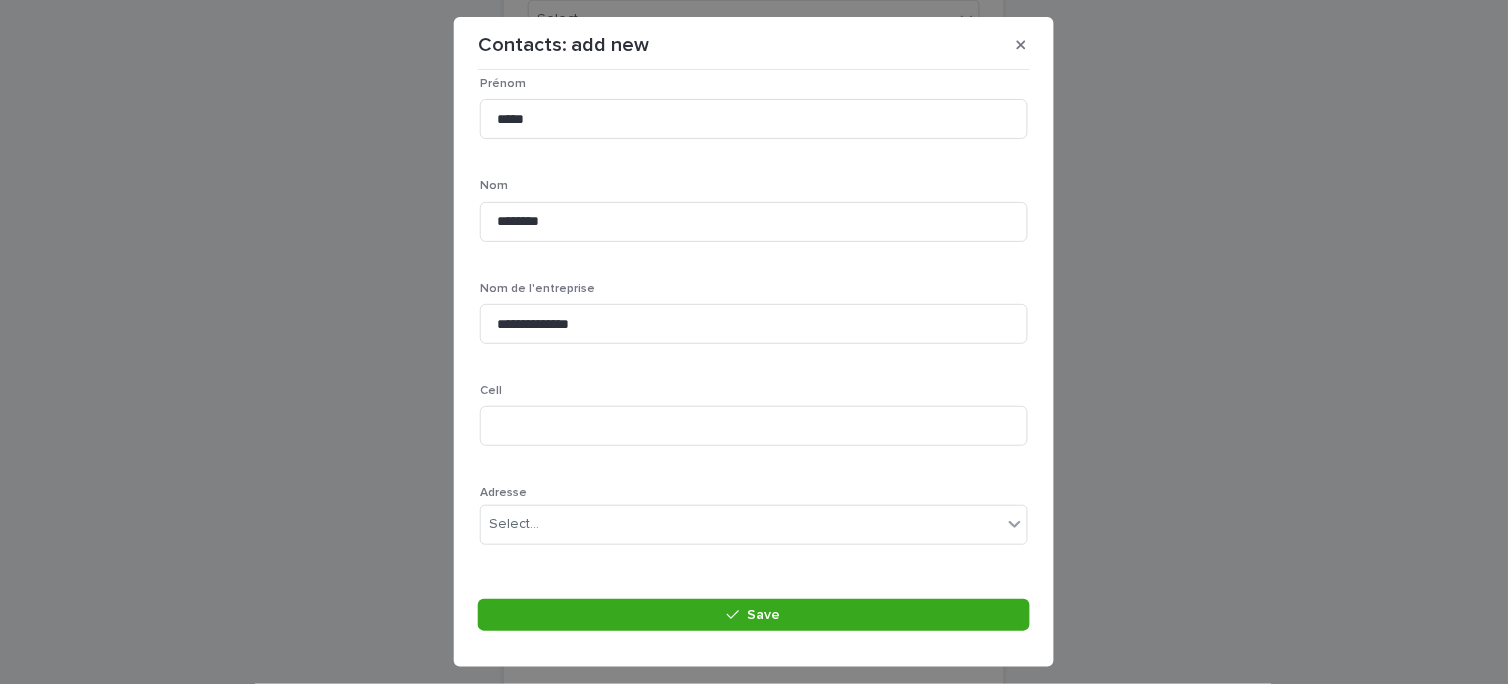 scroll, scrollTop: 222, scrollLeft: 0, axis: vertical 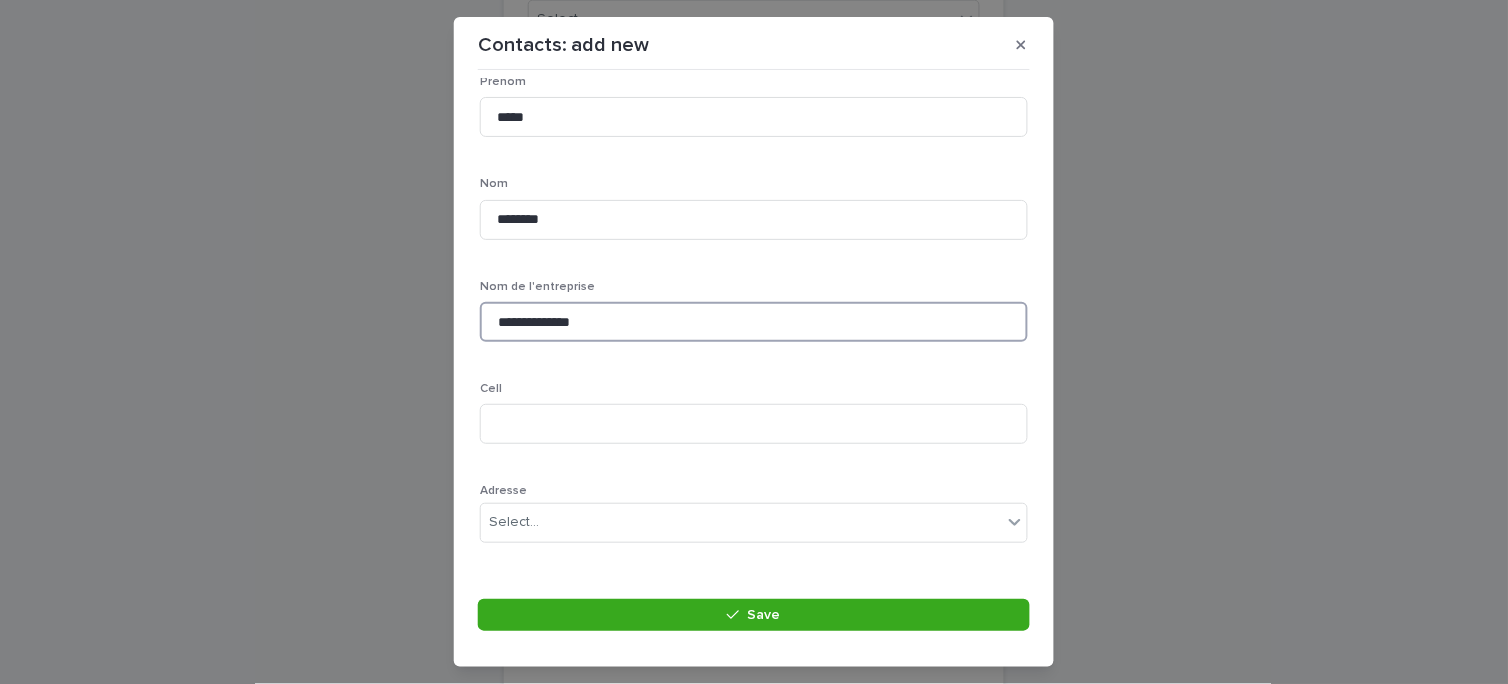 drag, startPoint x: 573, startPoint y: 336, endPoint x: 442, endPoint y: 346, distance: 131.38112 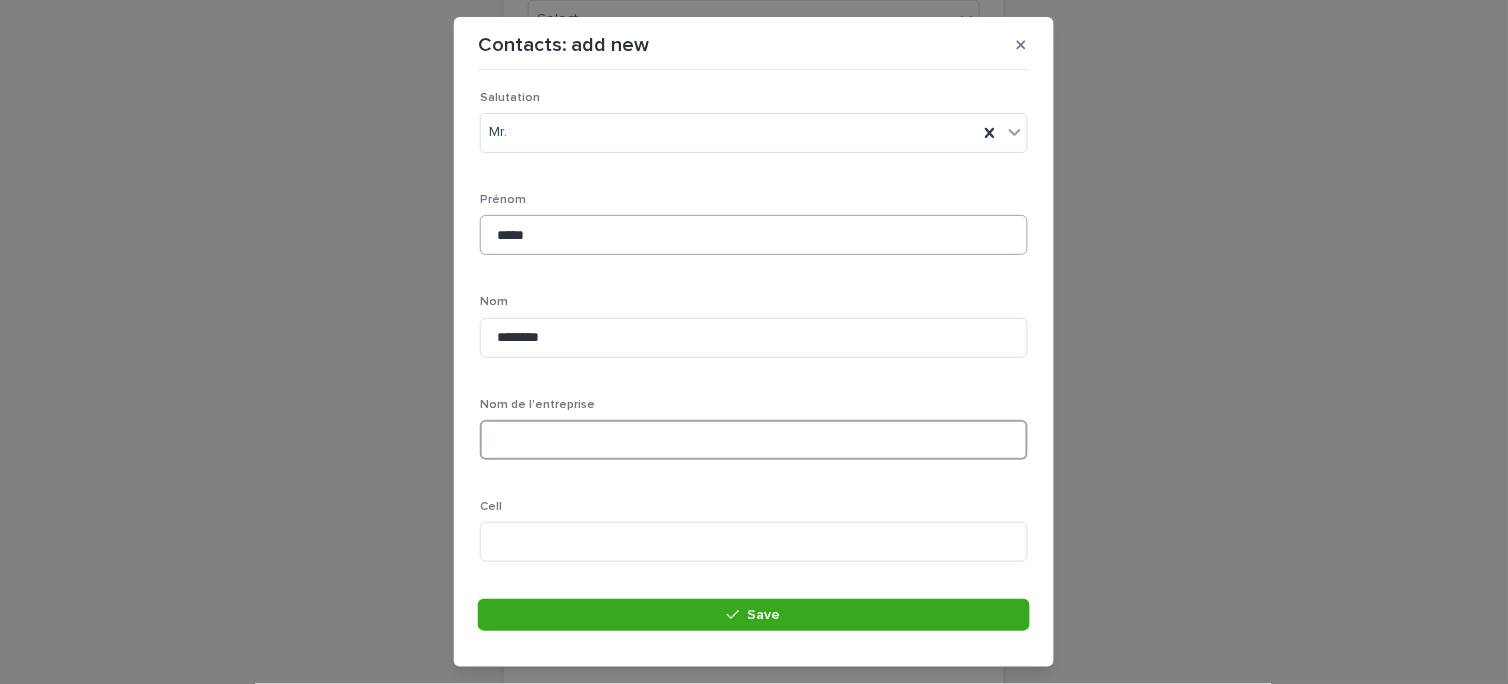 scroll, scrollTop: 0, scrollLeft: 0, axis: both 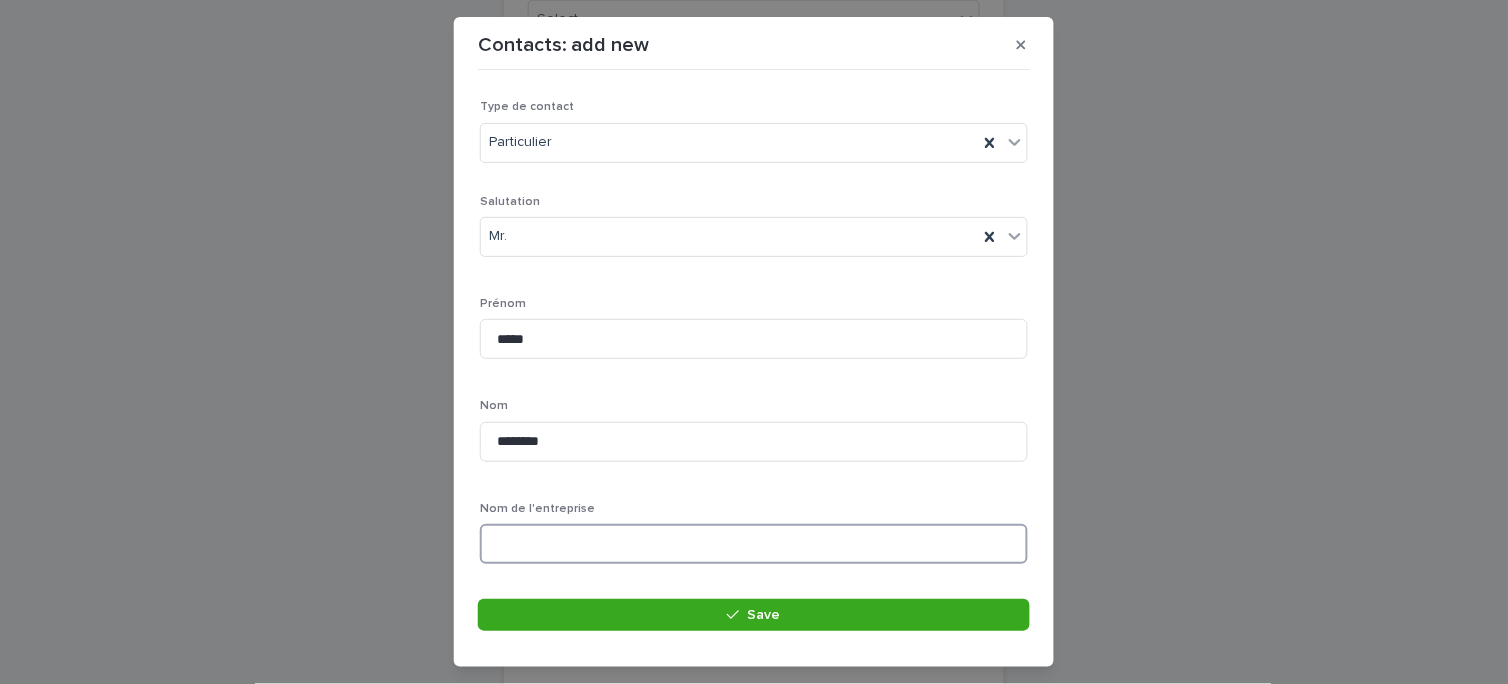 type 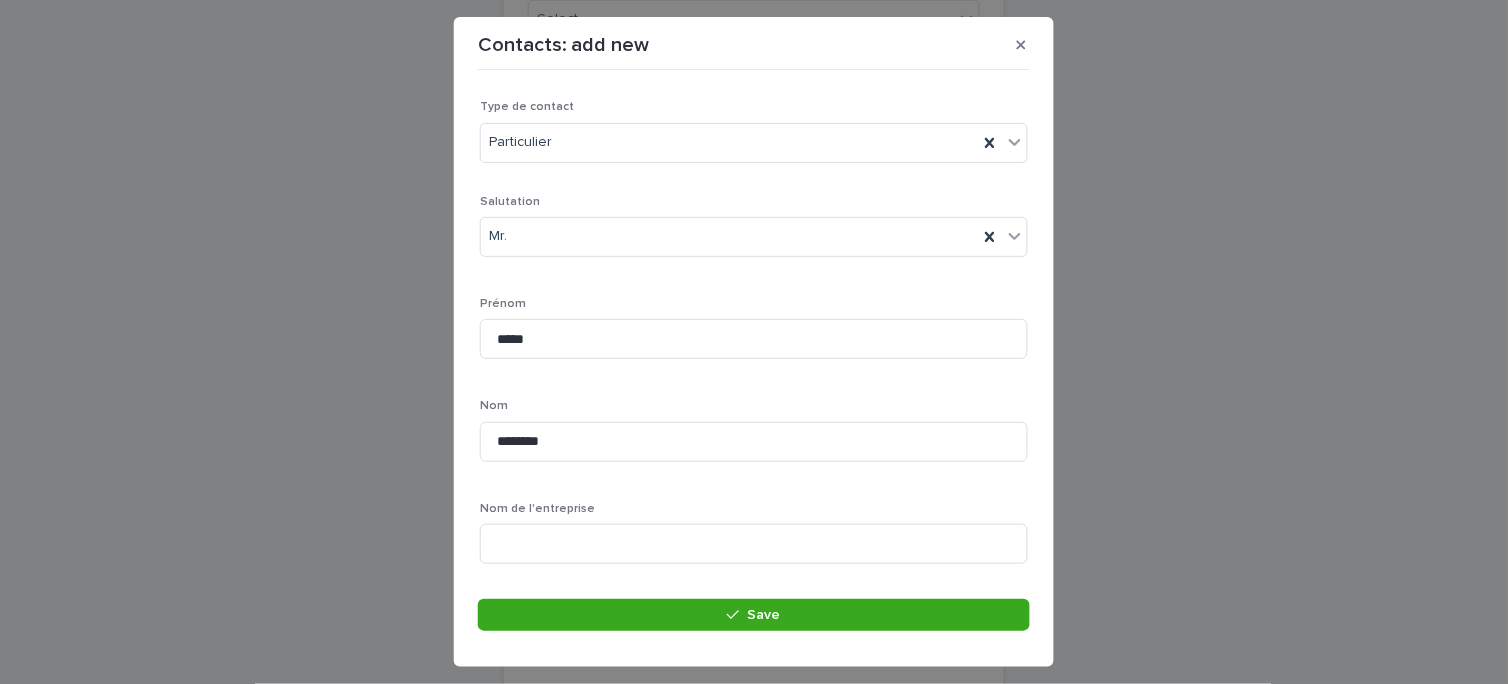 click on "**********" at bounding box center (754, 642) 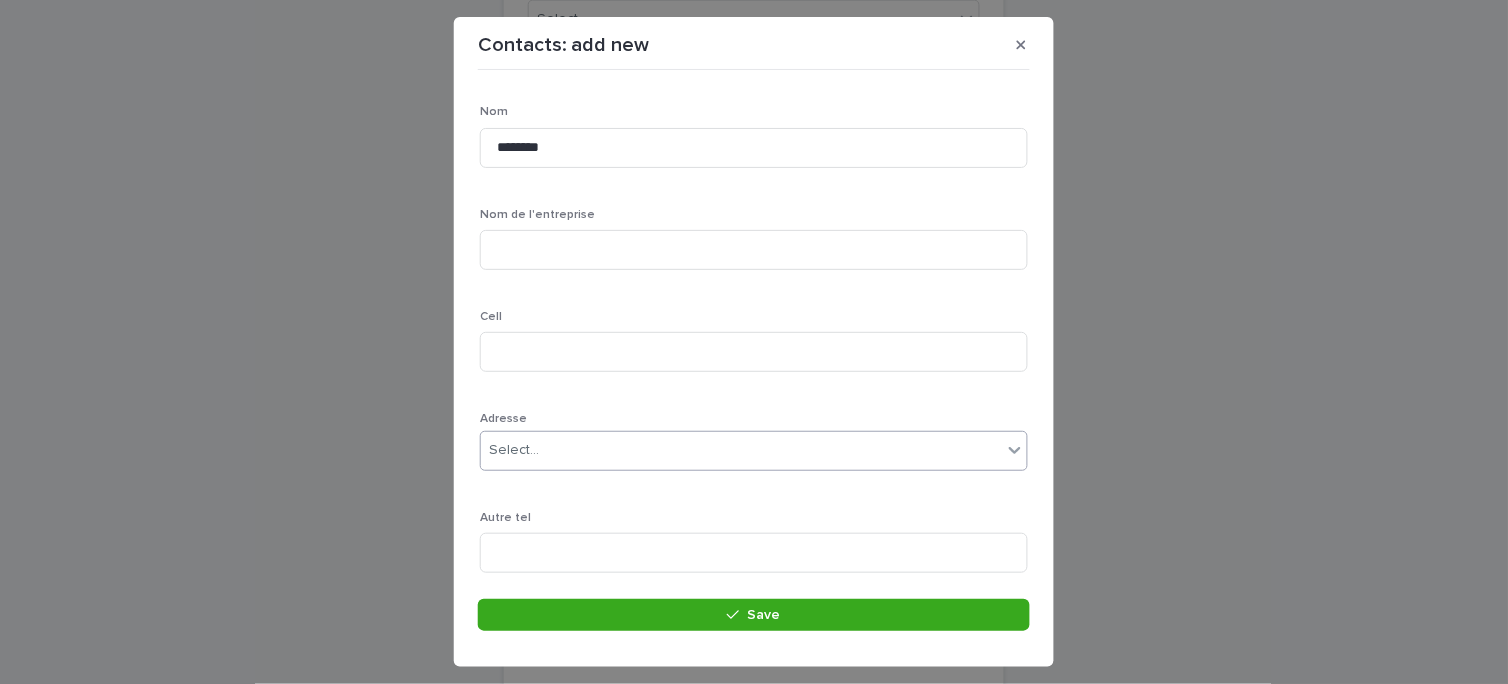 scroll, scrollTop: 333, scrollLeft: 0, axis: vertical 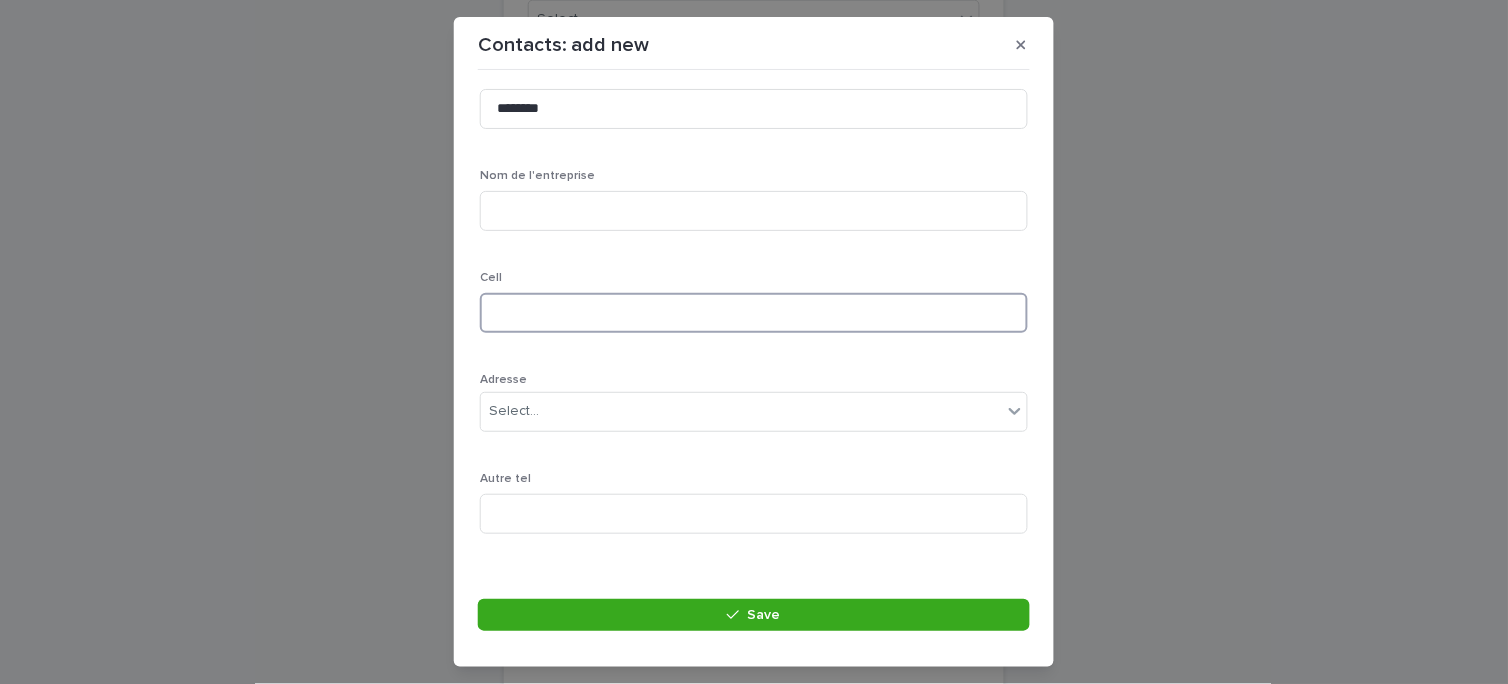 click at bounding box center [754, 313] 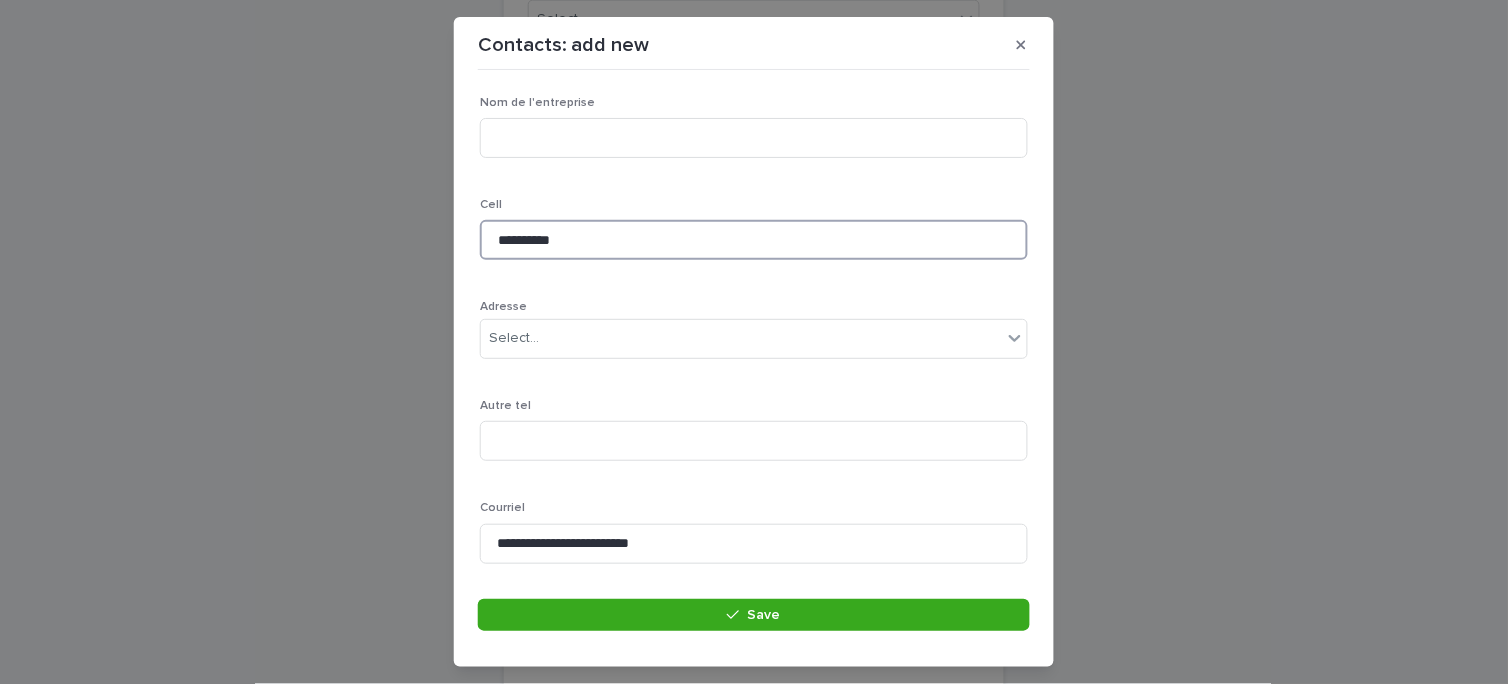 scroll, scrollTop: 558, scrollLeft: 0, axis: vertical 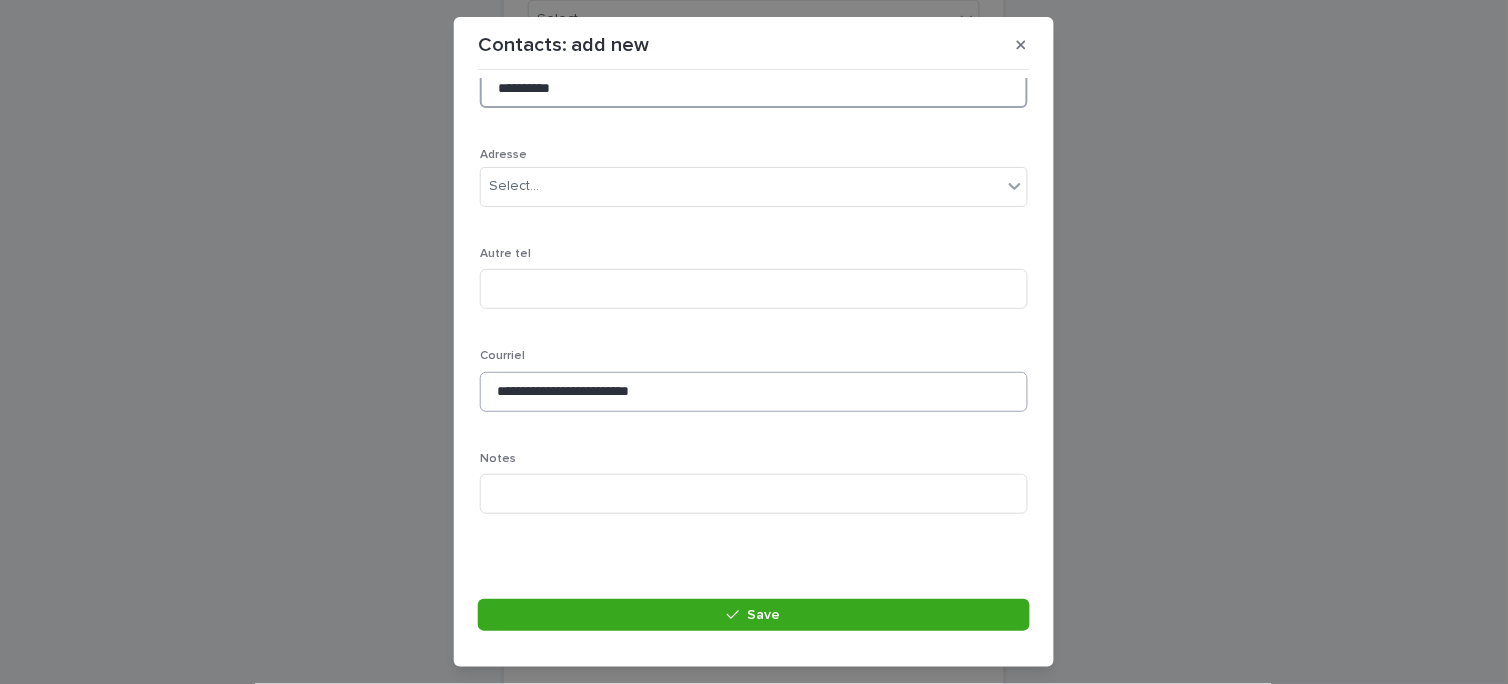 type on "**********" 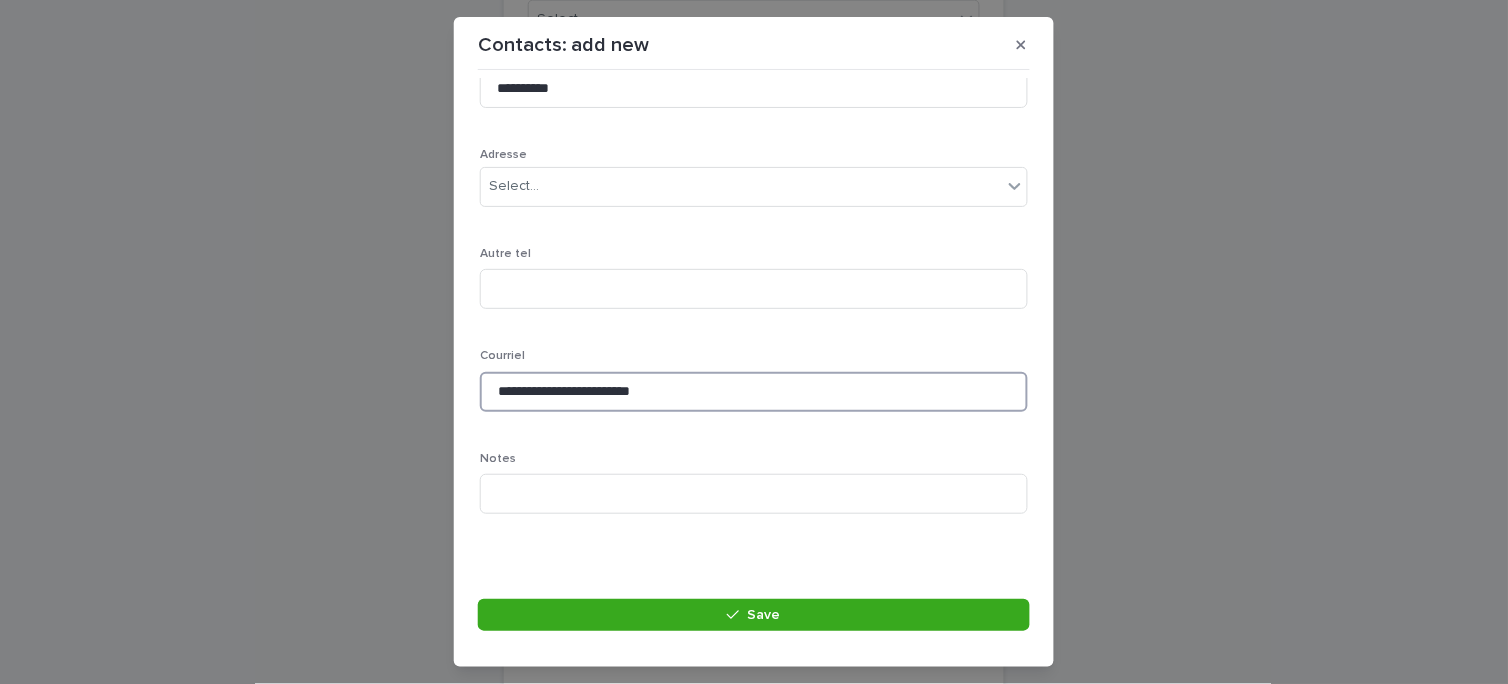 drag, startPoint x: 655, startPoint y: 404, endPoint x: 290, endPoint y: 411, distance: 365.0671 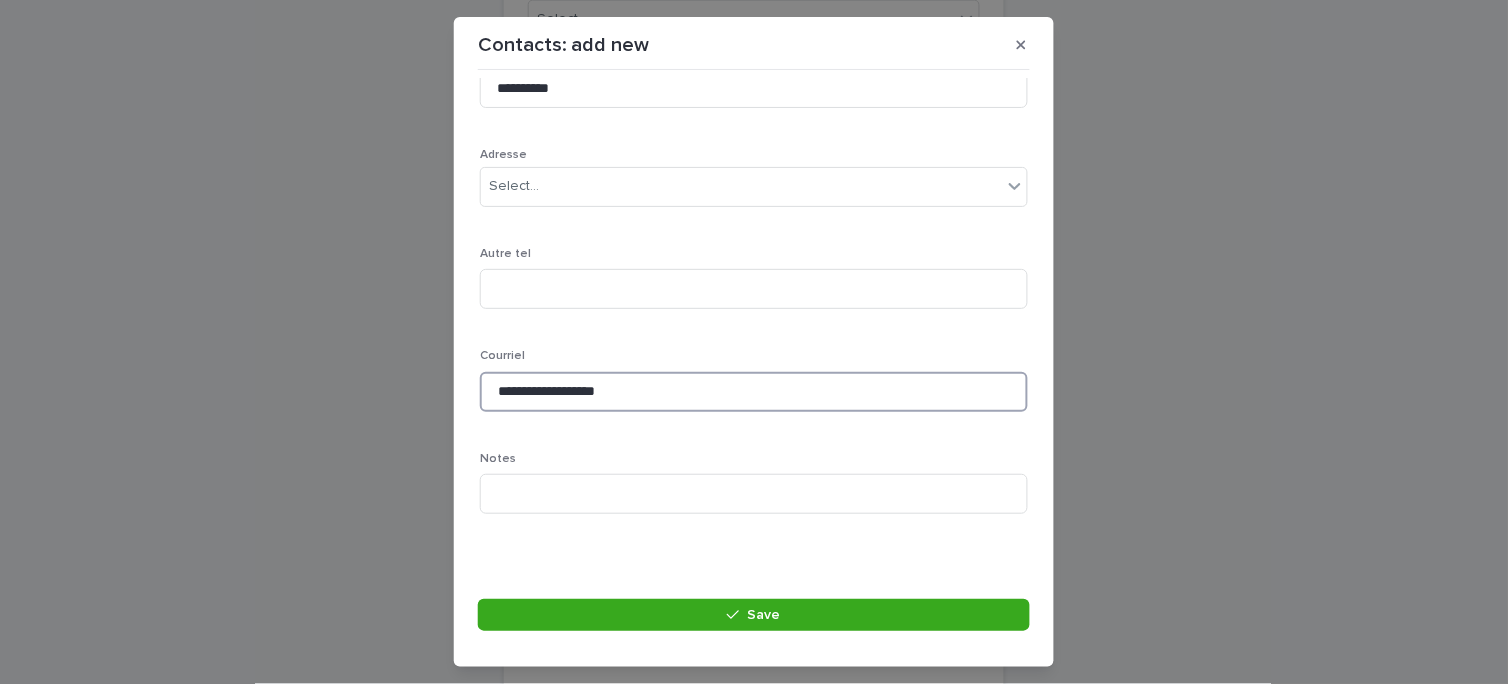 type on "**********" 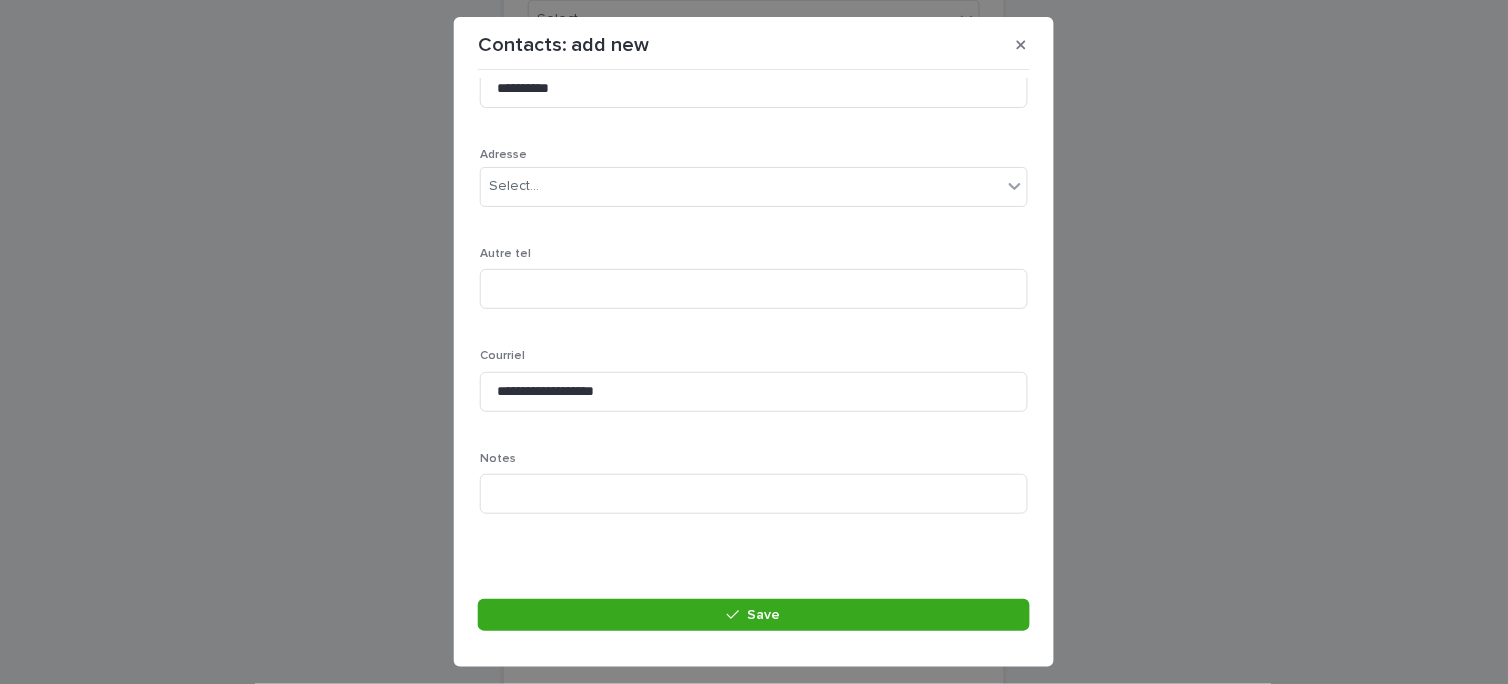 click on "**********" at bounding box center (754, 84) 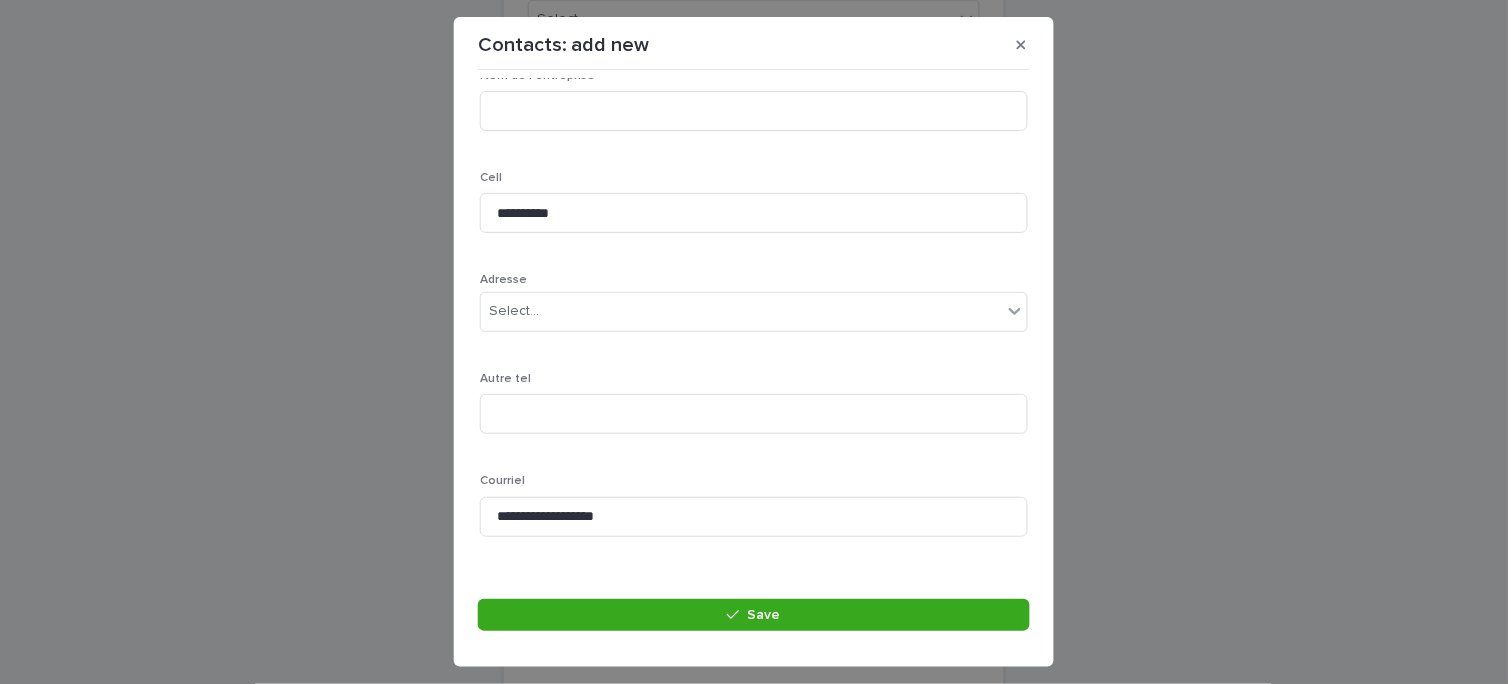 scroll, scrollTop: 558, scrollLeft: 0, axis: vertical 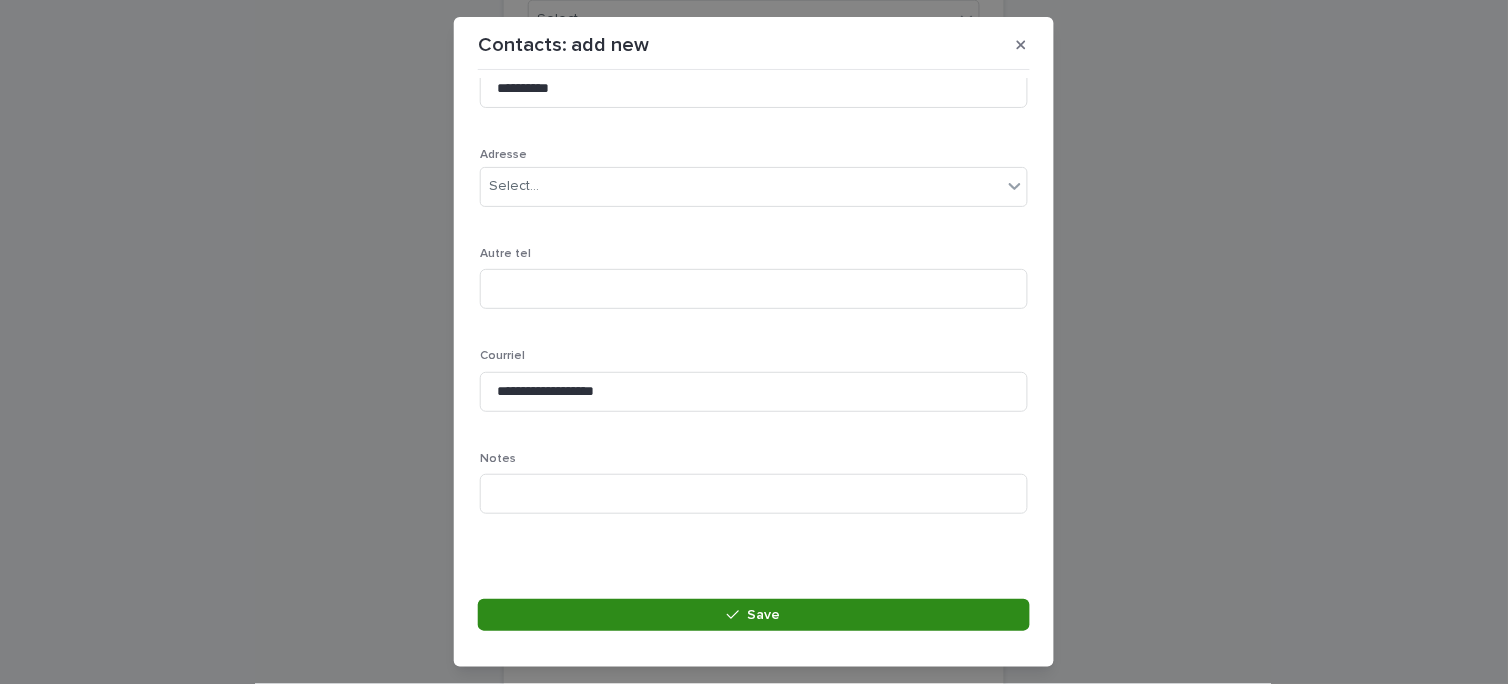 click on "Save" at bounding box center [754, 615] 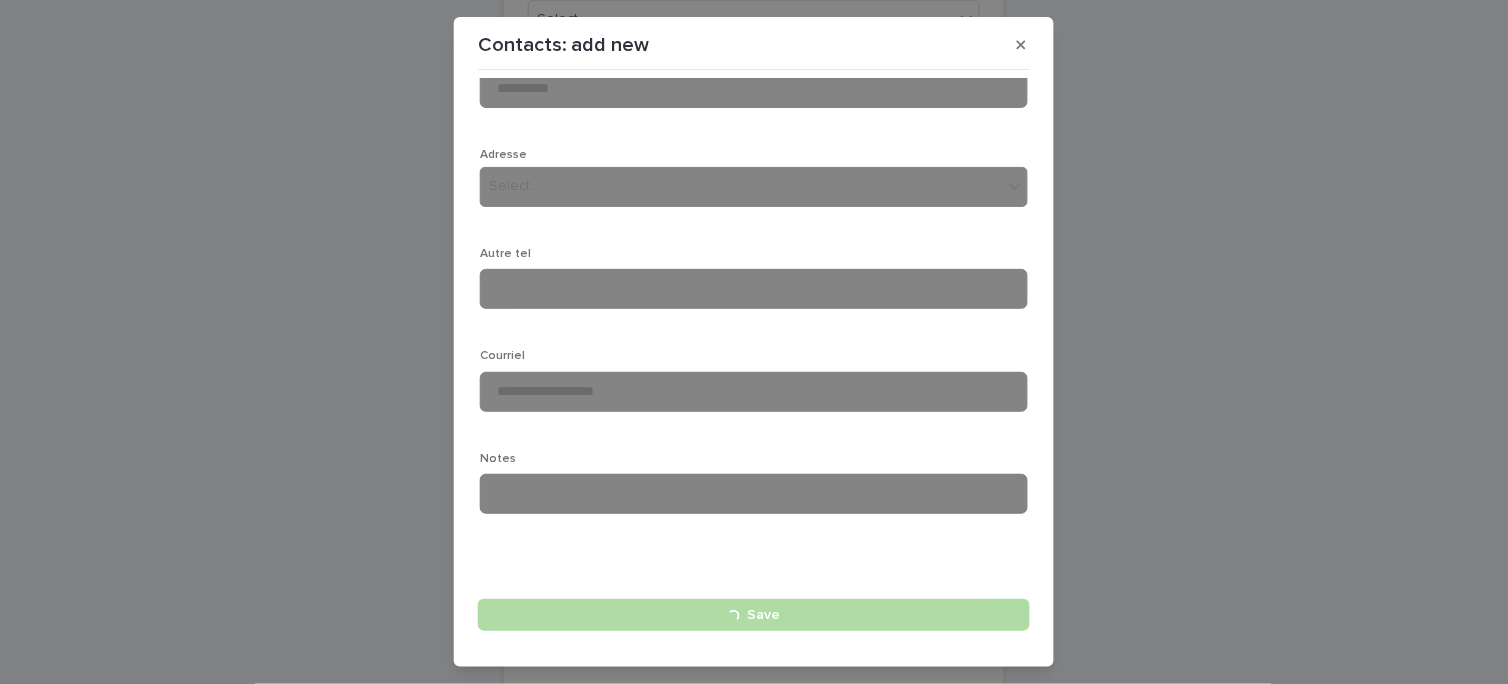 type 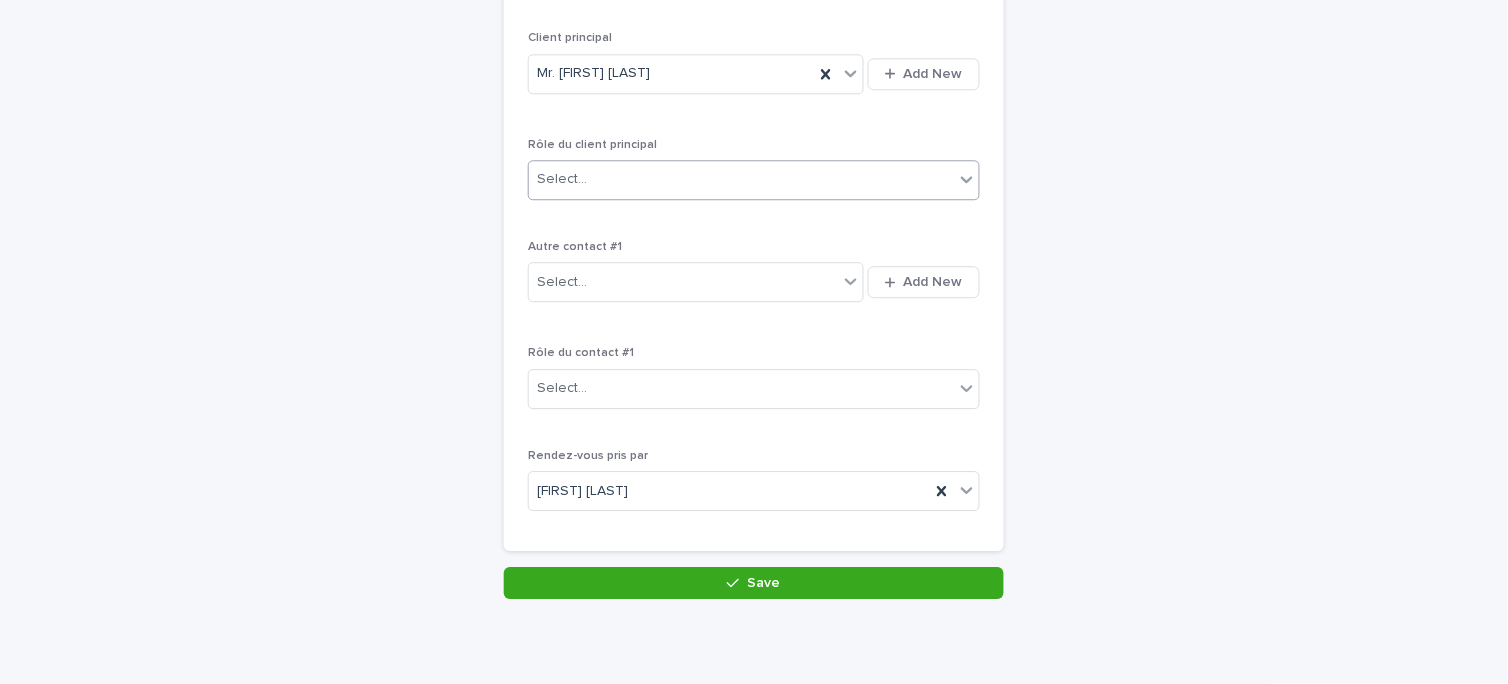 scroll, scrollTop: 1043, scrollLeft: 0, axis: vertical 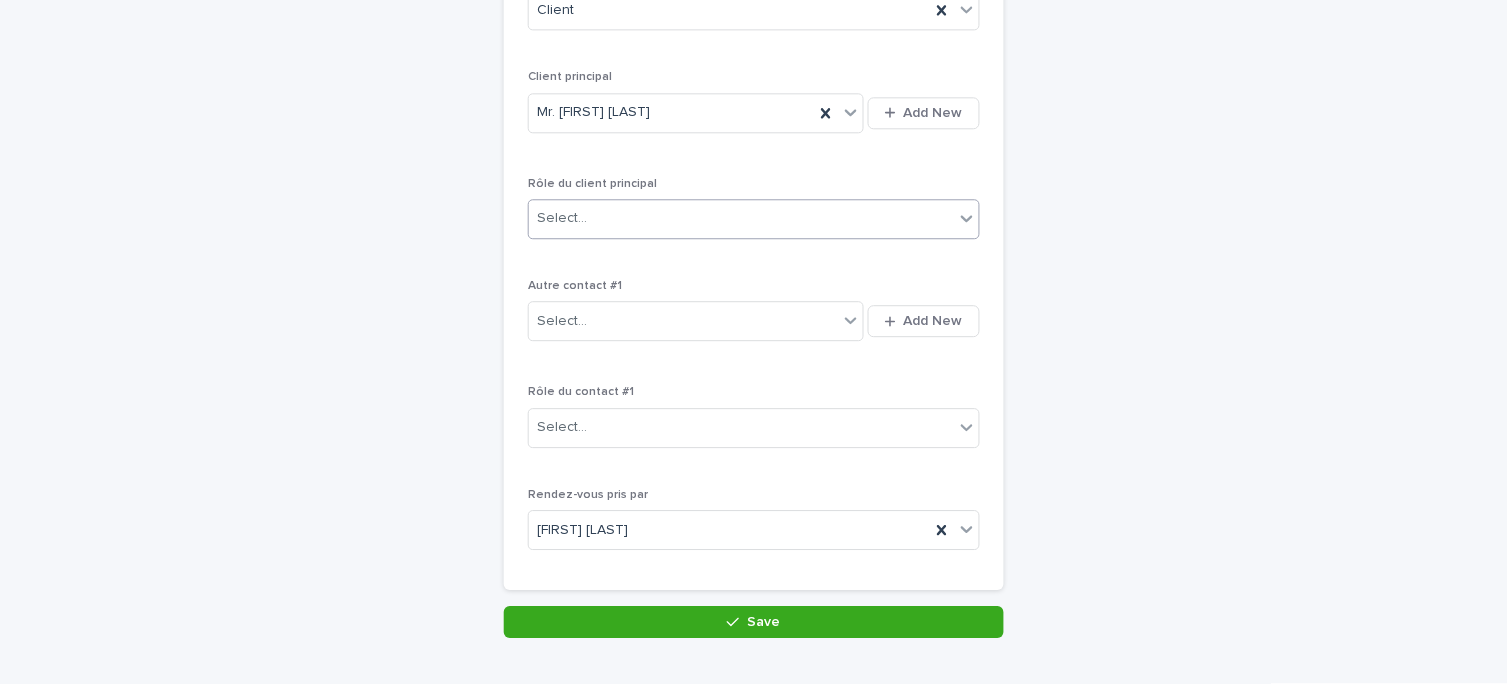 click on "Select..." at bounding box center (741, 218) 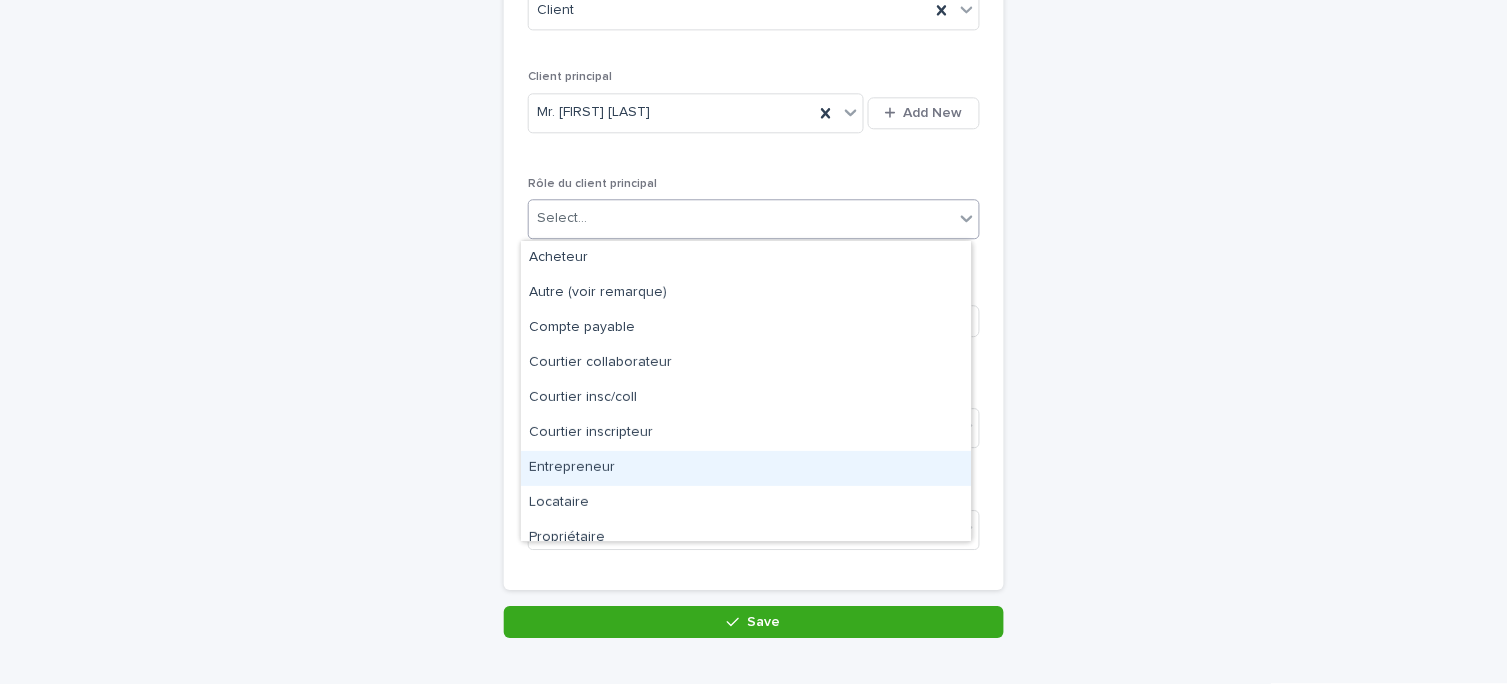 click on "Entrepreneur" at bounding box center (746, 468) 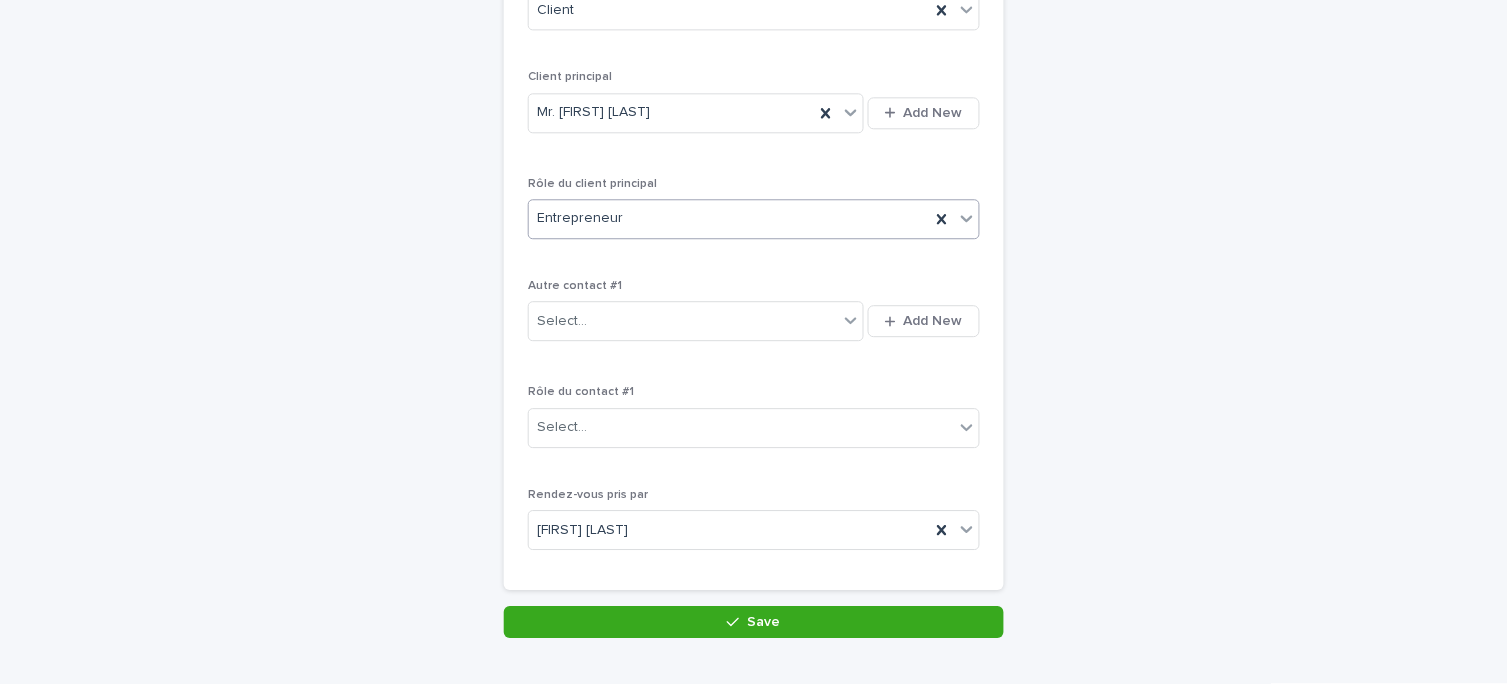 click on "Entrepreneur" at bounding box center (754, 219) 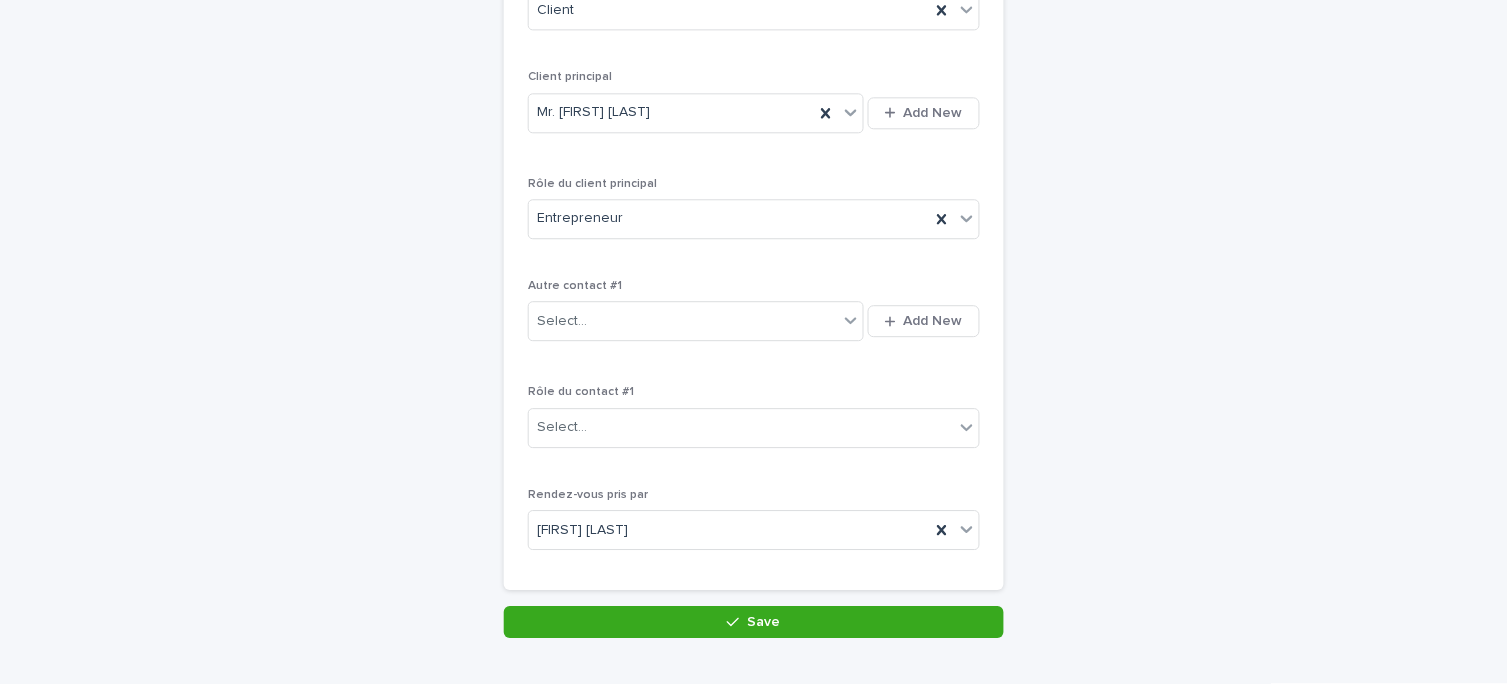 click on "Rôle du client principal Entrepreneur" at bounding box center [754, 216] 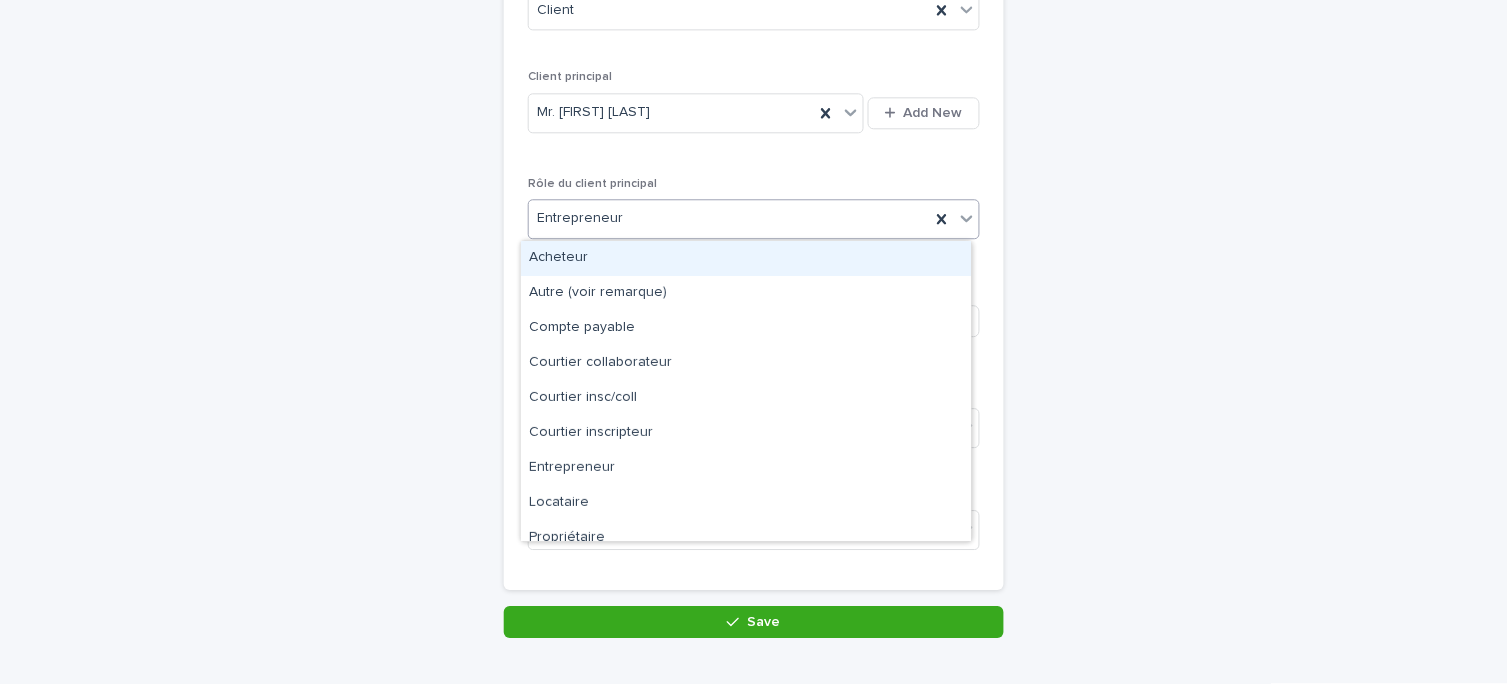 click on "Entrepreneur" at bounding box center [729, 218] 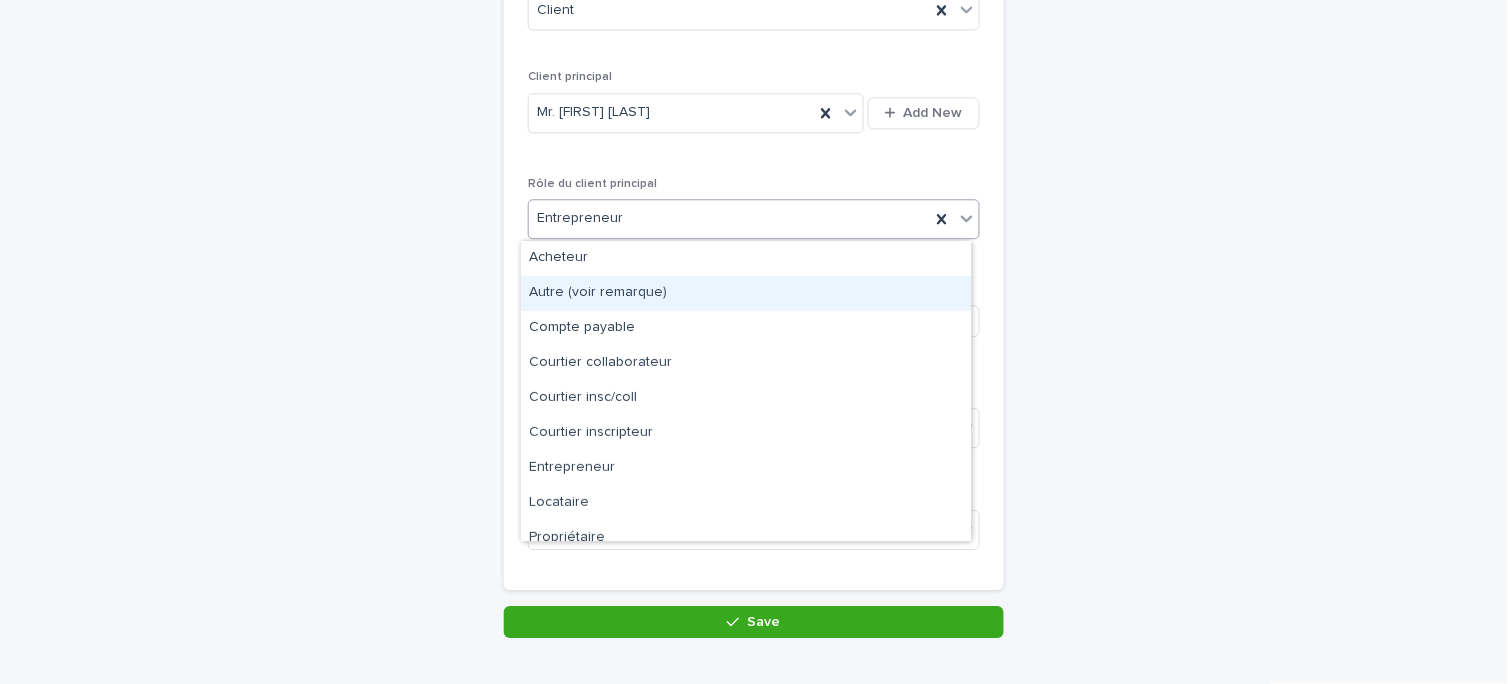 click on "Rôle du client principal" at bounding box center [754, 184] 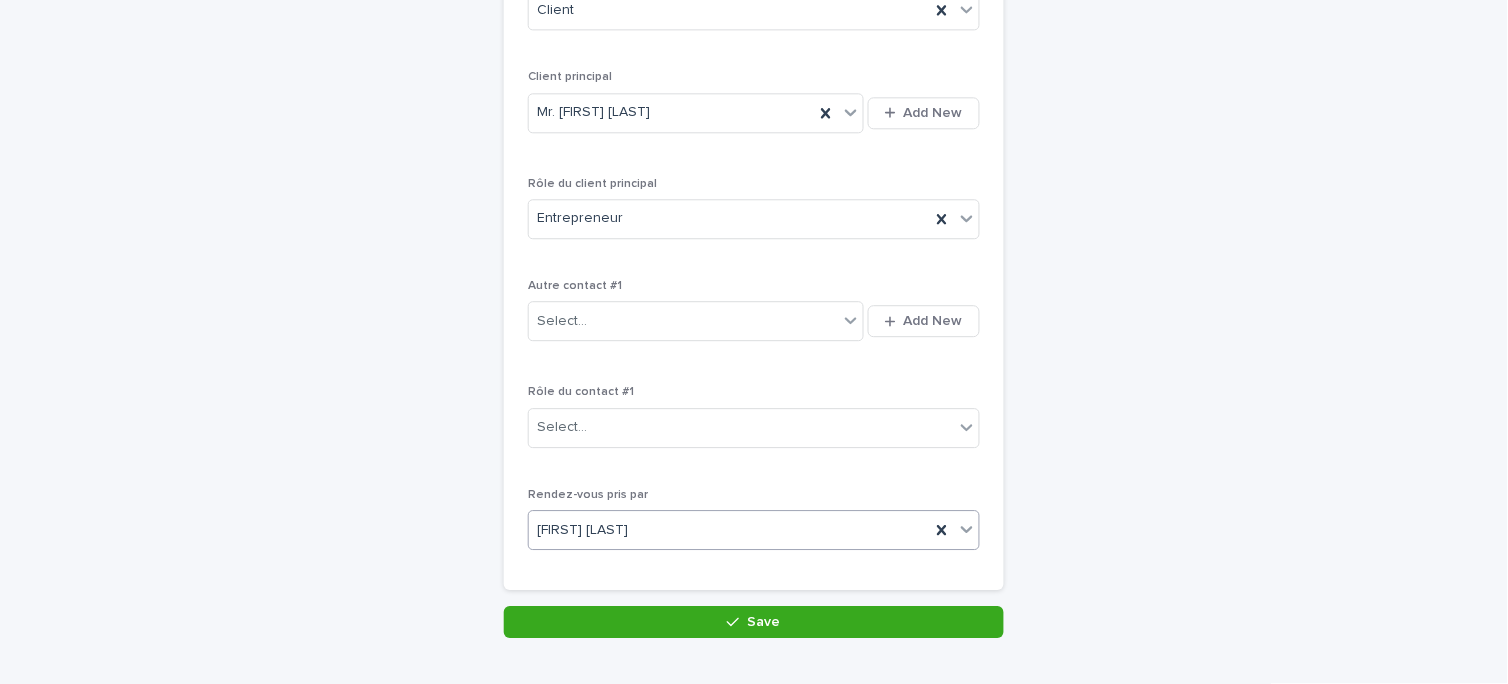 click on "[FIRST] [LAST]" at bounding box center [729, 530] 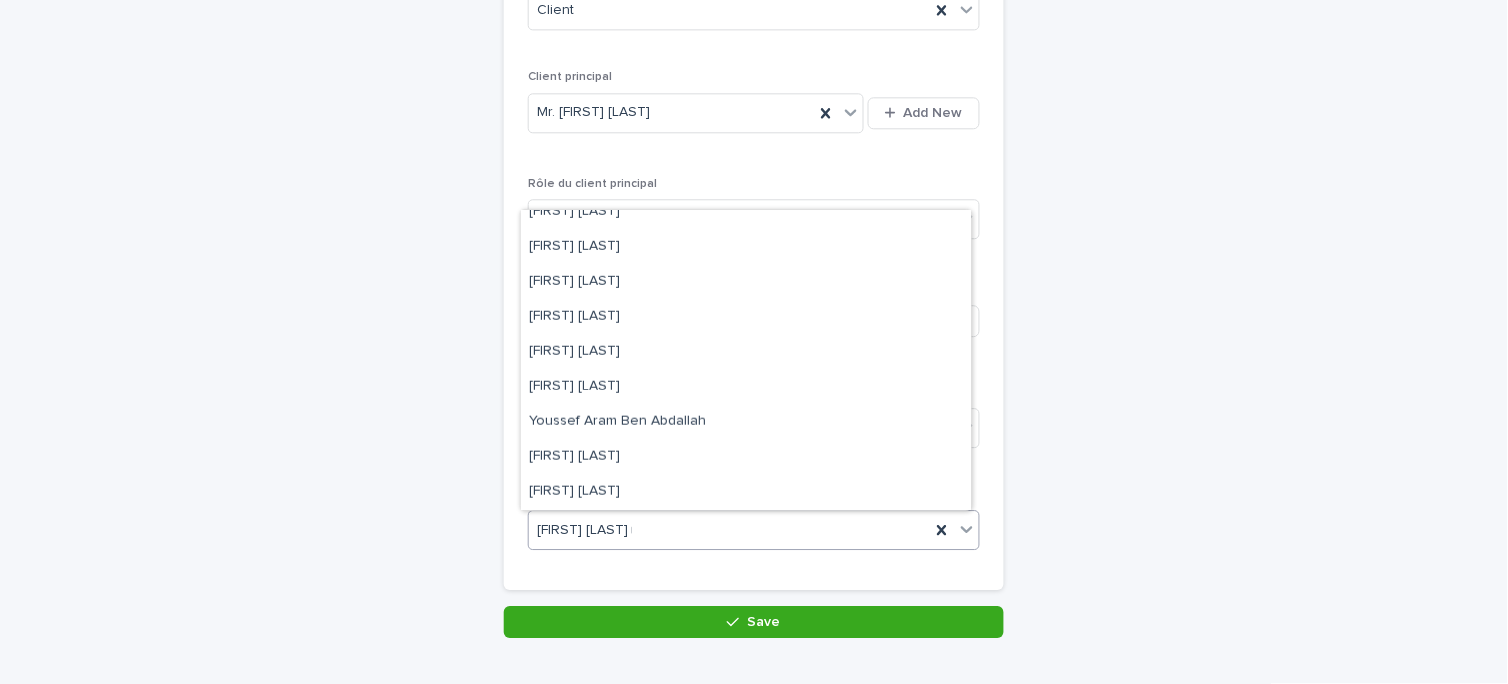scroll, scrollTop: 0, scrollLeft: 0, axis: both 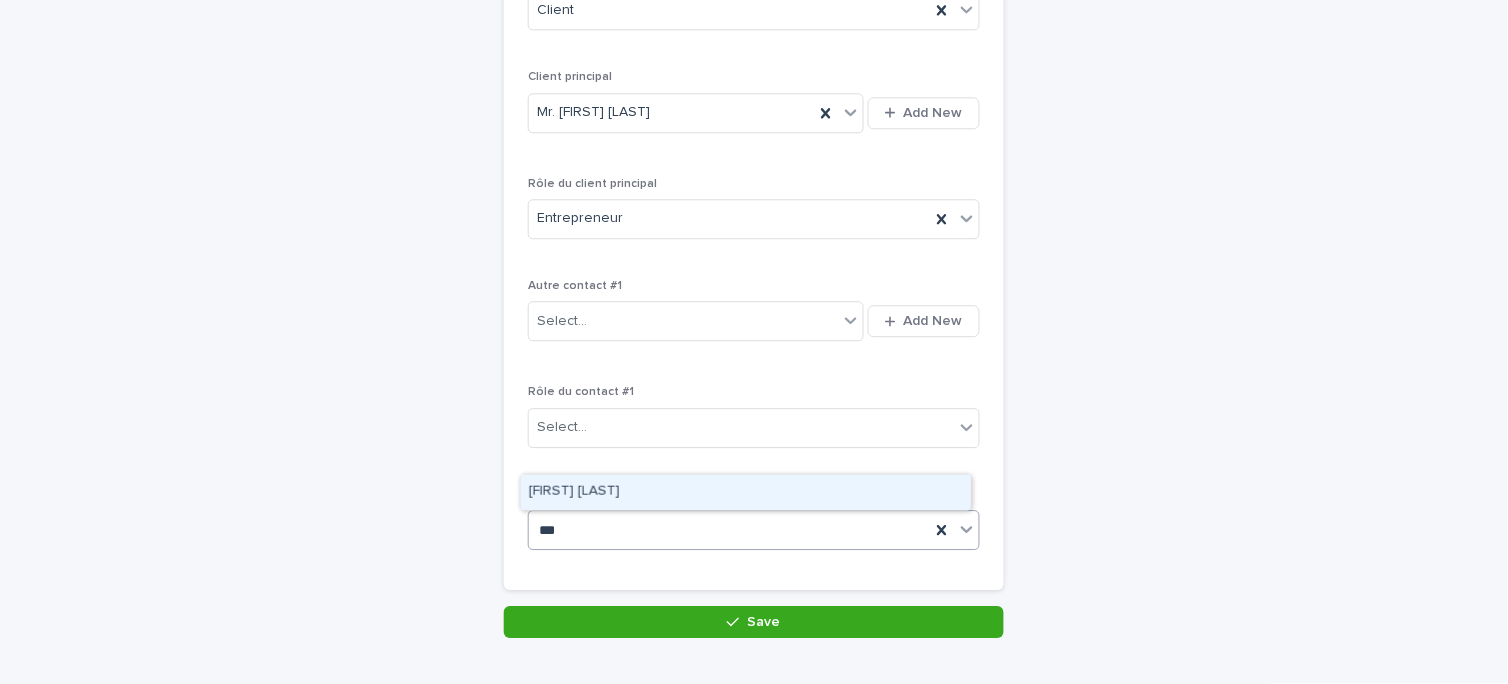type on "****" 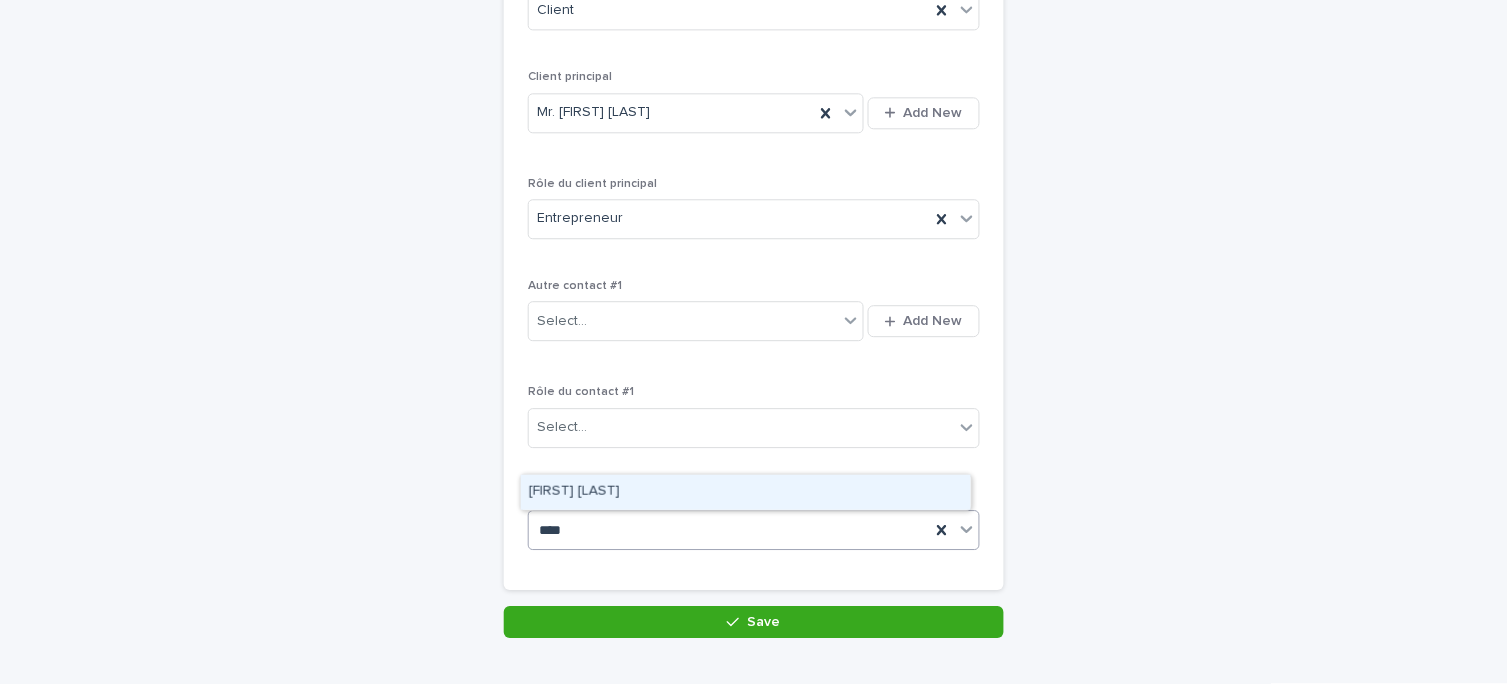 click on "[FIRST] [LAST]" at bounding box center [746, 492] 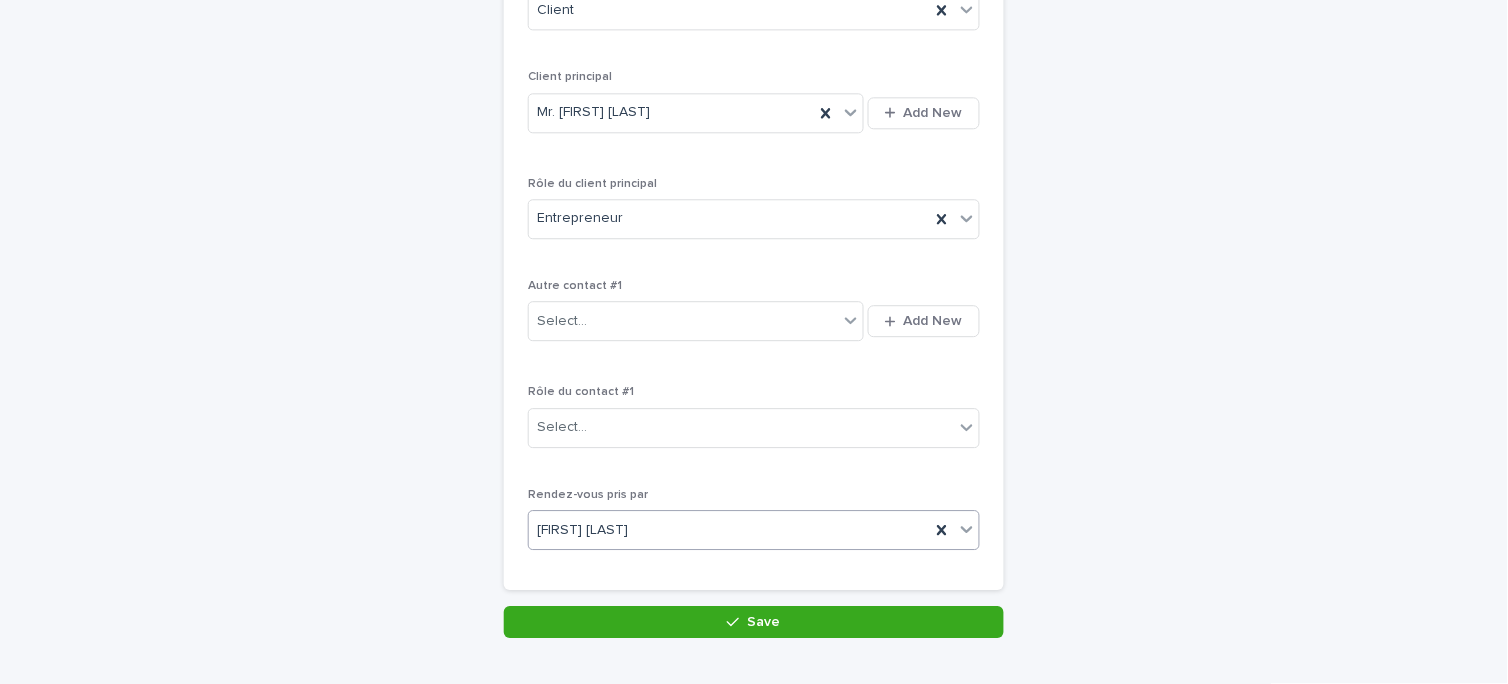 type 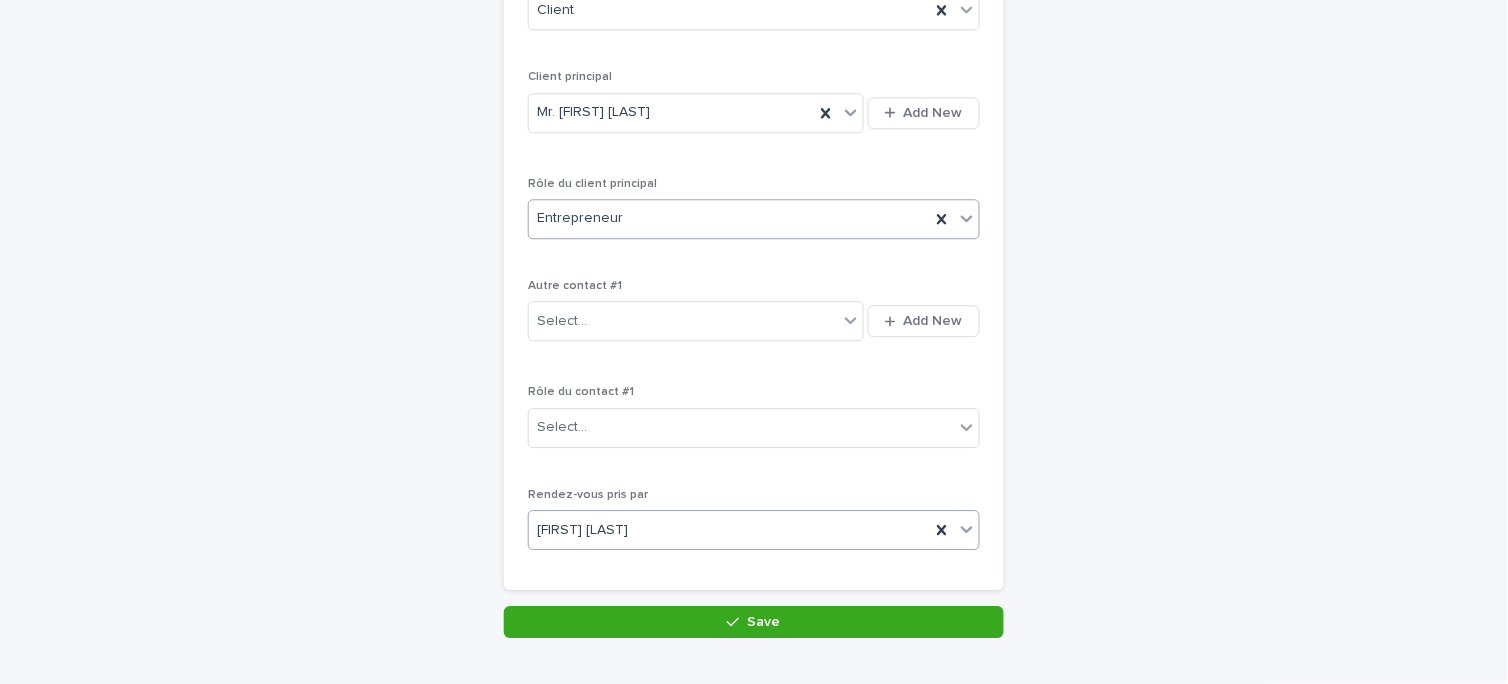 click on "Entrepreneur" at bounding box center [729, 218] 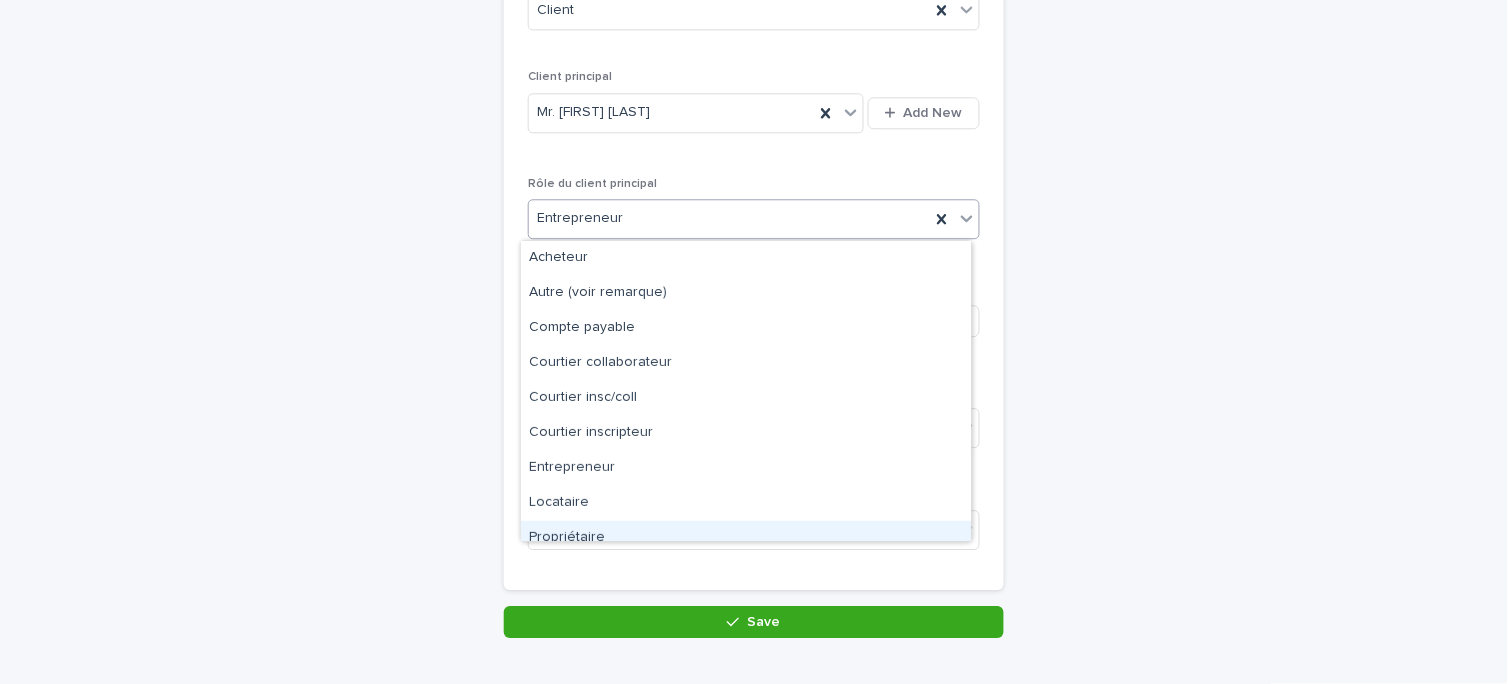 click on "Propriétaire" at bounding box center (746, 538) 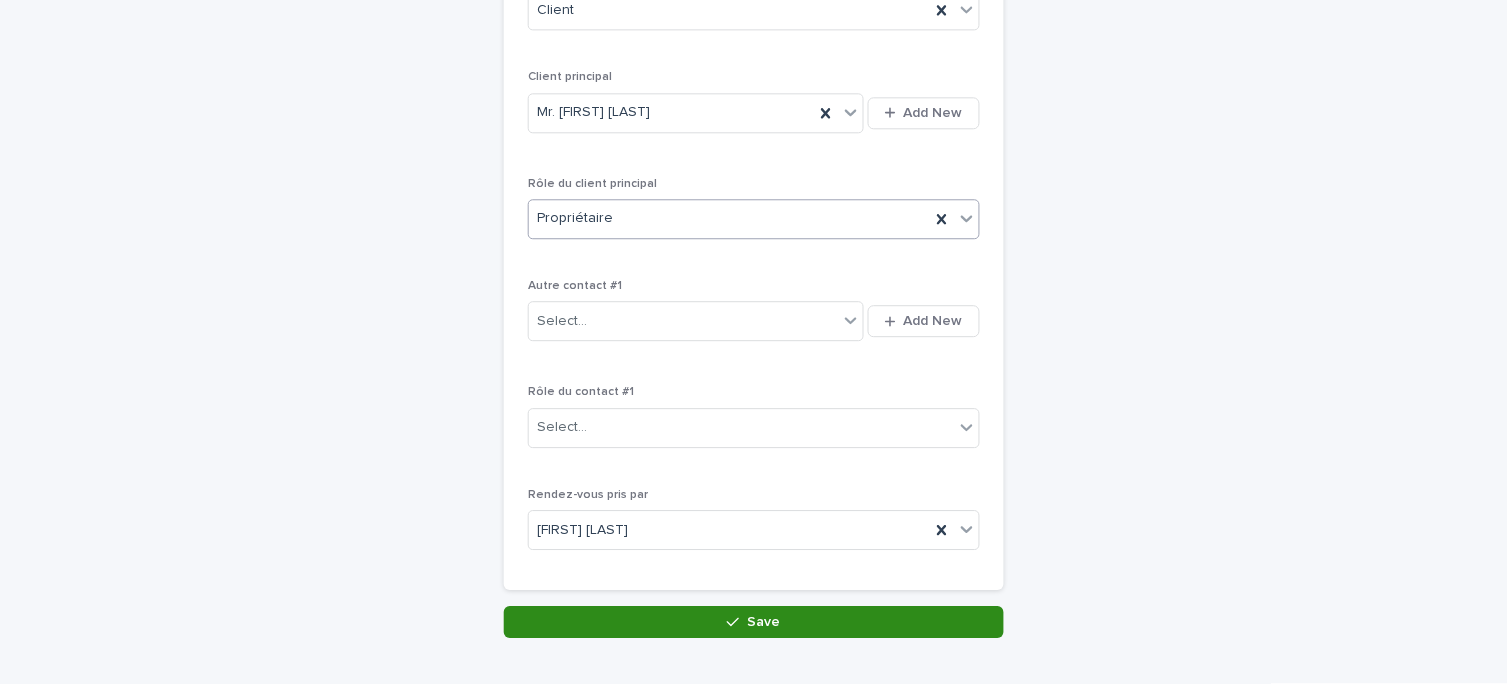 click on "Save" at bounding box center (754, 622) 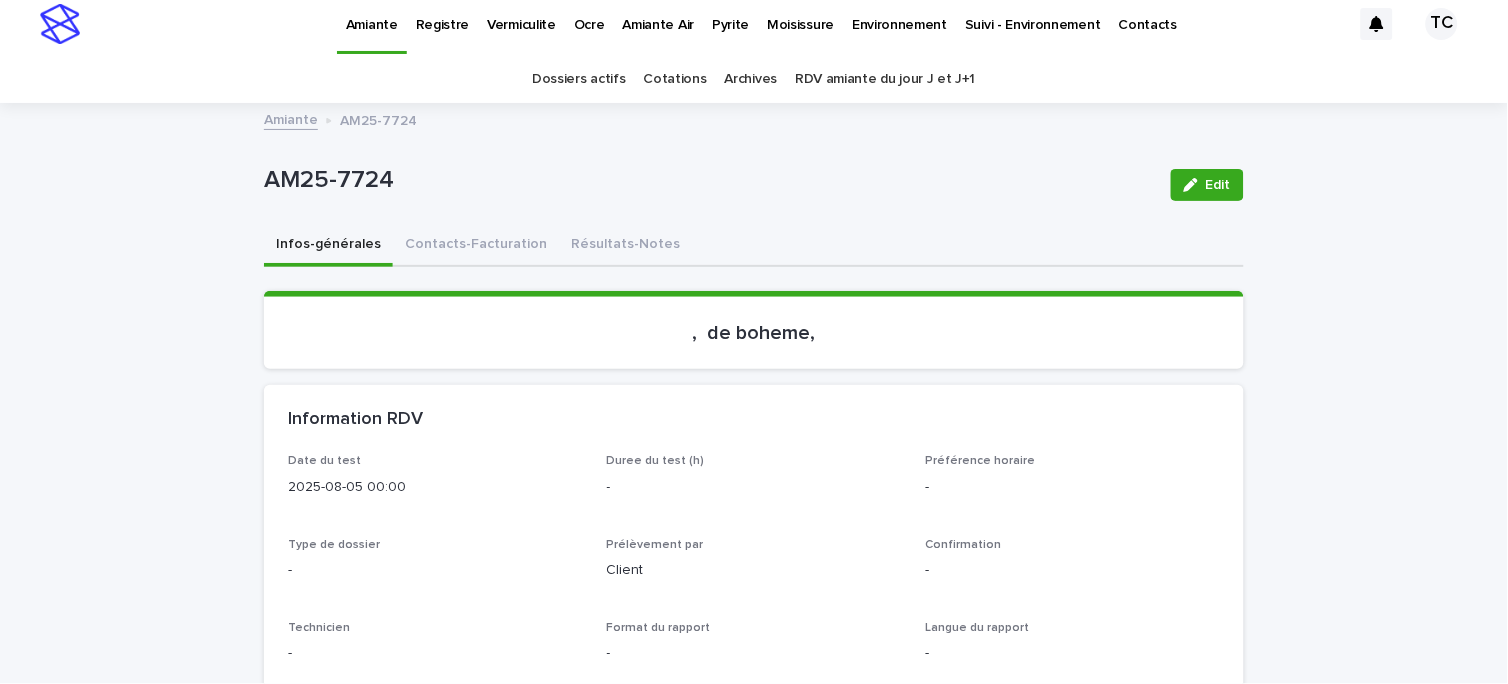 scroll, scrollTop: 0, scrollLeft: 0, axis: both 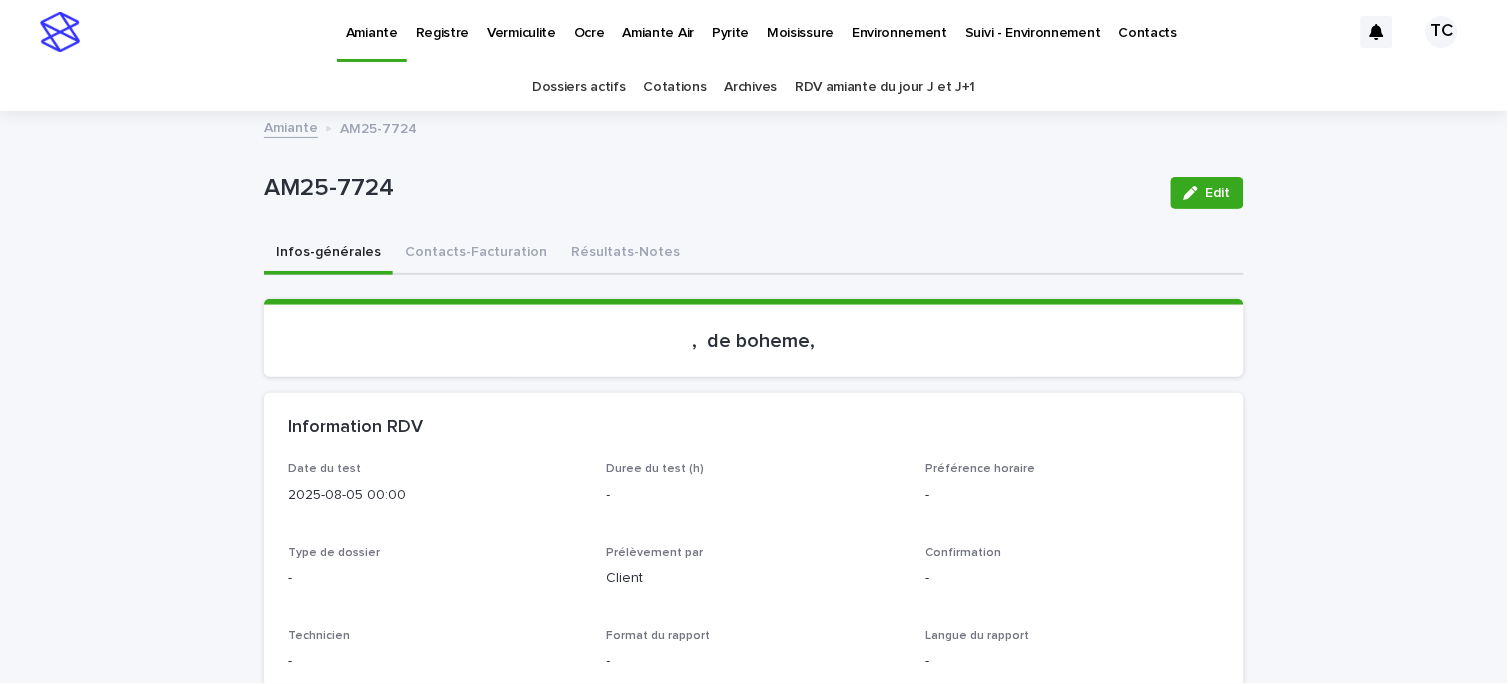 drag, startPoint x: 1222, startPoint y: 190, endPoint x: 802, endPoint y: 343, distance: 447 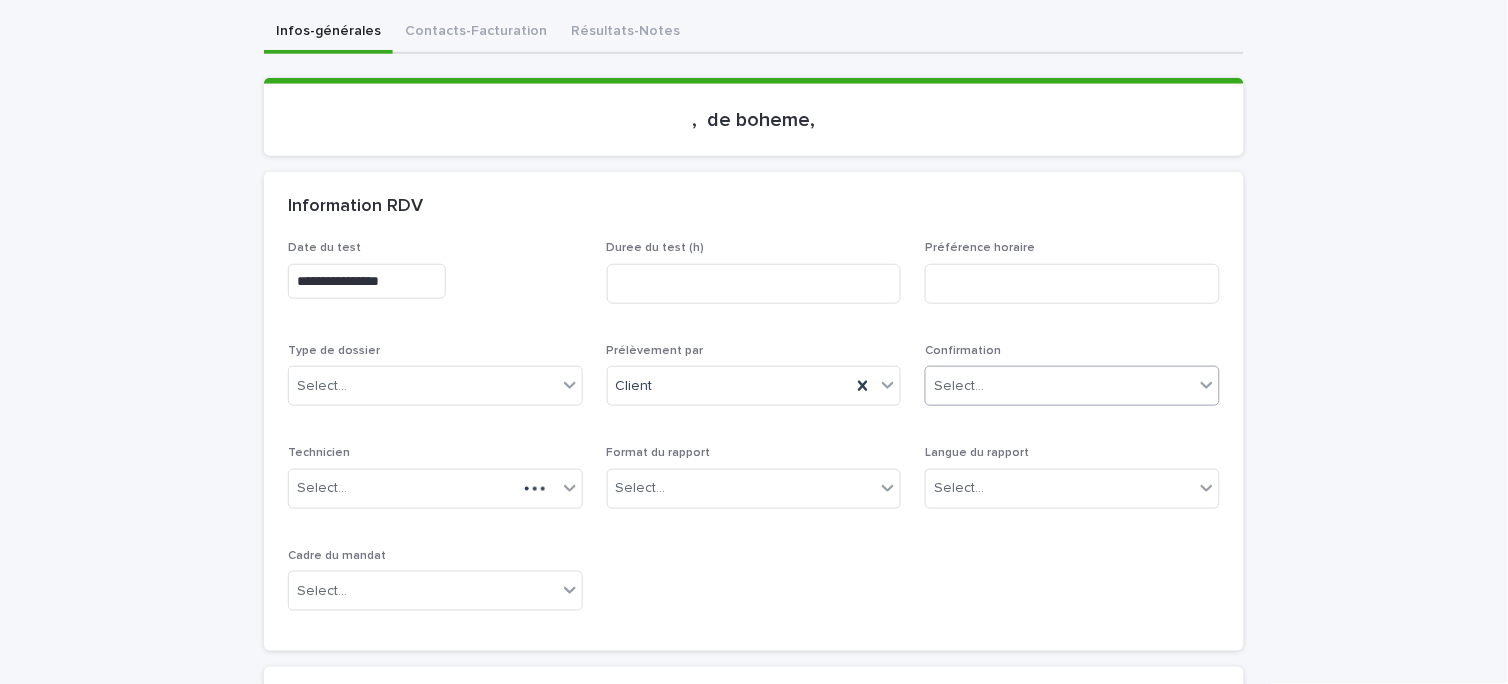 scroll, scrollTop: 222, scrollLeft: 0, axis: vertical 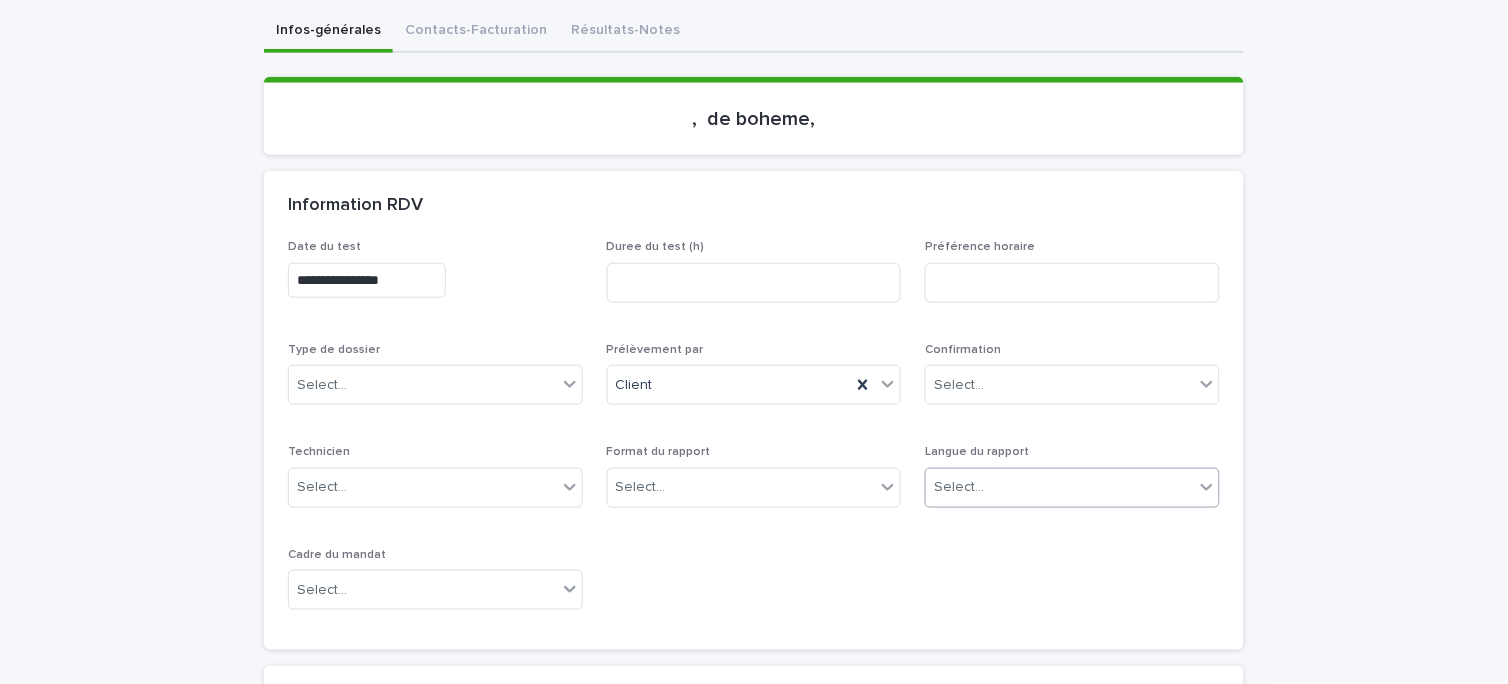 click on "Select..." at bounding box center [1072, 488] 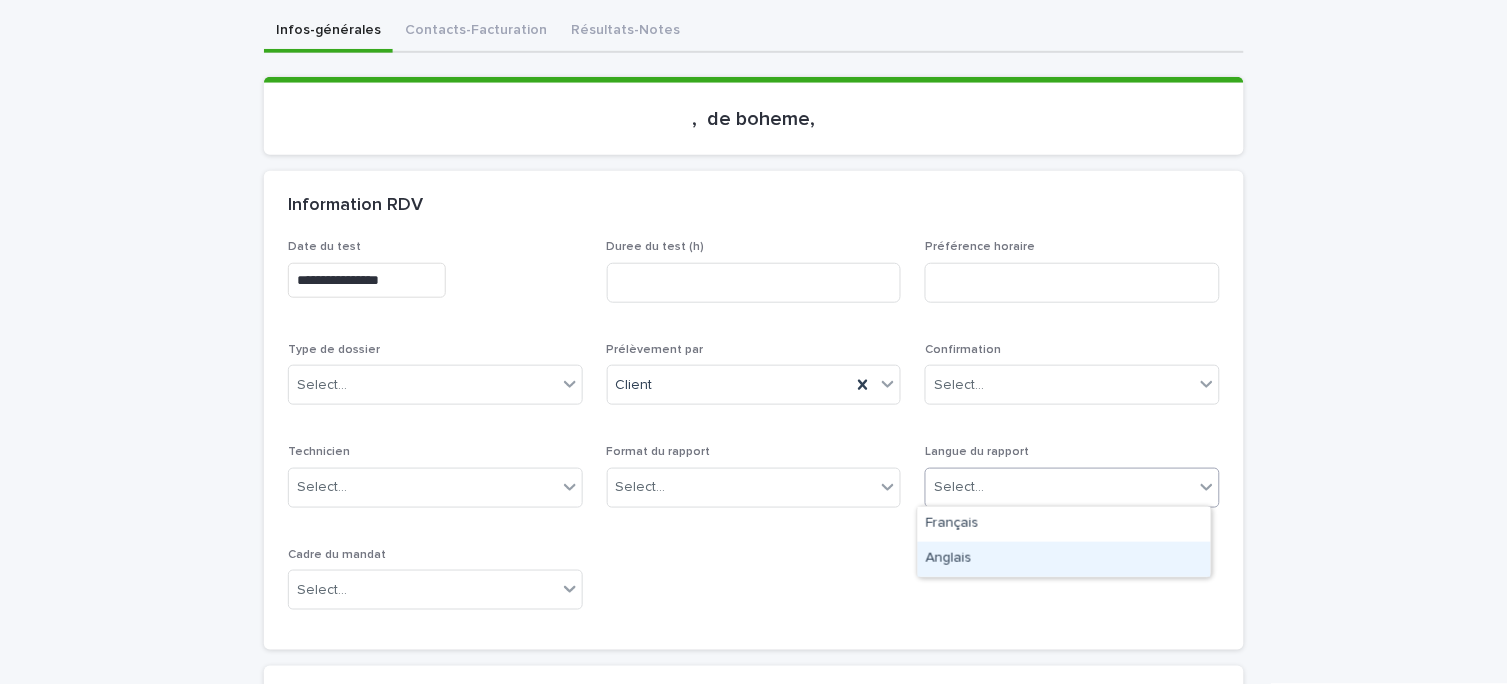 click on "Anglais" at bounding box center (1064, 559) 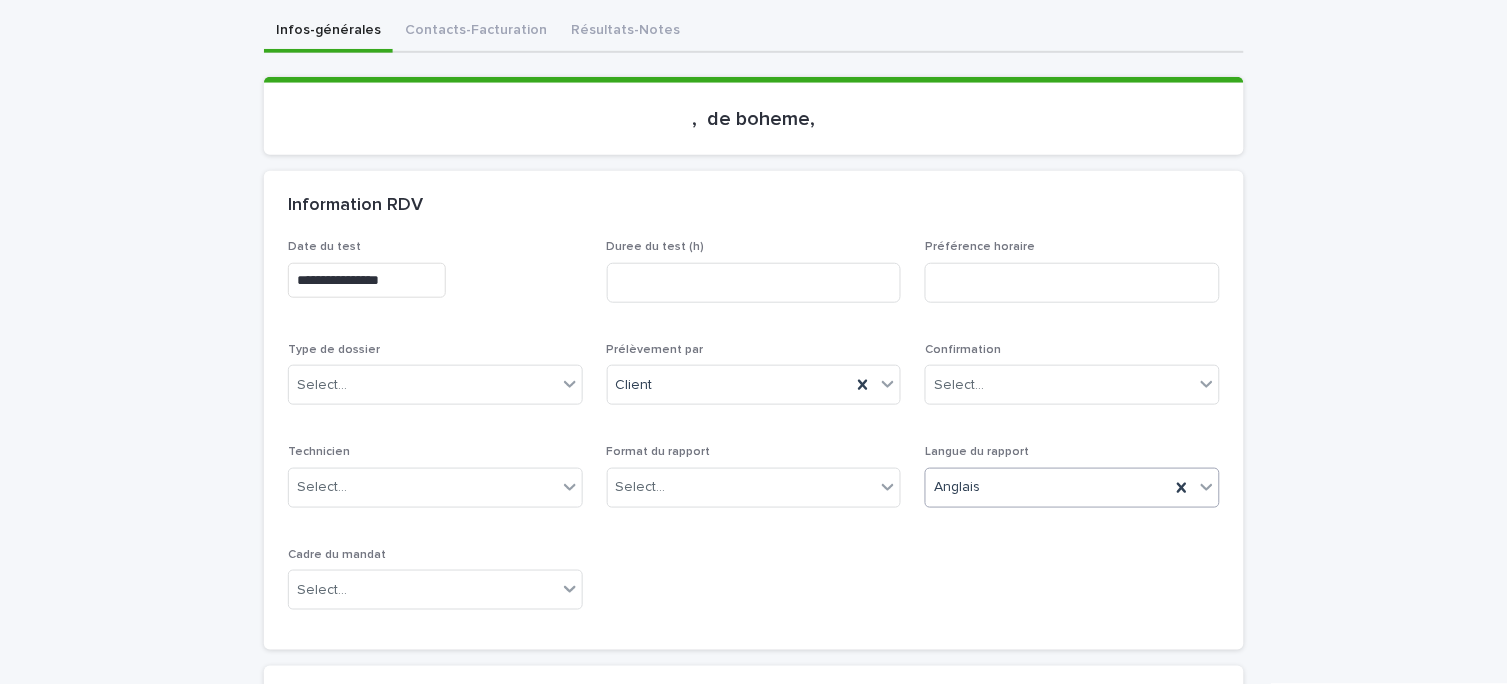 click on "**********" at bounding box center (754, 433) 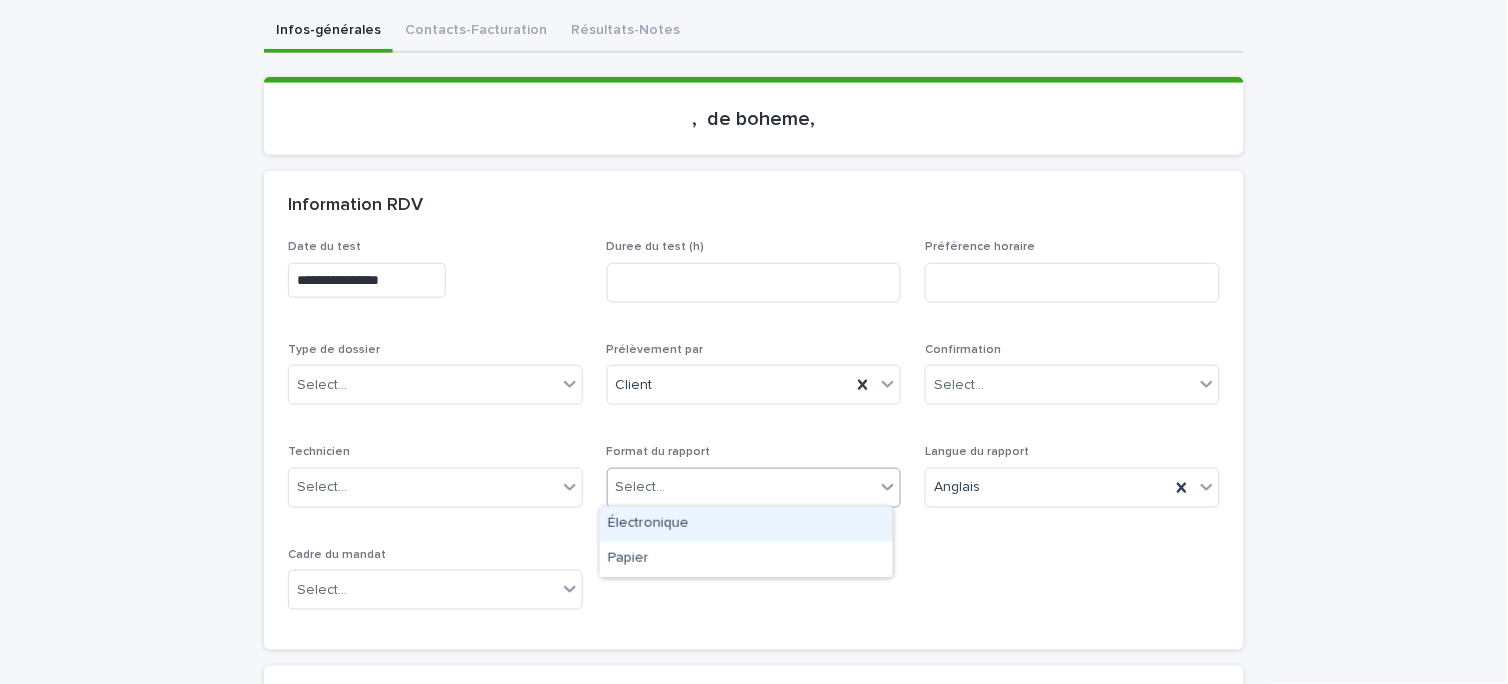 click on "Select..." at bounding box center (742, 487) 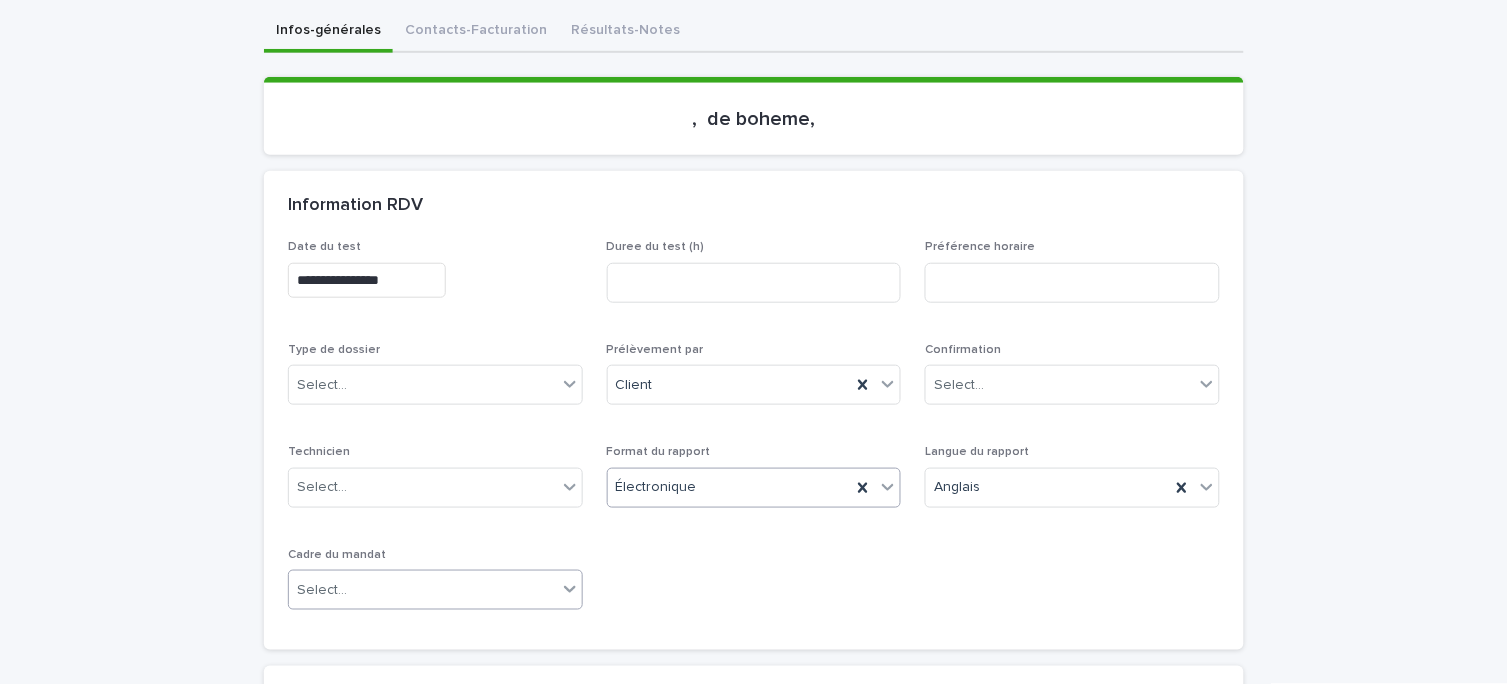 click on "Select..." at bounding box center [423, 590] 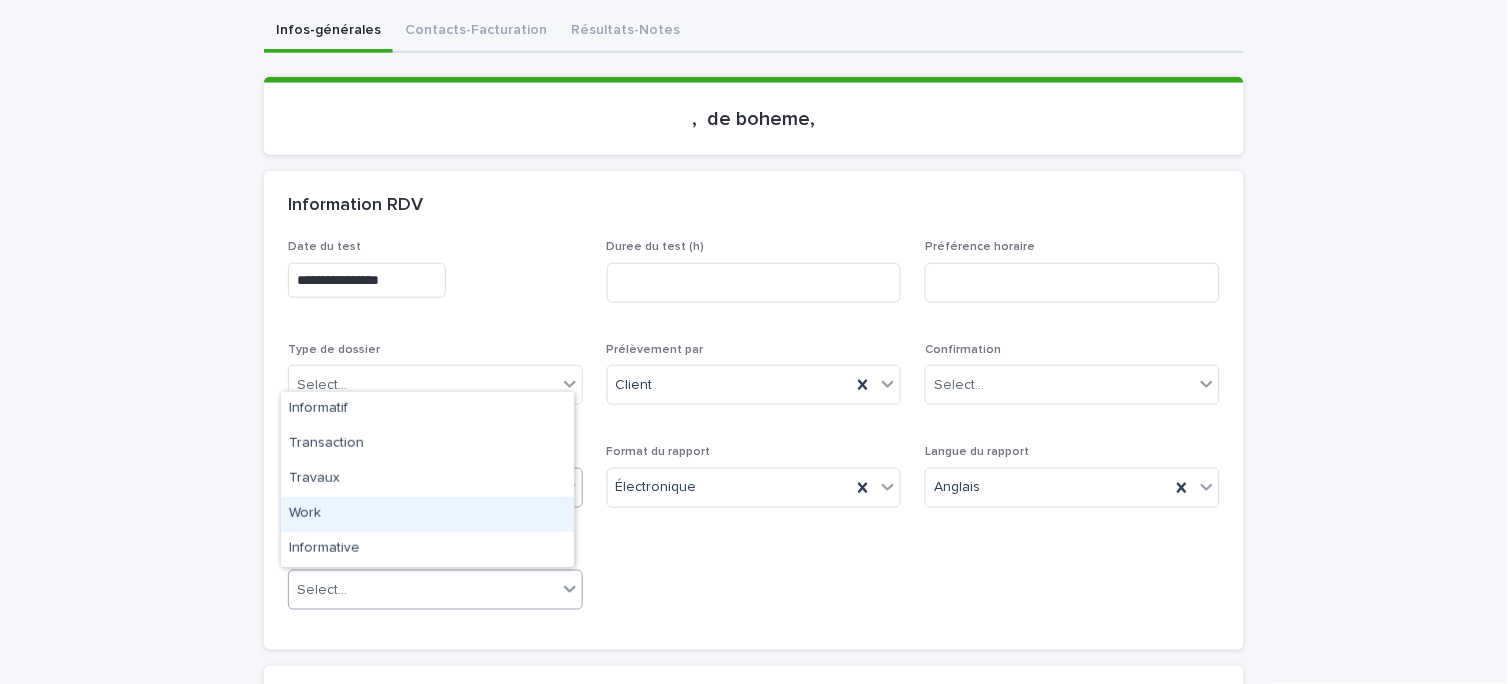 drag, startPoint x: 341, startPoint y: 510, endPoint x: 514, endPoint y: 486, distance: 174.6568 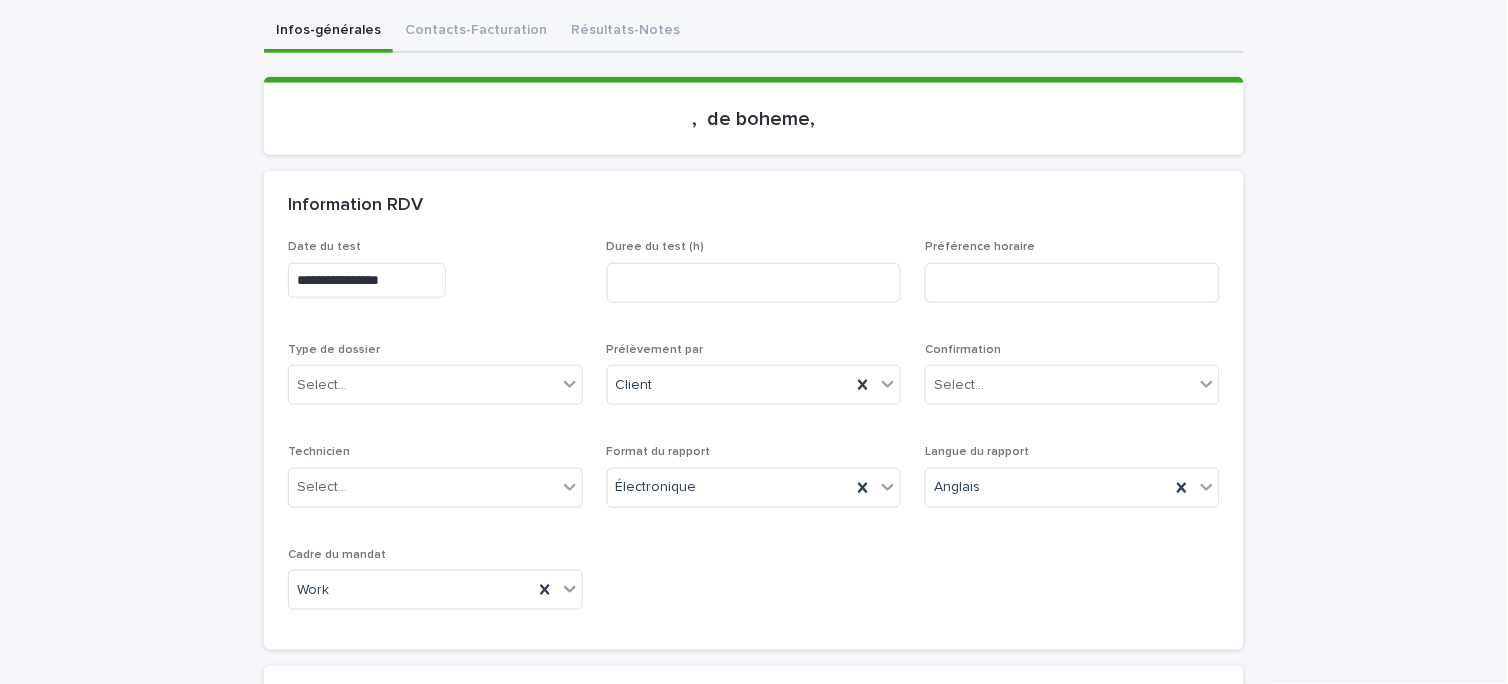 drag, startPoint x: 765, startPoint y: 553, endPoint x: 943, endPoint y: 163, distance: 428.70035 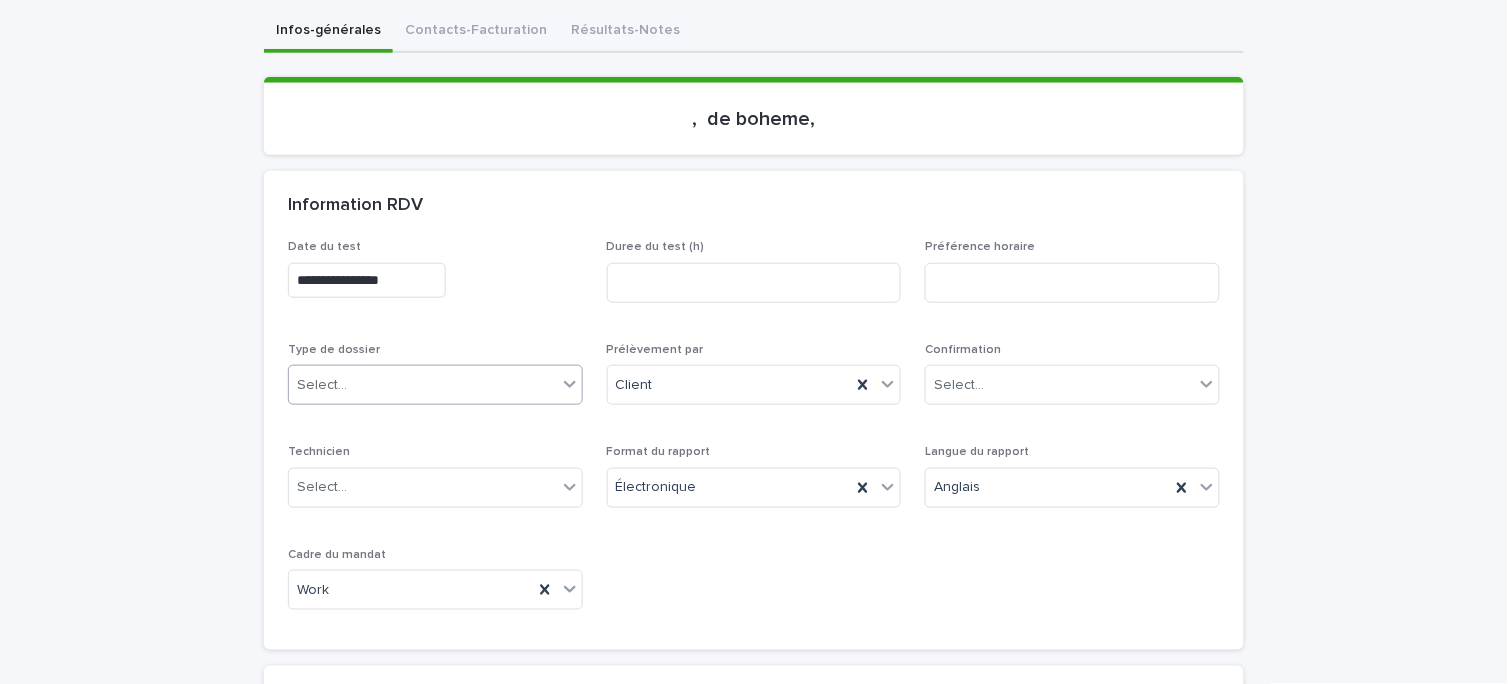 click on "Select..." at bounding box center [423, 385] 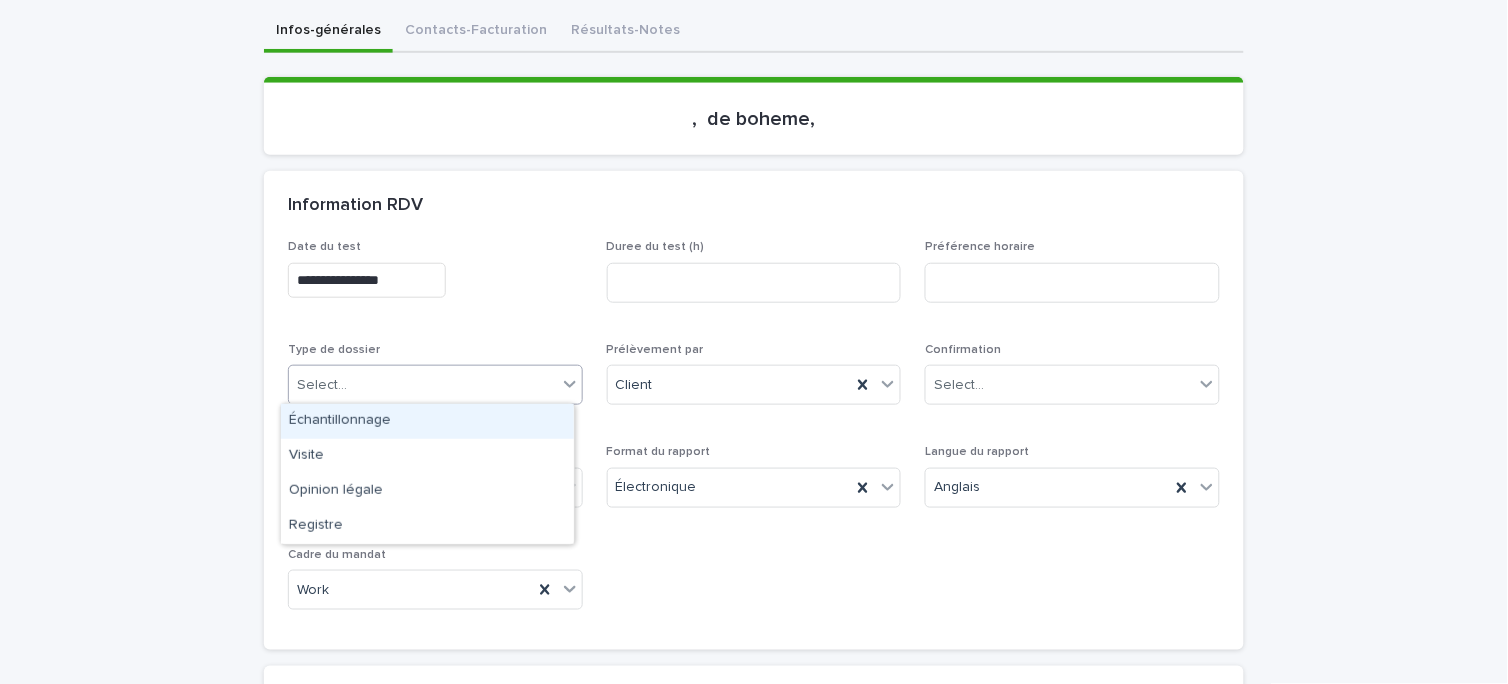 click on "Échantillonnage" at bounding box center [427, 421] 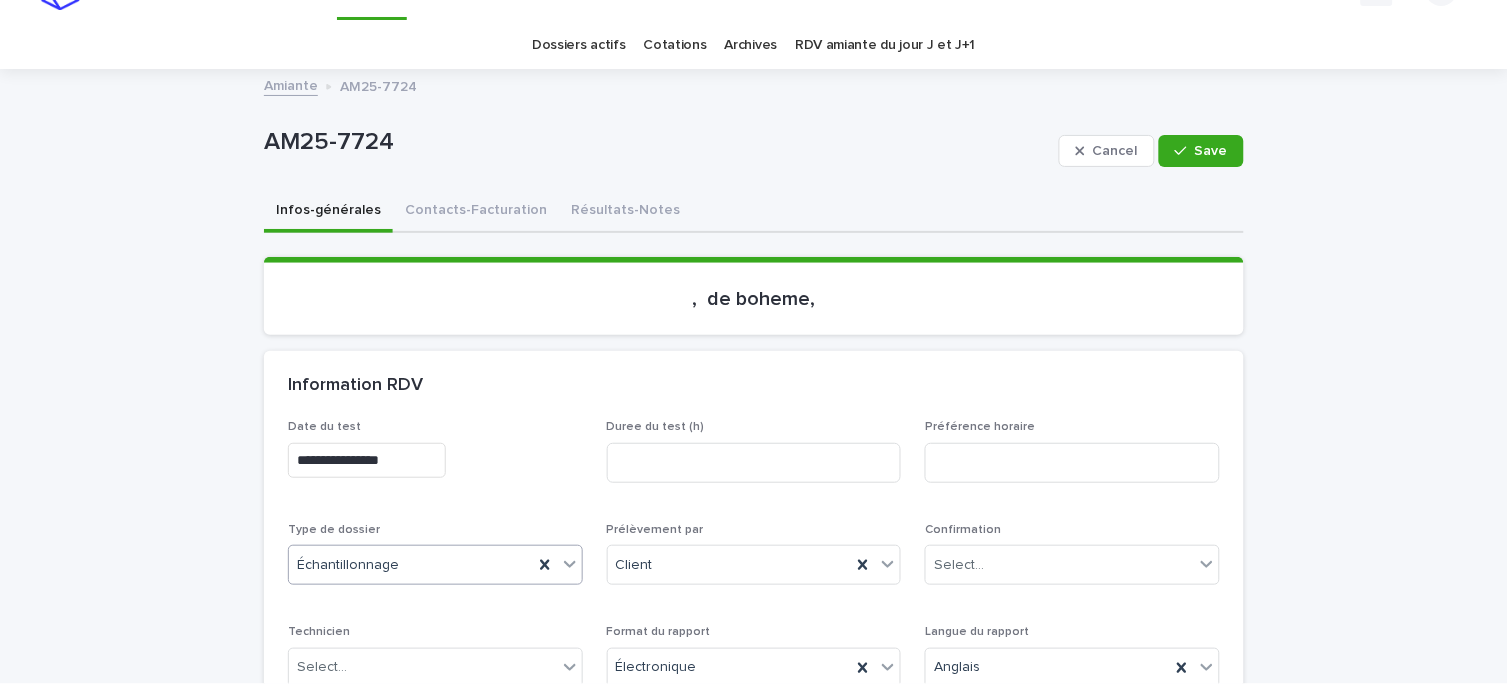 scroll, scrollTop: 0, scrollLeft: 0, axis: both 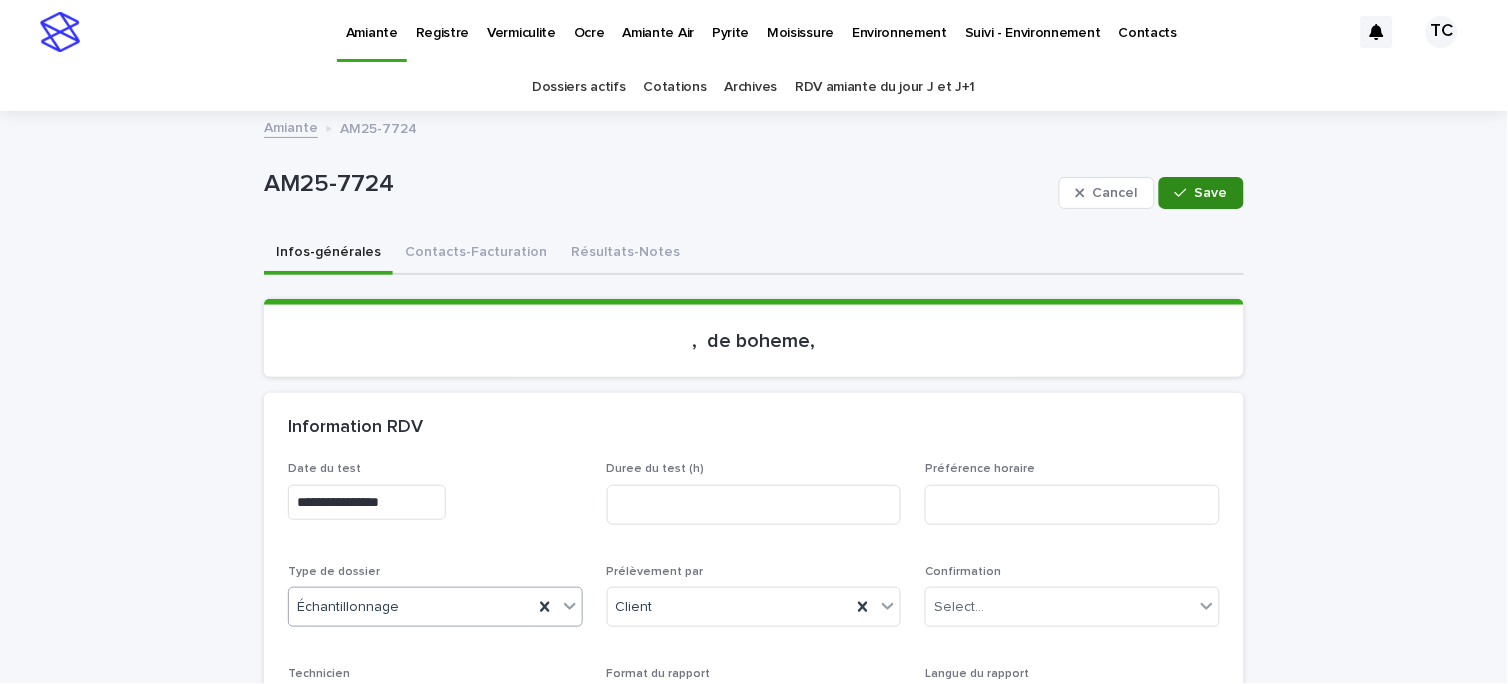 click on "Save" at bounding box center (1201, 193) 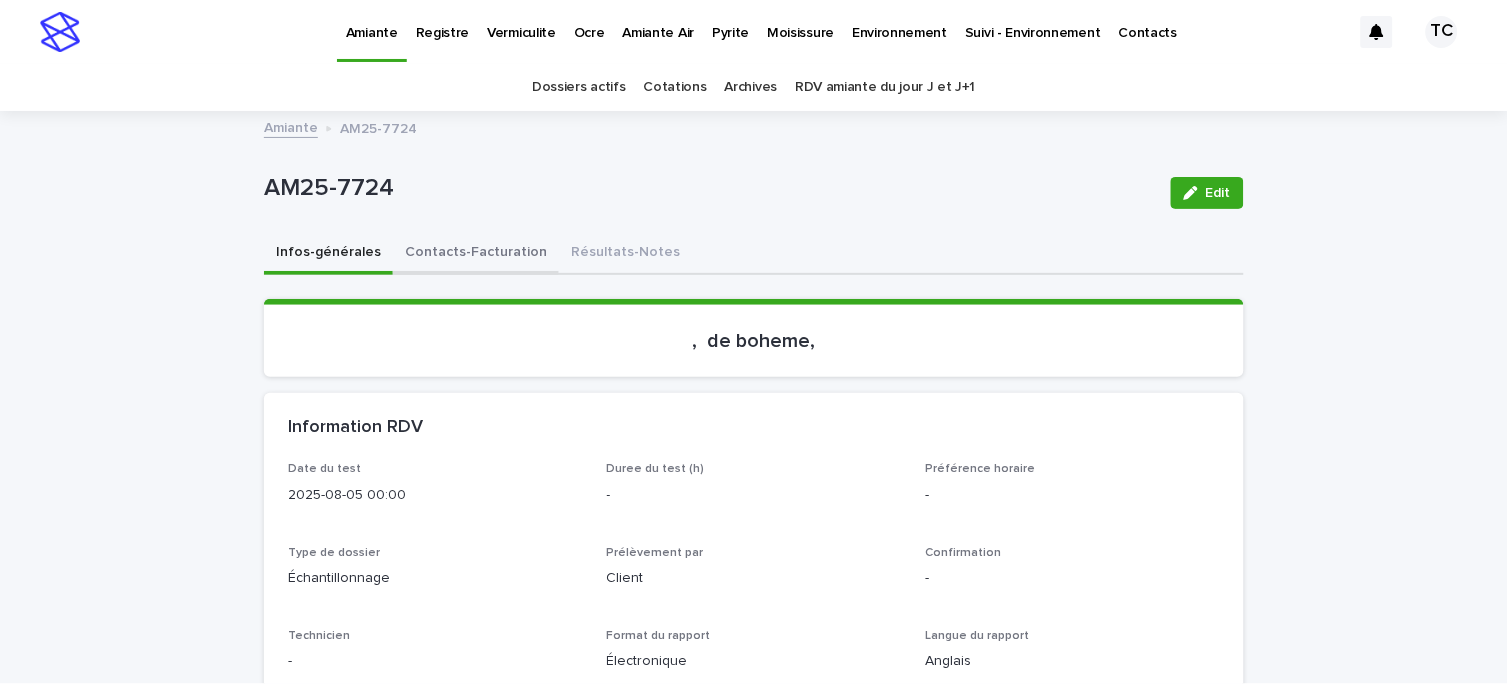 click on "Contacts-Facturation" at bounding box center (476, 254) 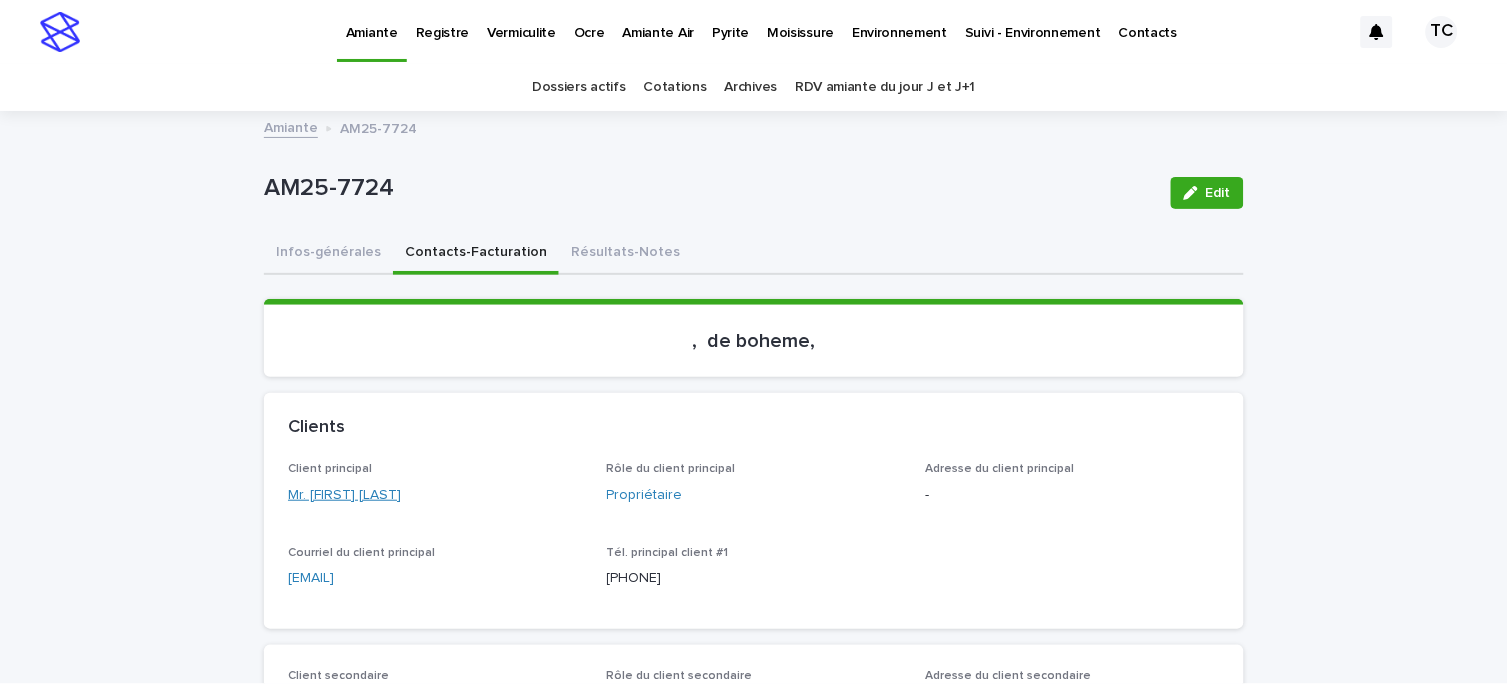 click on "Mr. [FIRST] [LAST]" at bounding box center [344, 495] 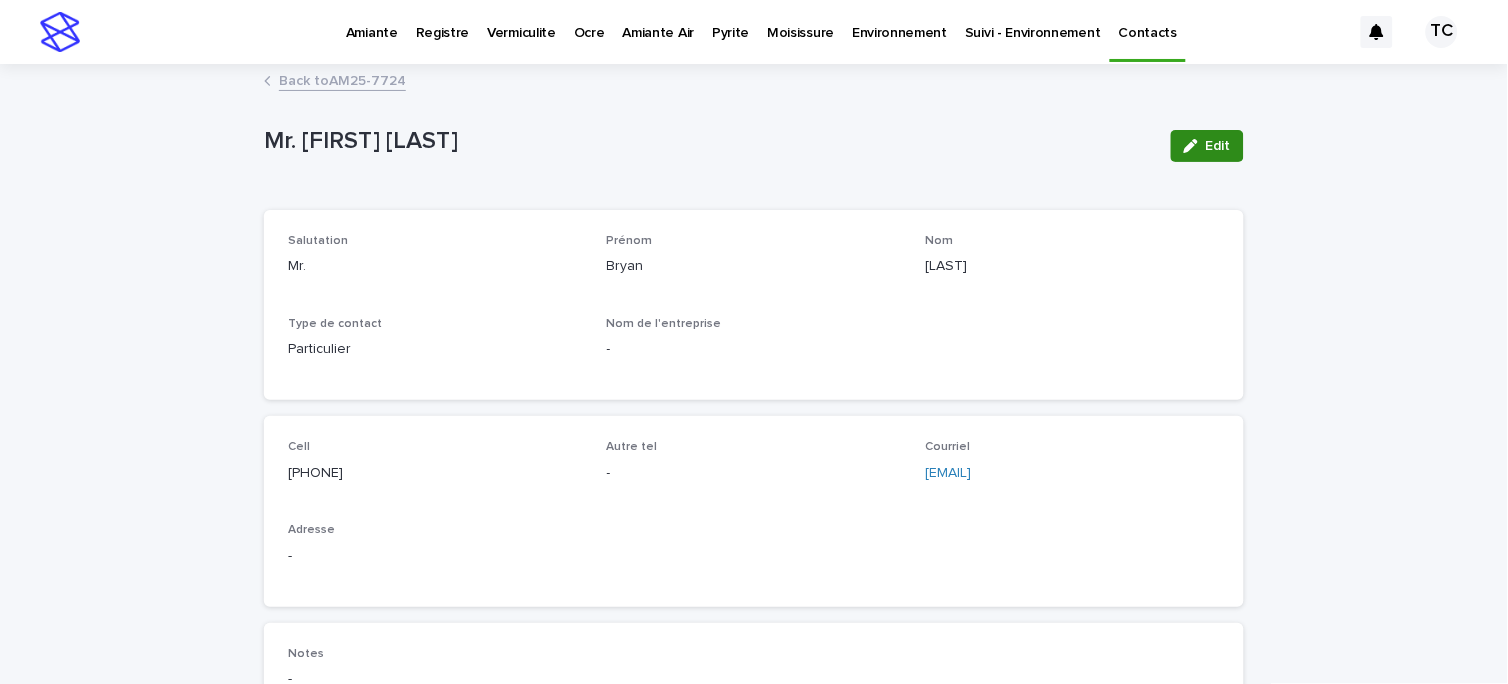 click on "Edit" at bounding box center (1218, 146) 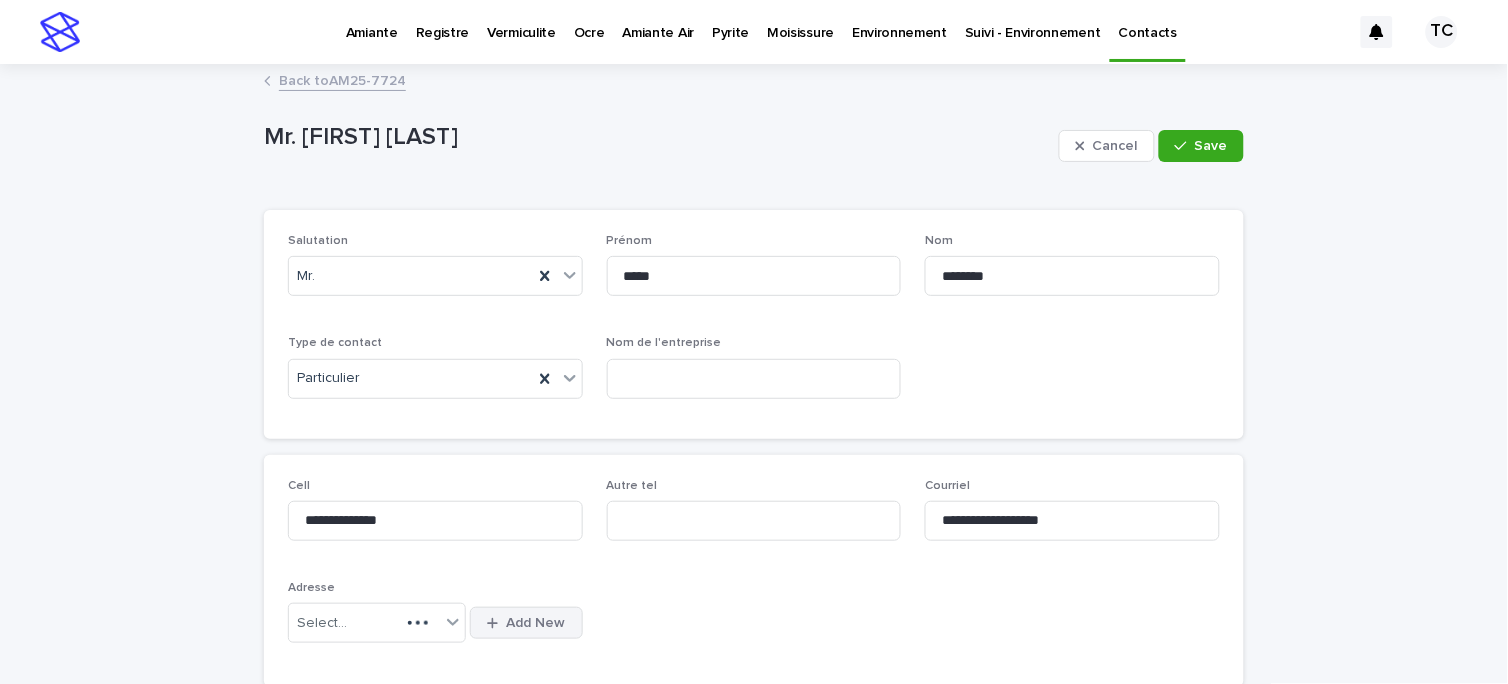 type on "**********" 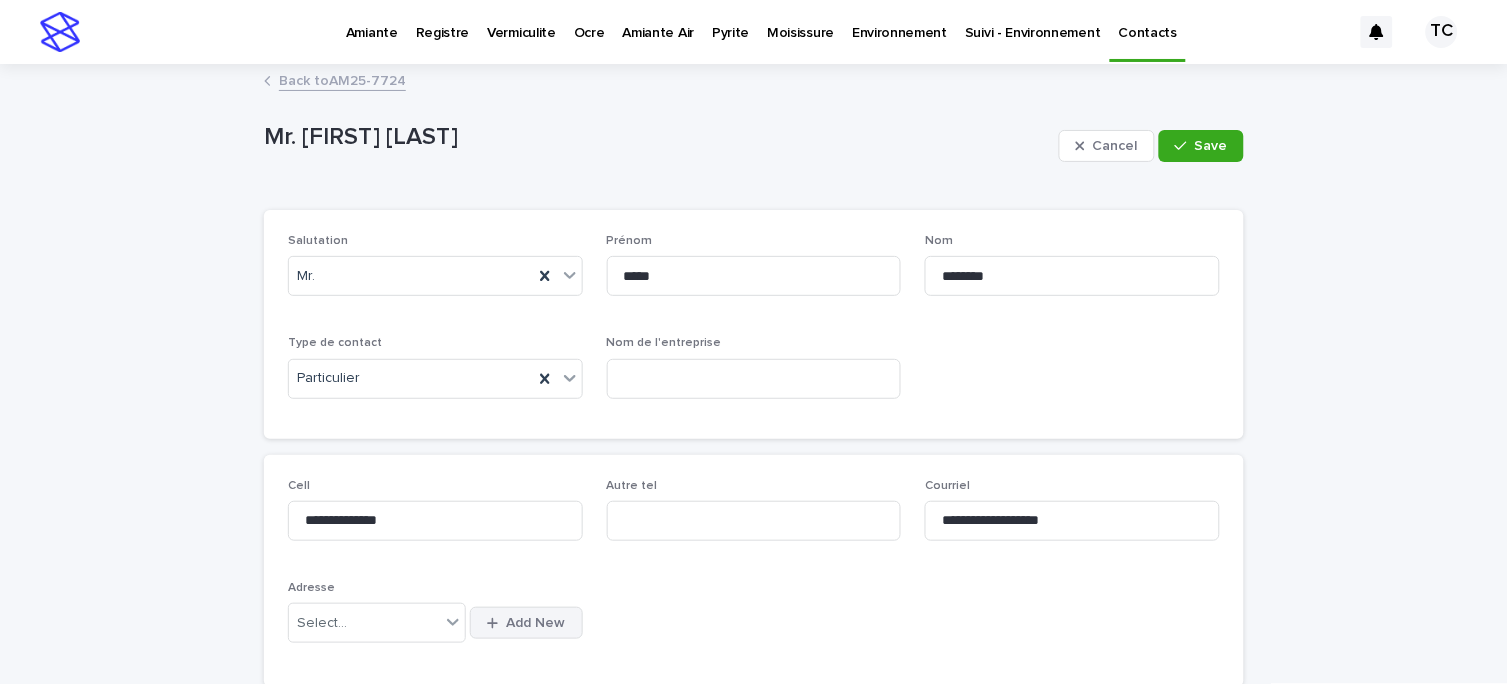 click on "Add New" at bounding box center (536, 623) 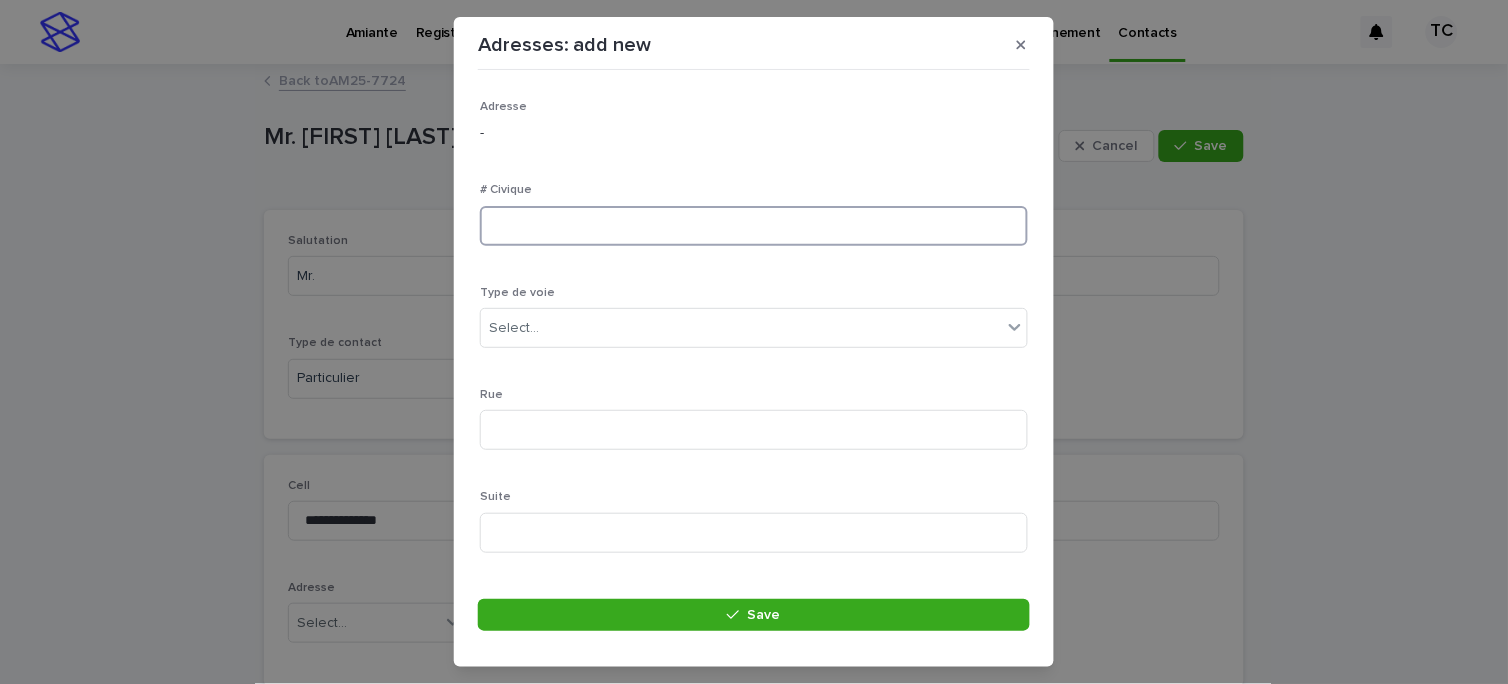 click at bounding box center (754, 226) 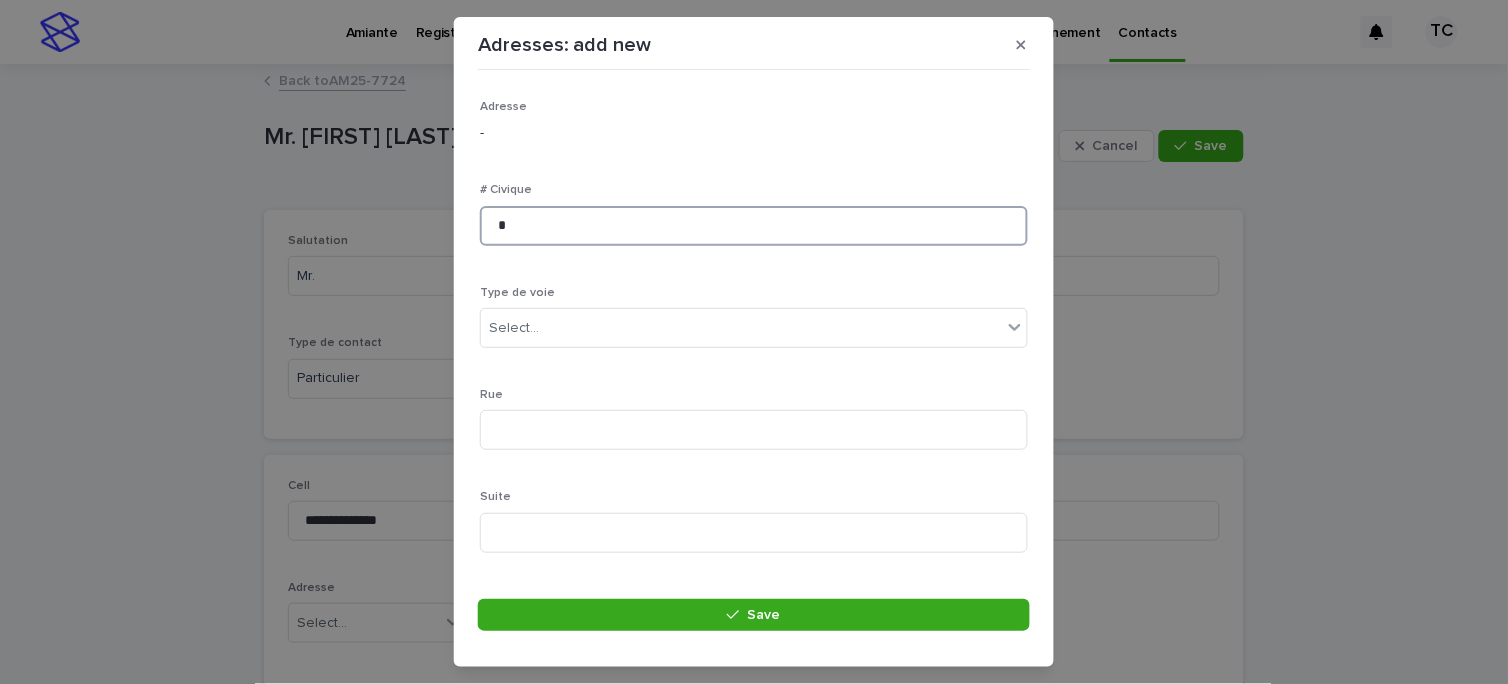 type on "*" 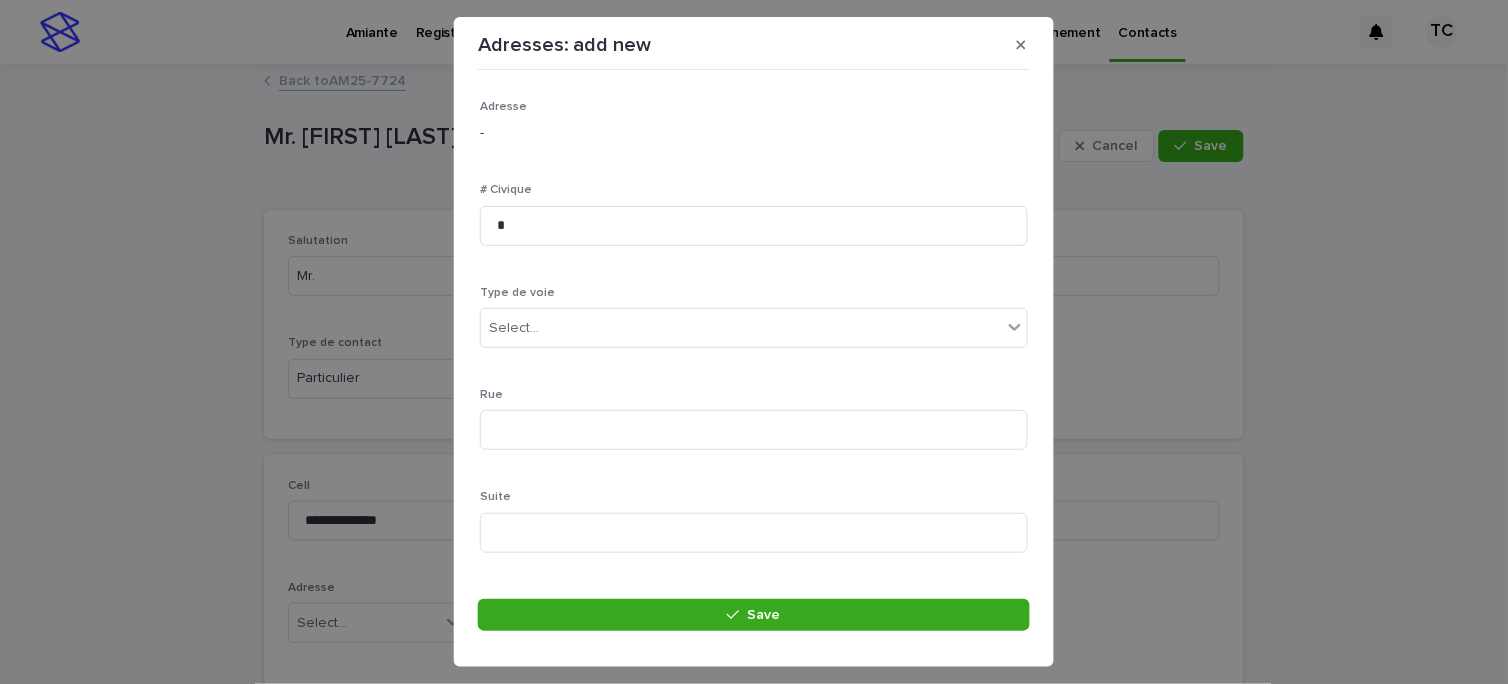 click on "Type de voie Select..." at bounding box center [754, 325] 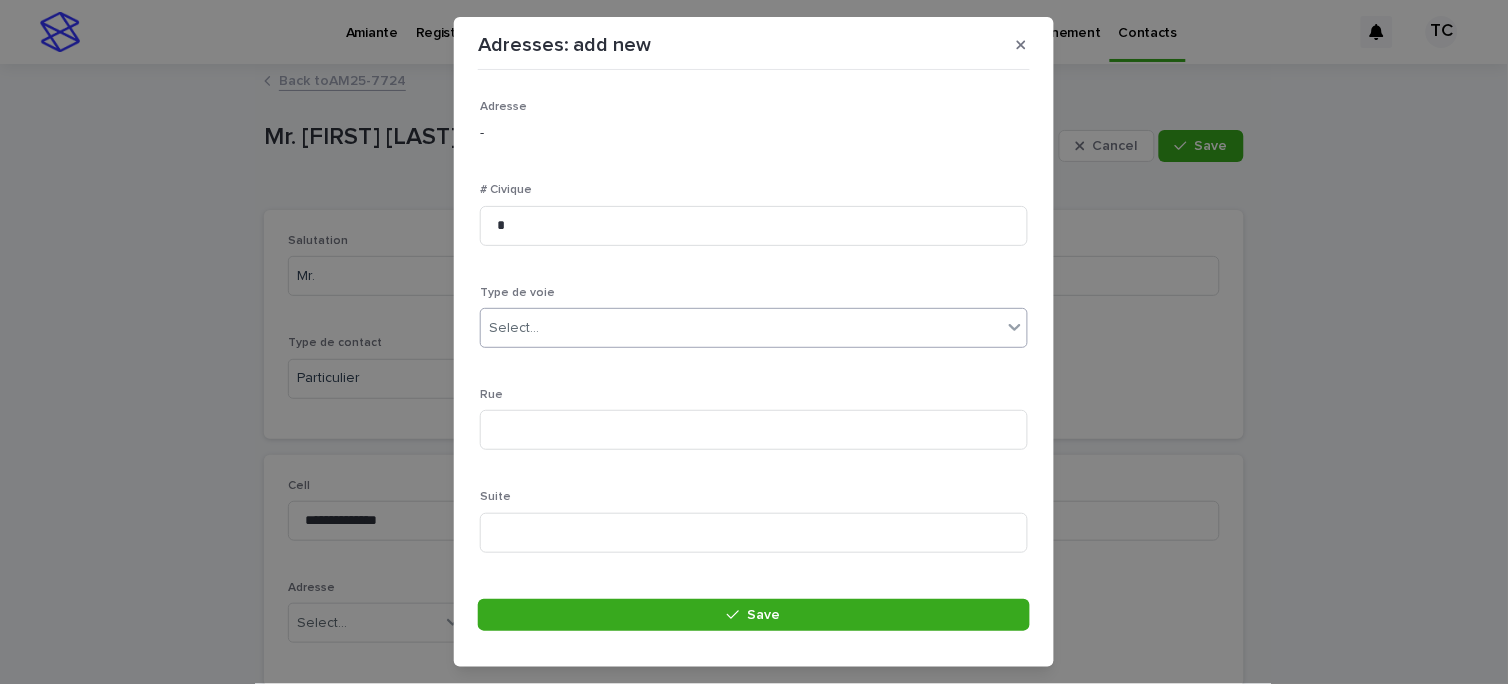 click on "Select..." at bounding box center [741, 328] 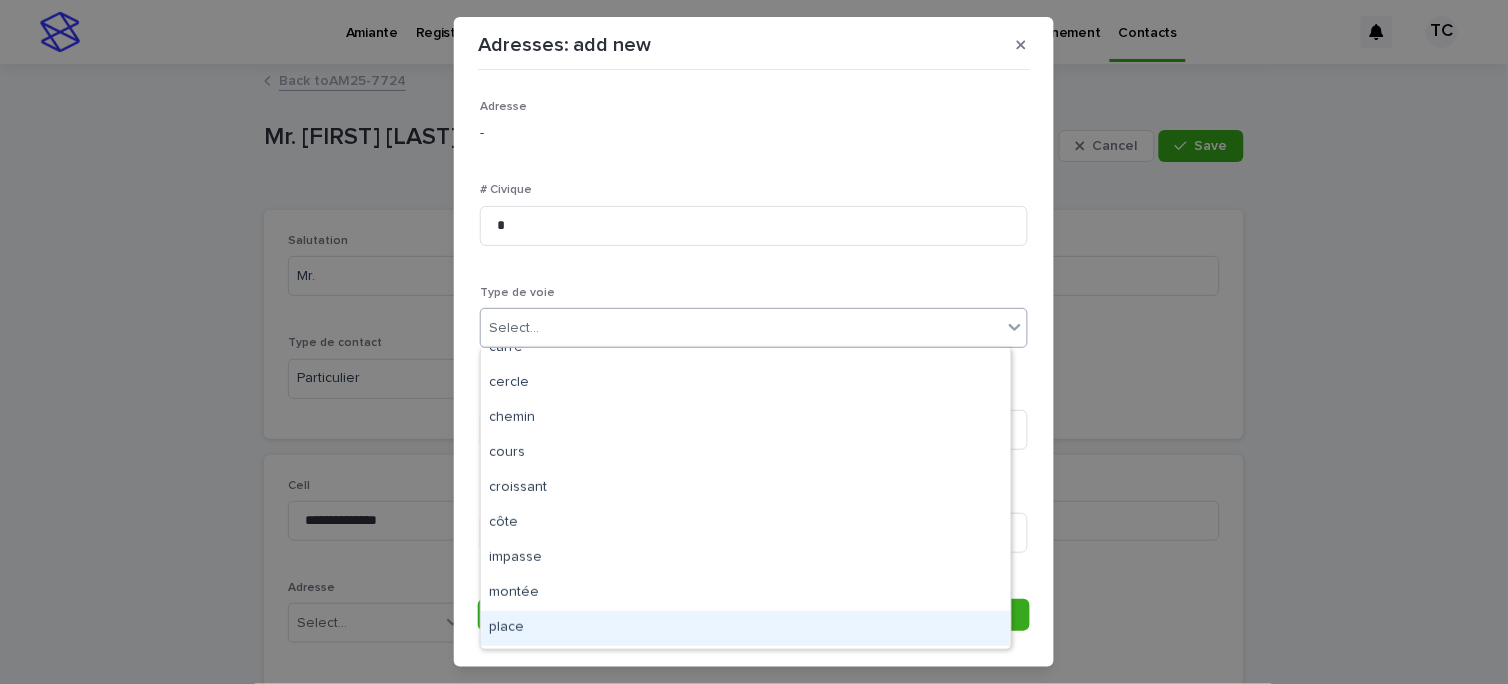 scroll, scrollTop: 0, scrollLeft: 0, axis: both 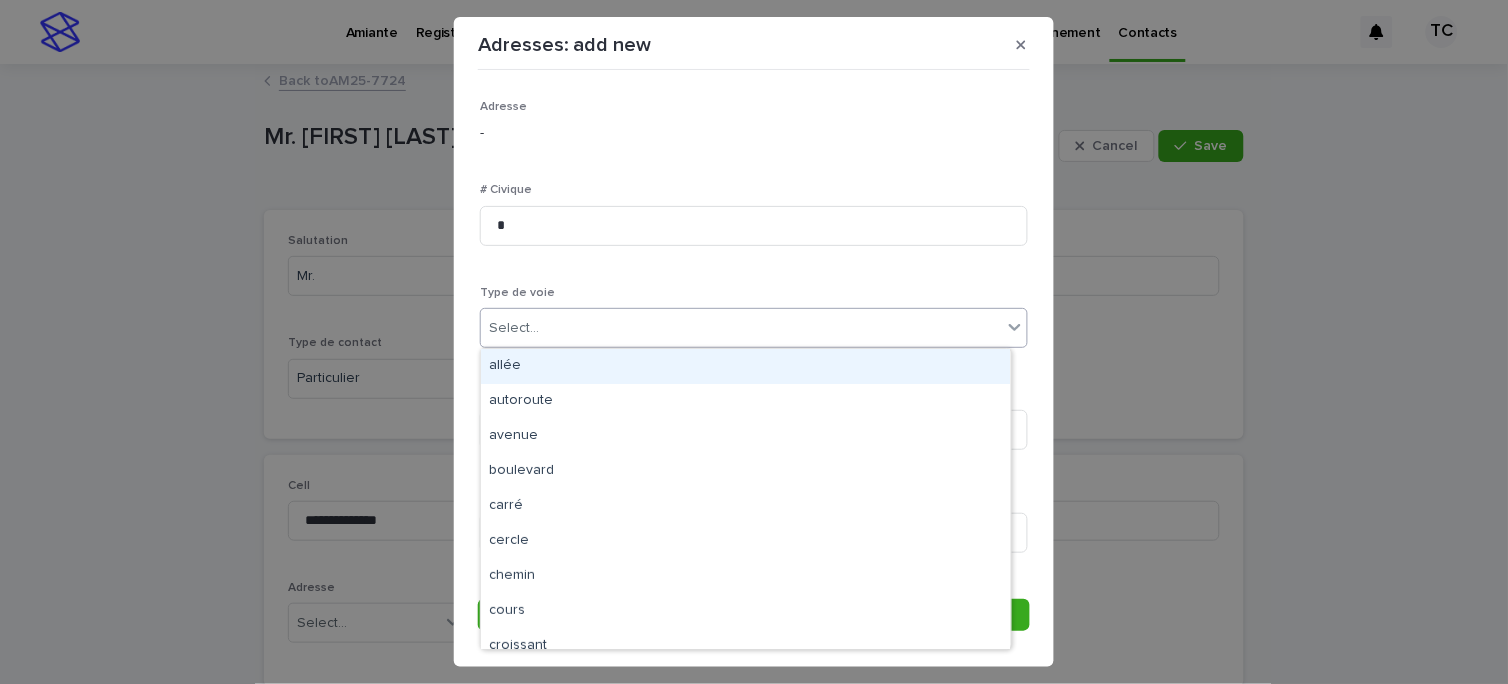 click on "Adresse - # Civique * Type de voie      option allée focused, 1 of 18. 18 results available. Use Up and Down to choose options, press Enter to select the currently focused option, press Escape to exit the menu, press Tab to select the option and exit the menu. Select... Rue Suite Ville Select... Province Select... Arrondissement Select... Code postal" at bounding box center (754, 539) 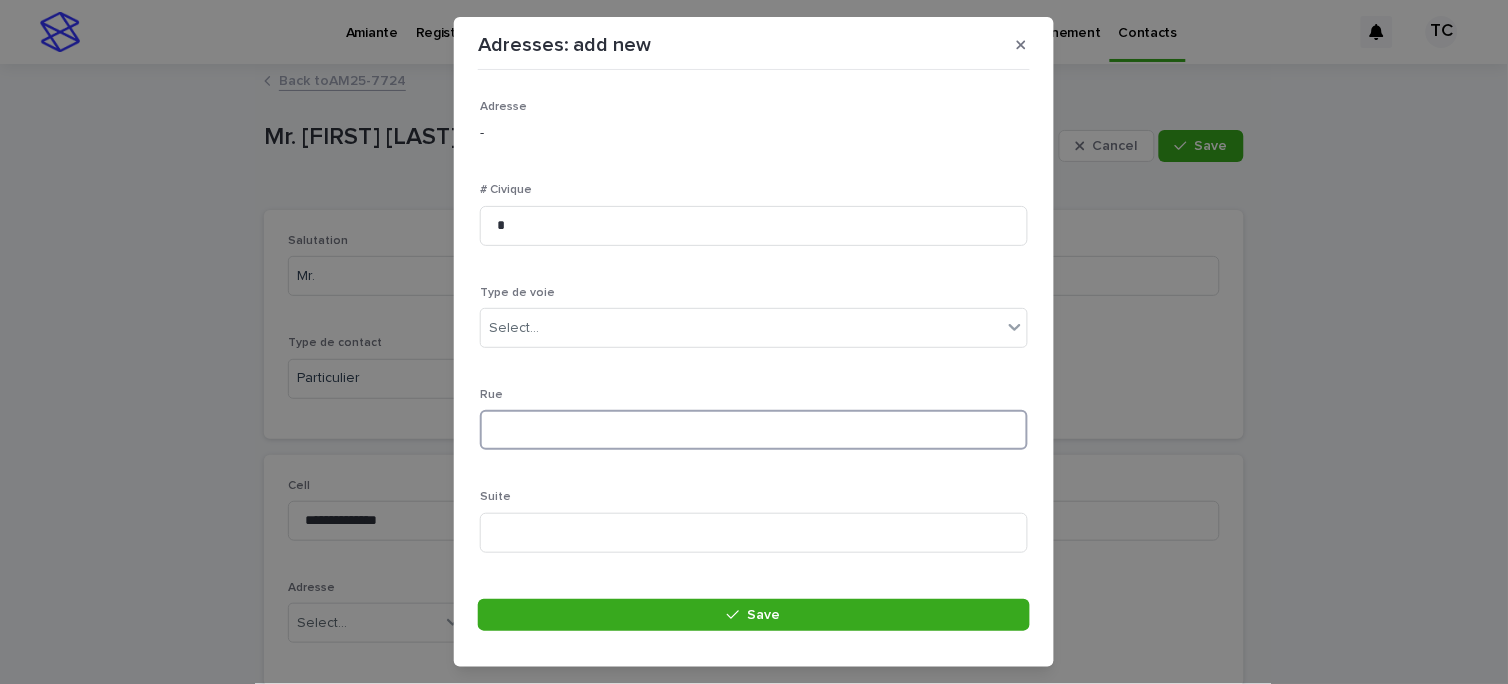 click at bounding box center (754, 430) 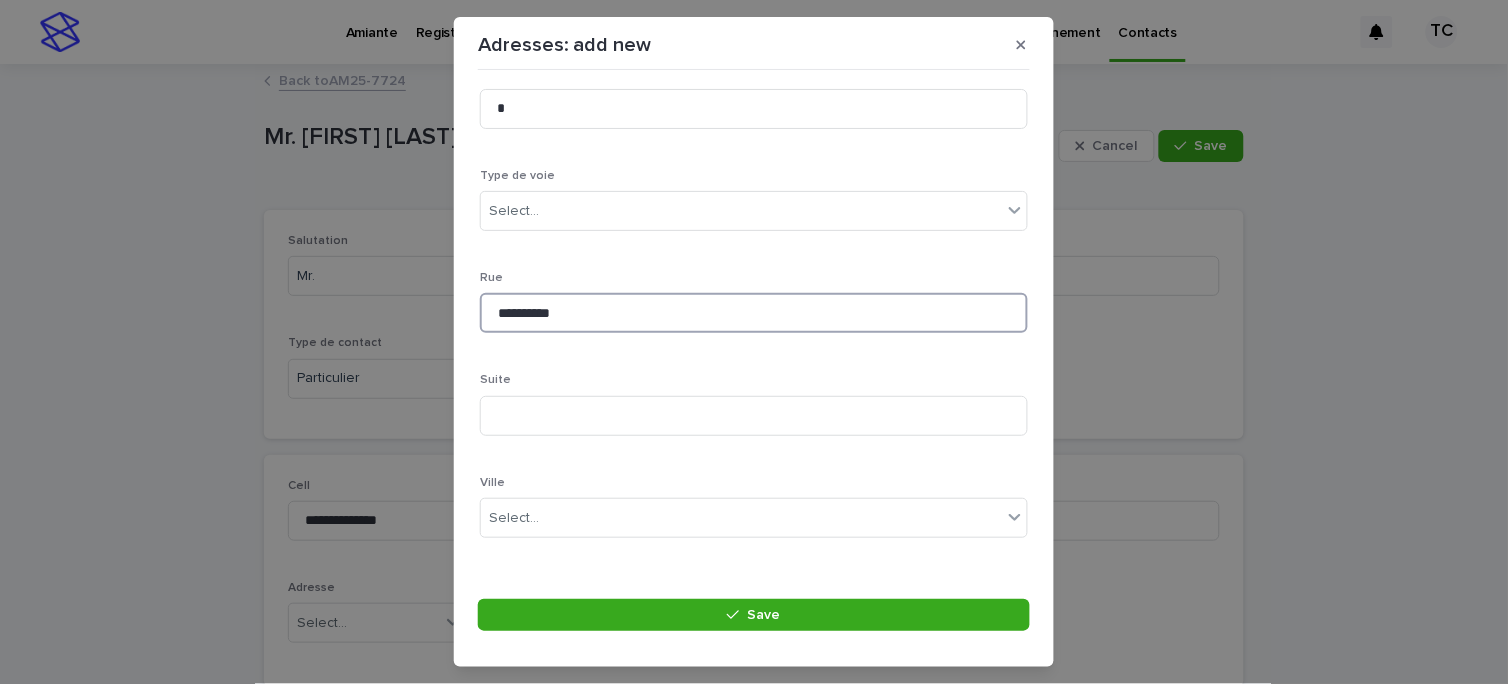 scroll, scrollTop: 333, scrollLeft: 0, axis: vertical 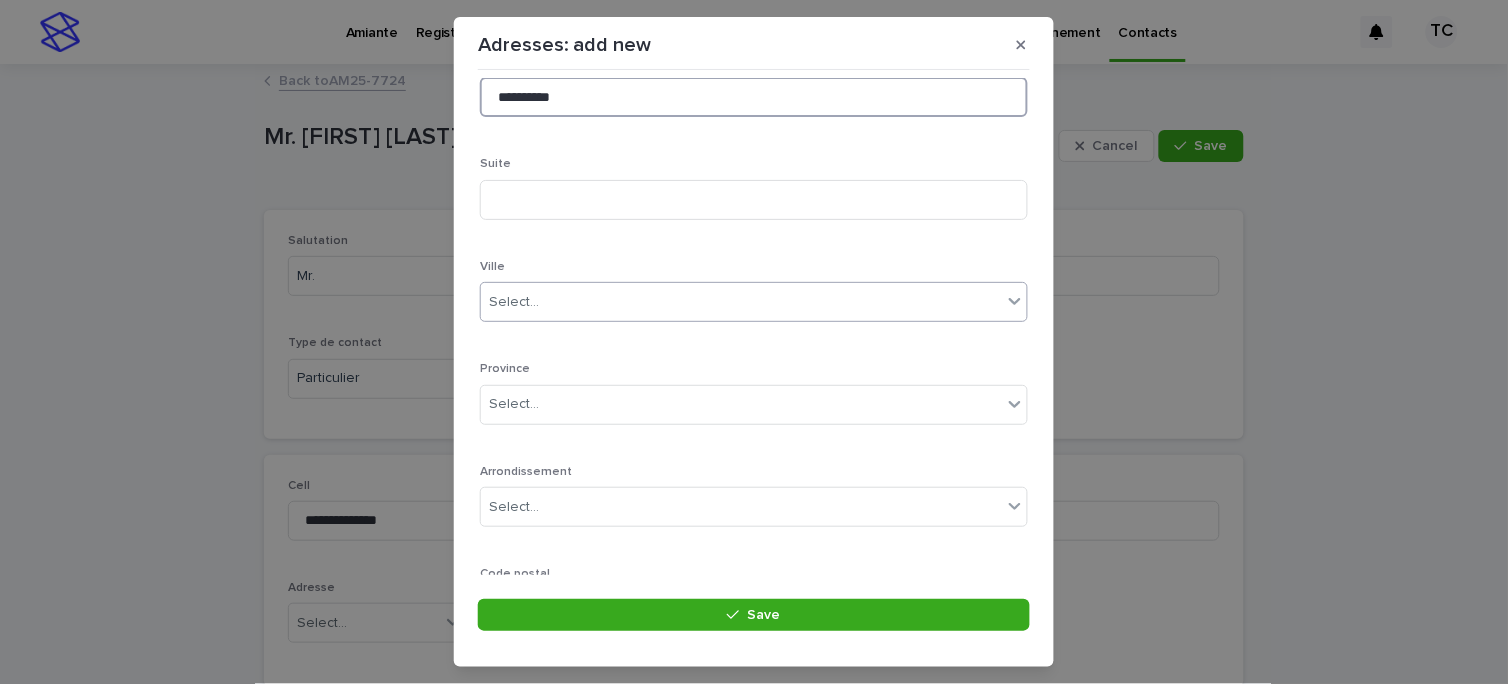 type on "*********" 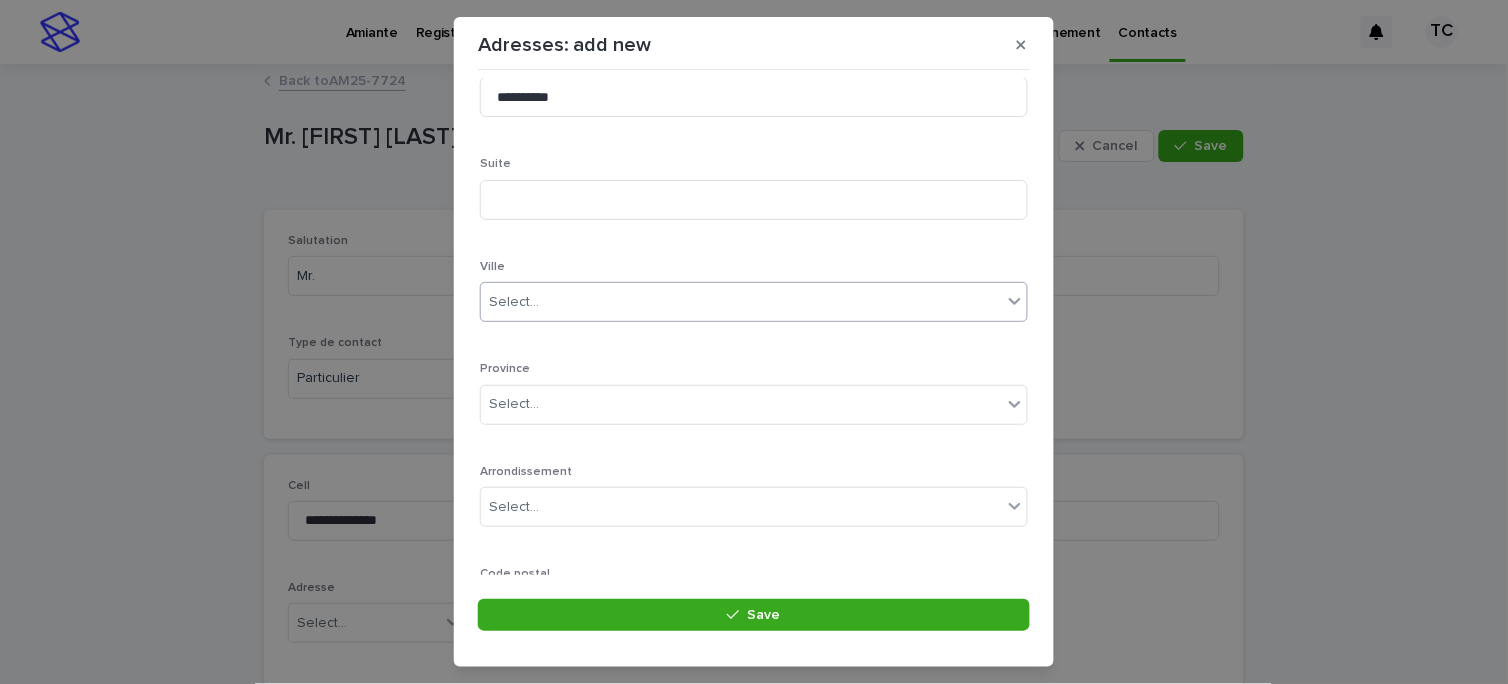 click on "Select..." at bounding box center [741, 302] 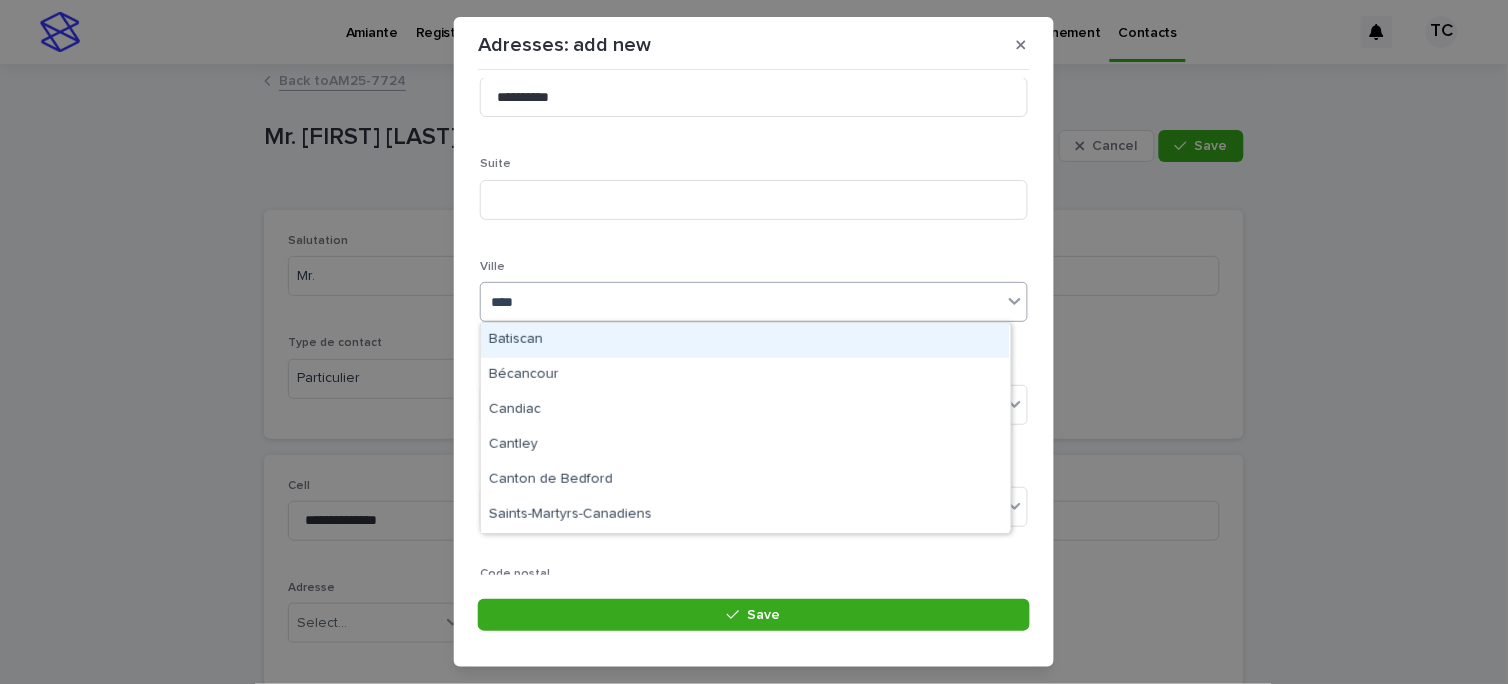 type on "*****" 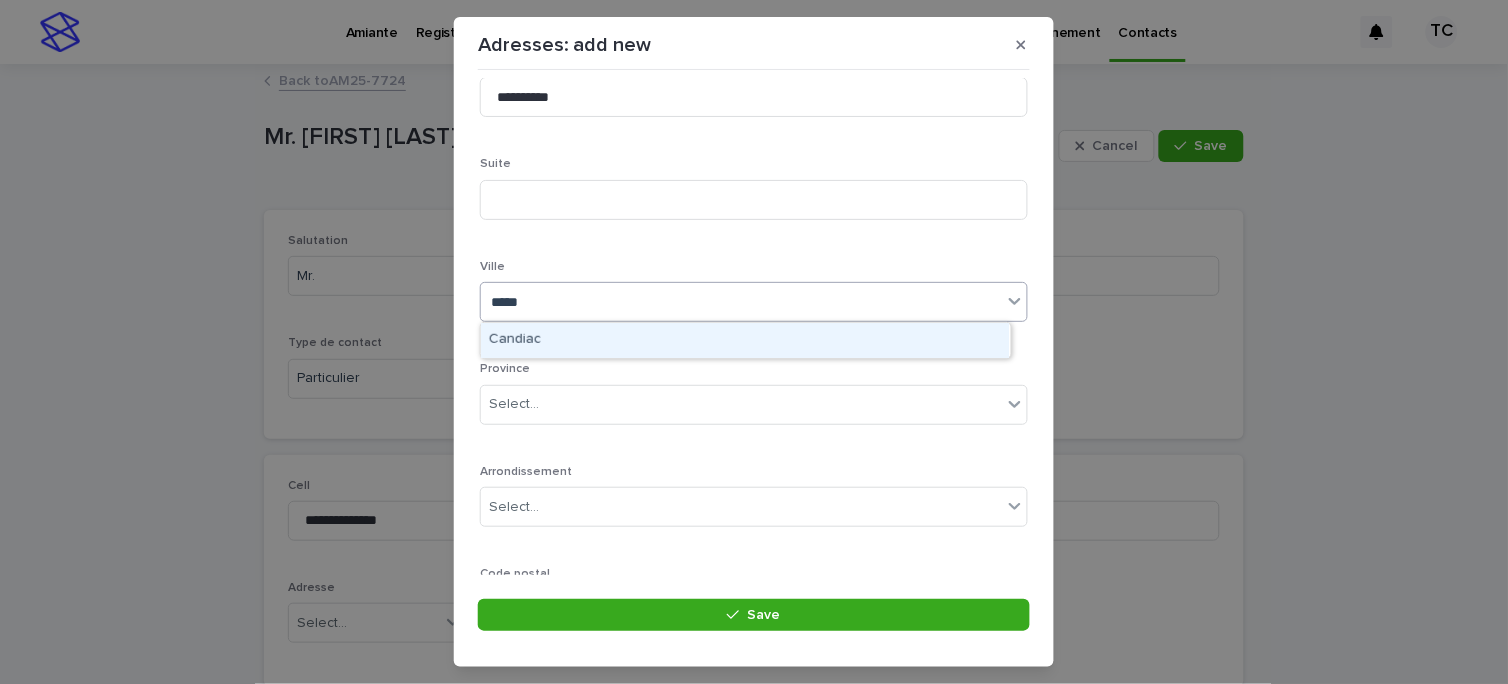 click on "Candiac" at bounding box center (745, 340) 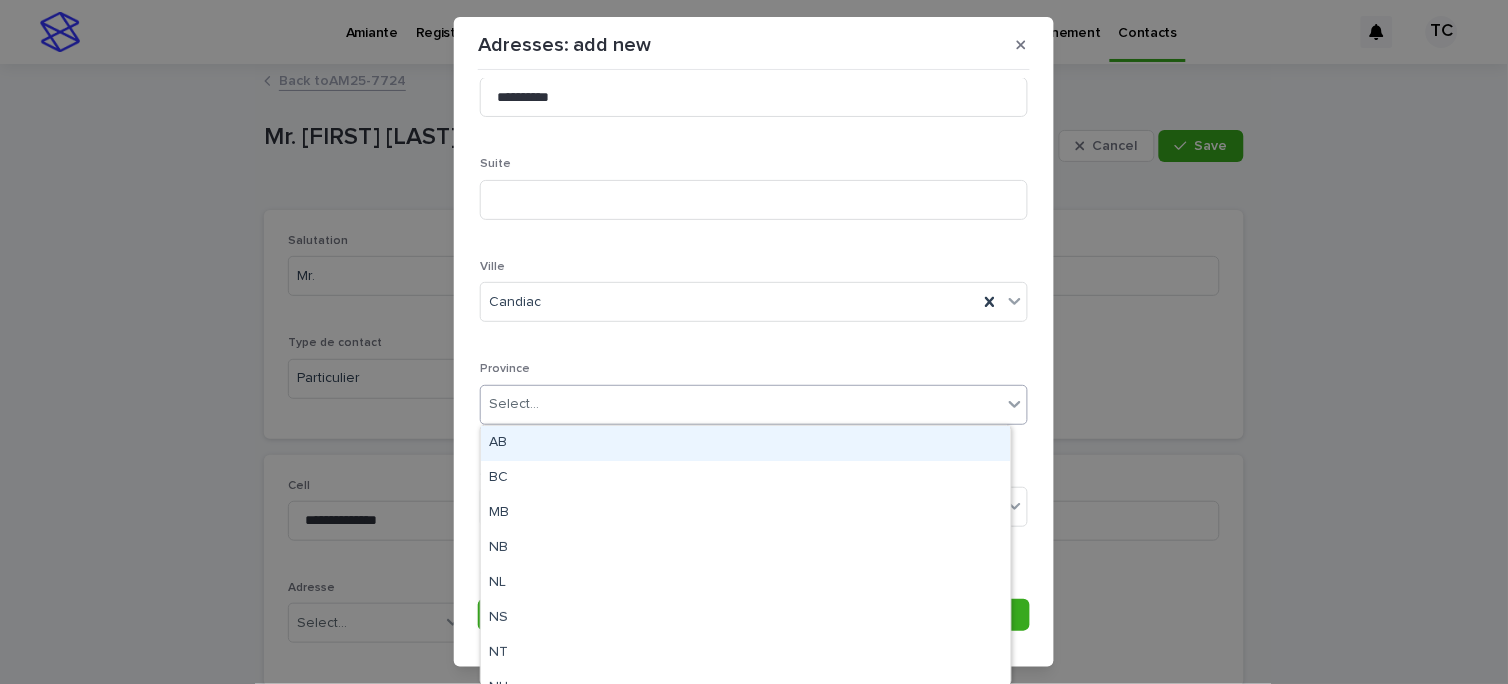 click on "Select..." at bounding box center (741, 404) 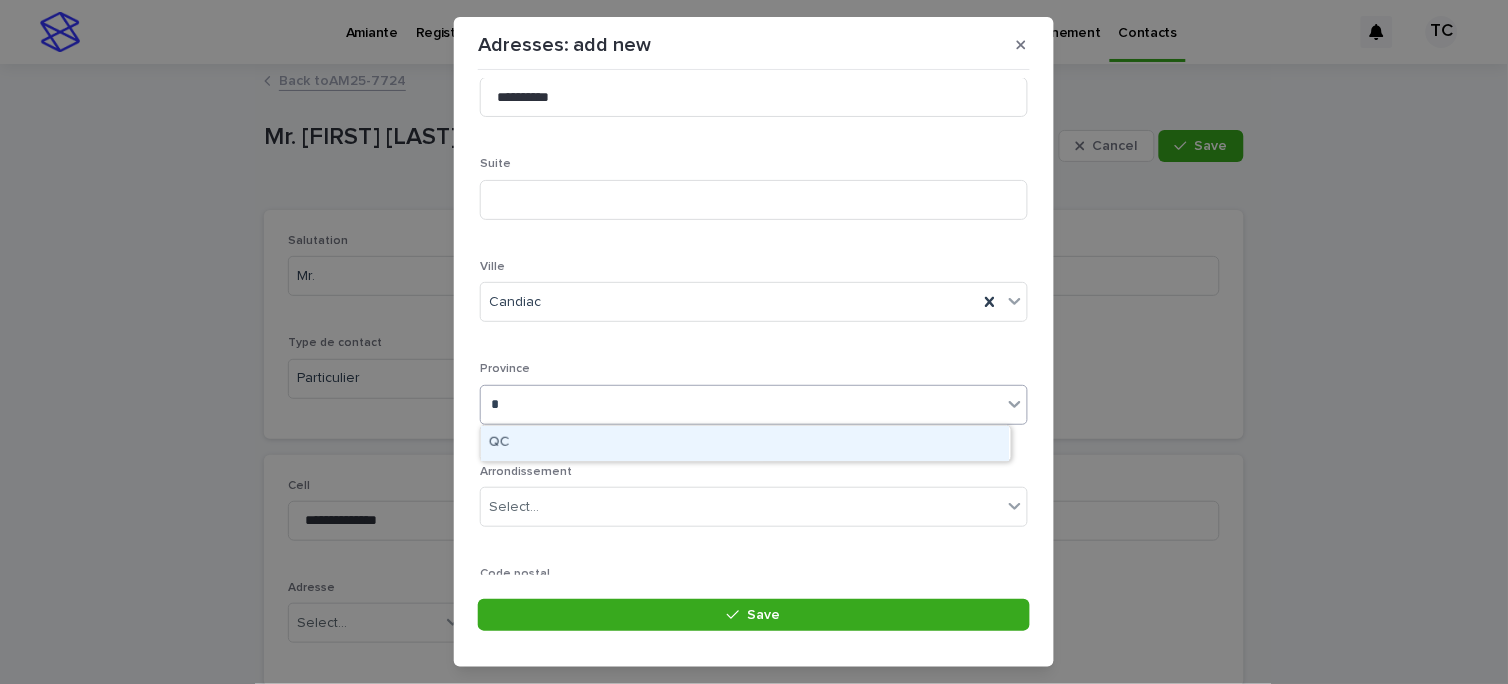 type on "**" 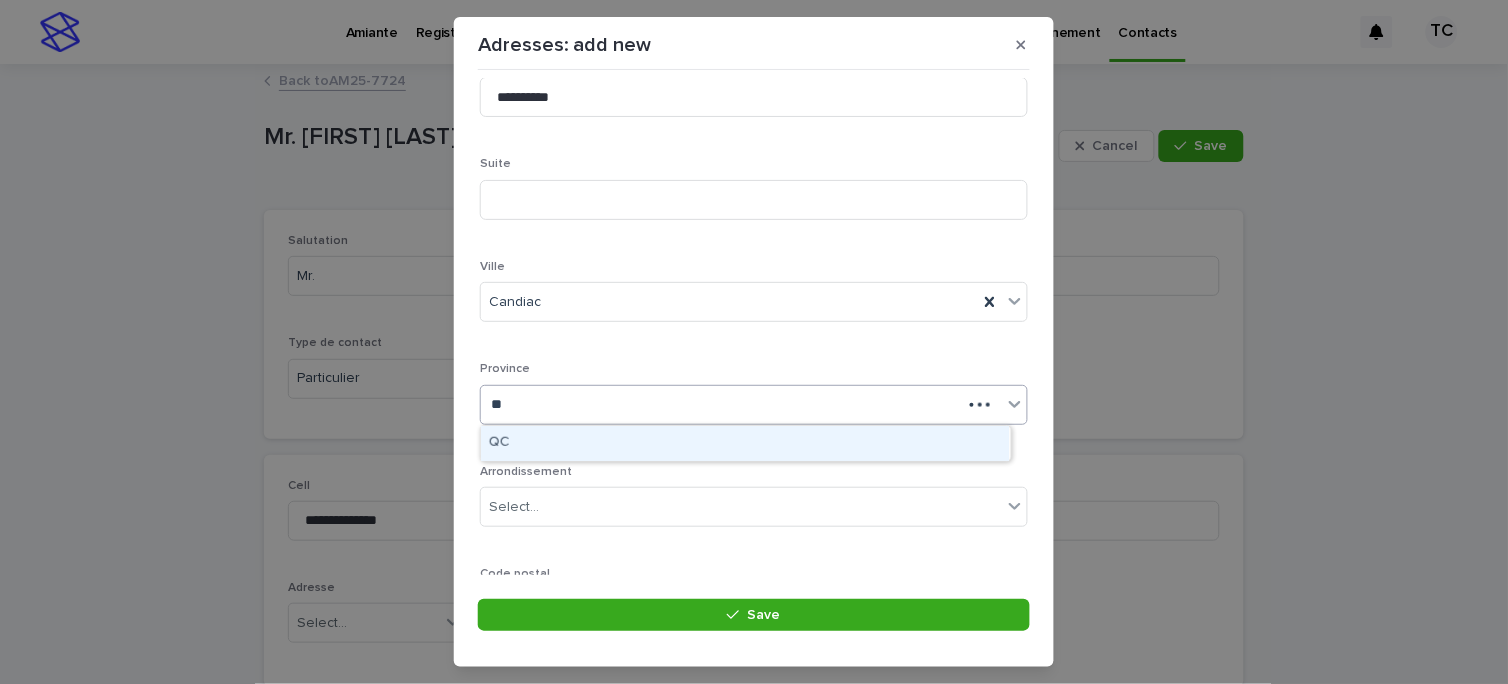 click on "QC" at bounding box center (745, 443) 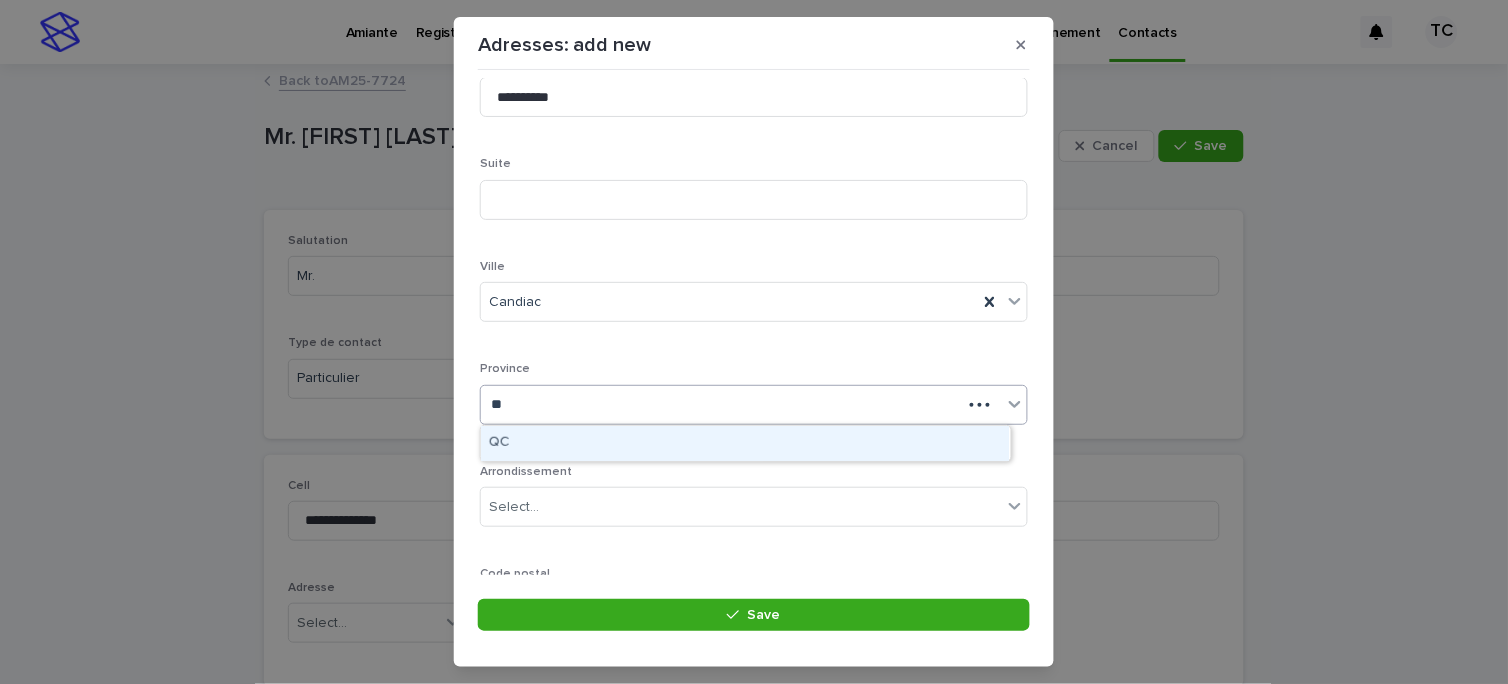type 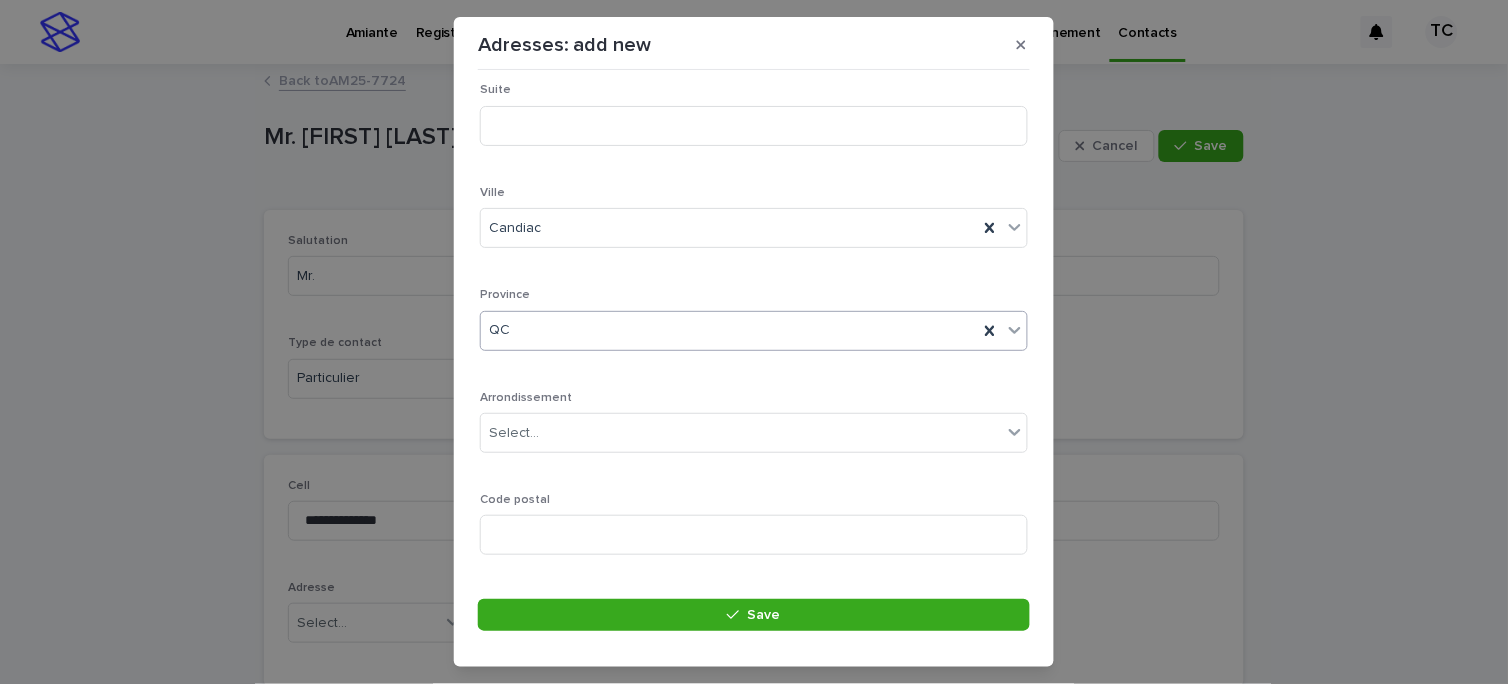 scroll, scrollTop: 448, scrollLeft: 0, axis: vertical 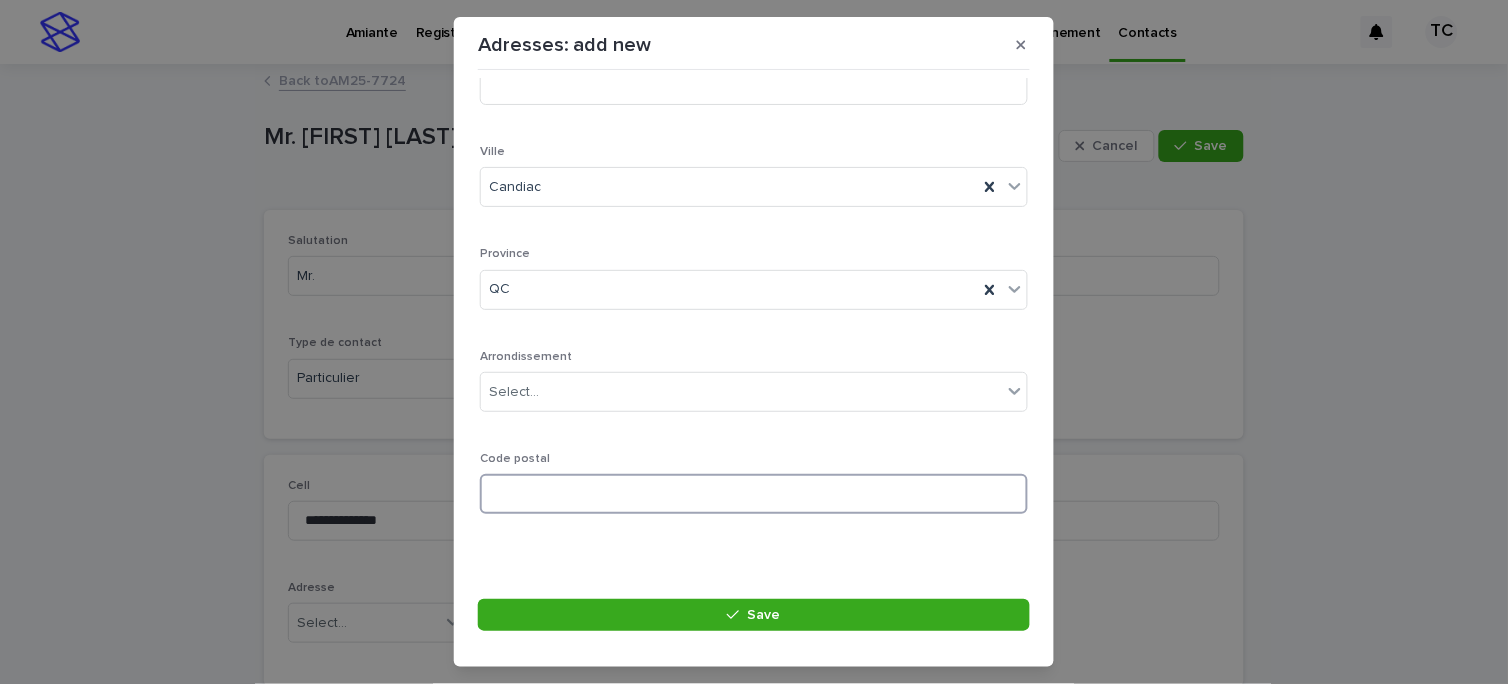 click at bounding box center (754, 494) 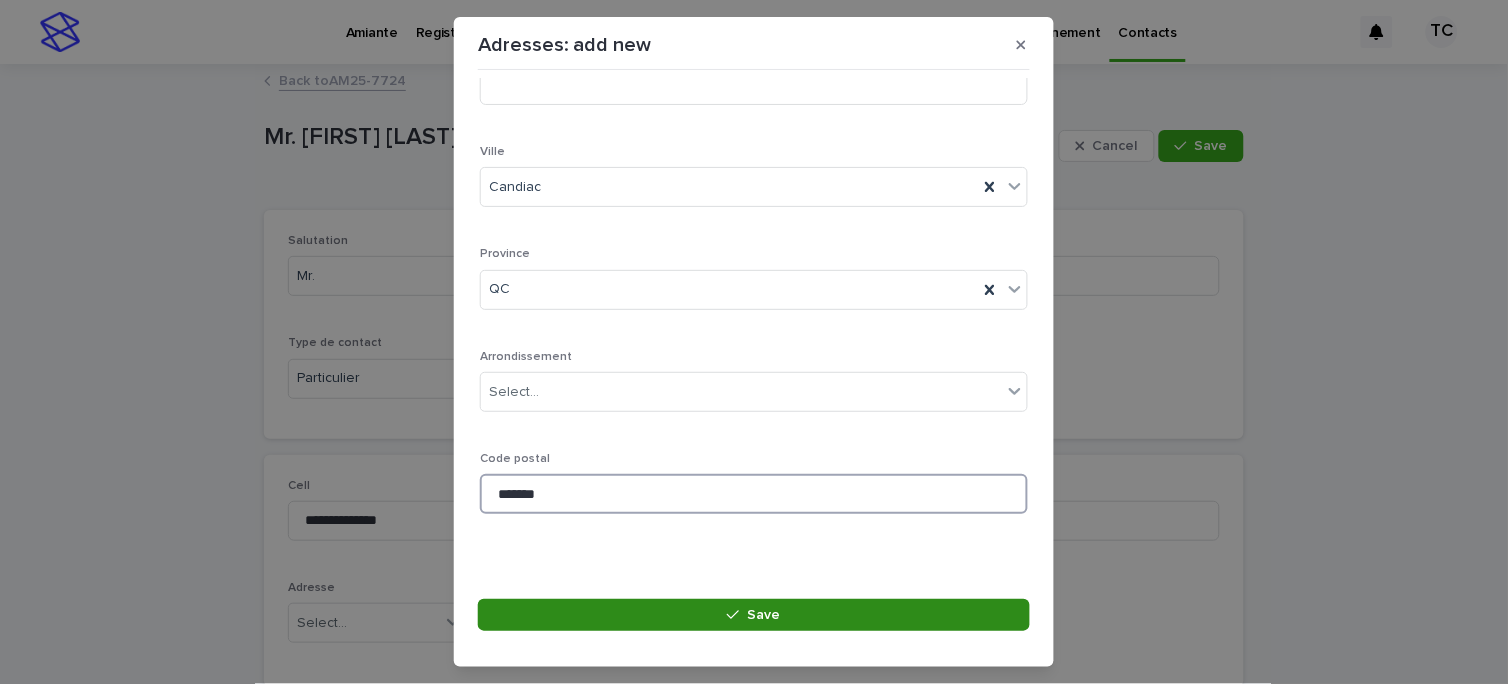 type on "*******" 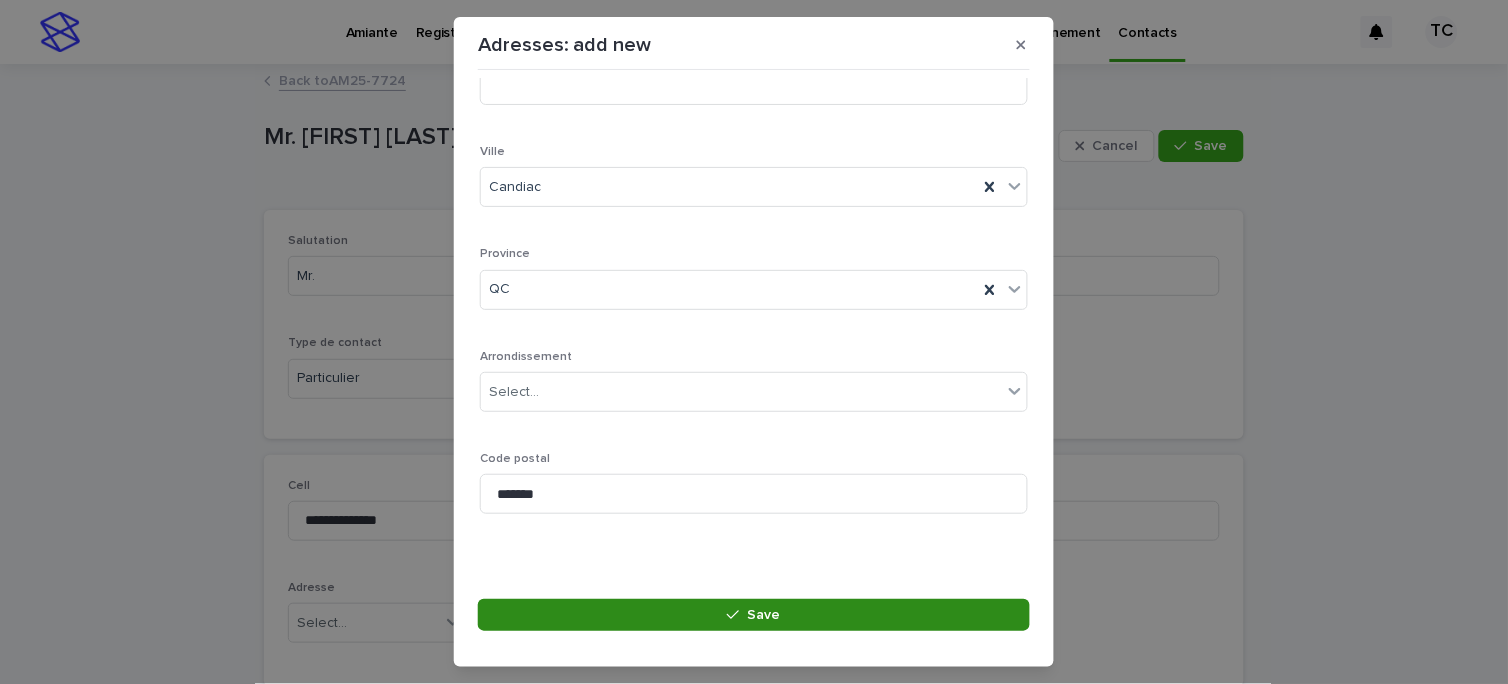 click on "Save" at bounding box center [754, 615] 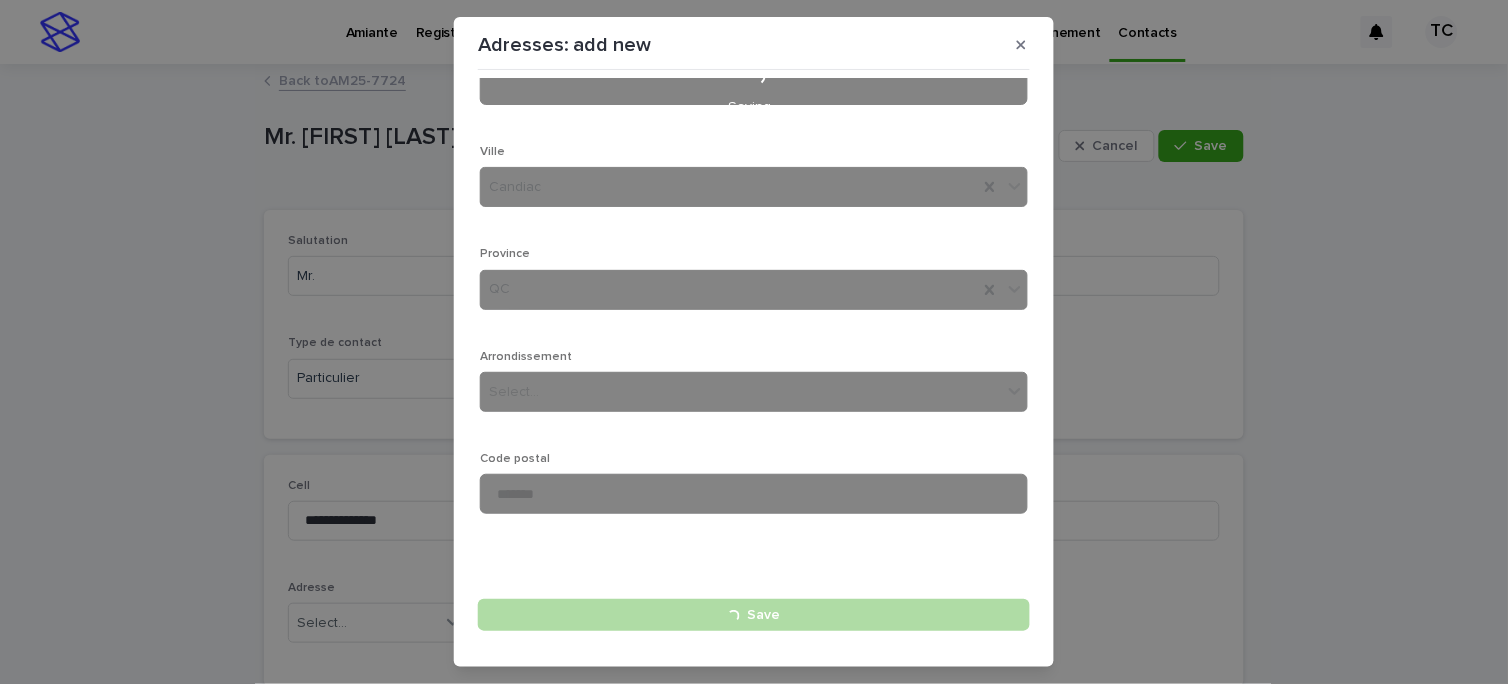 type 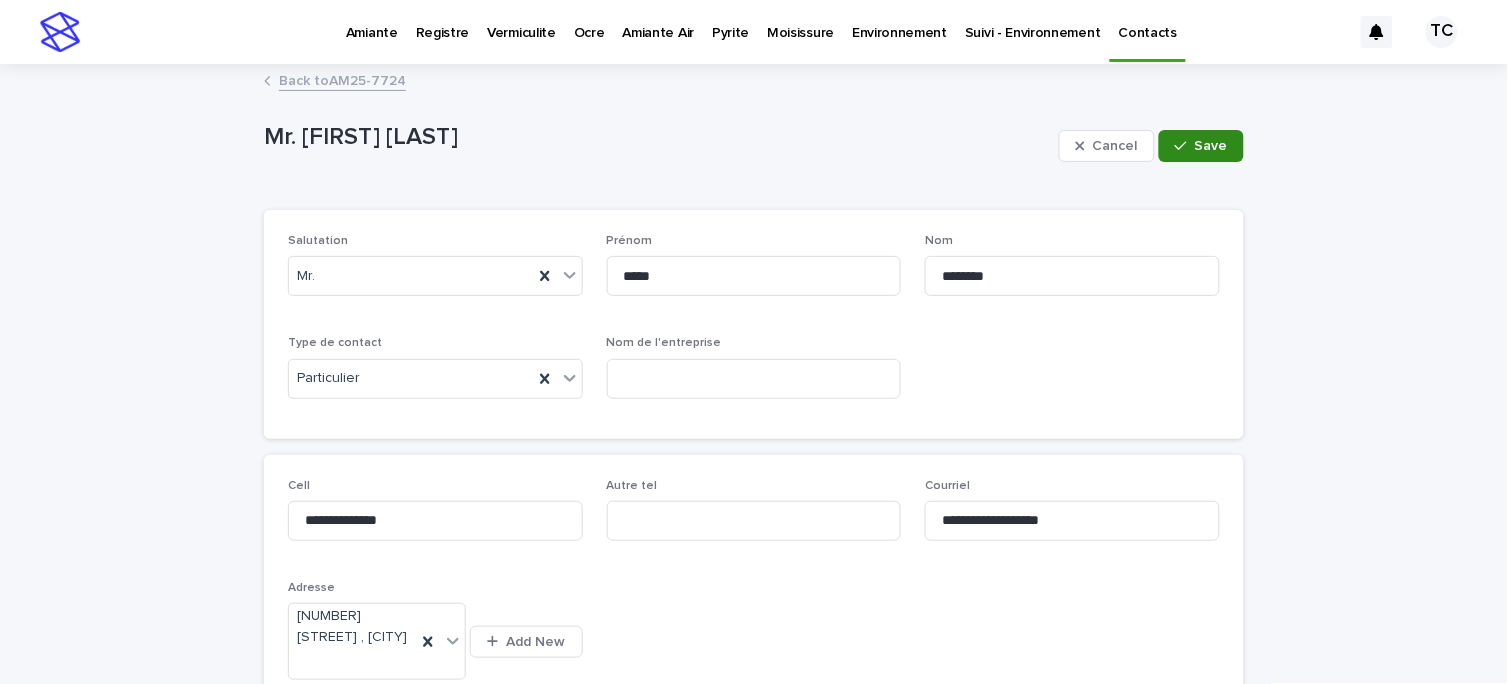 click on "Save" at bounding box center (1211, 146) 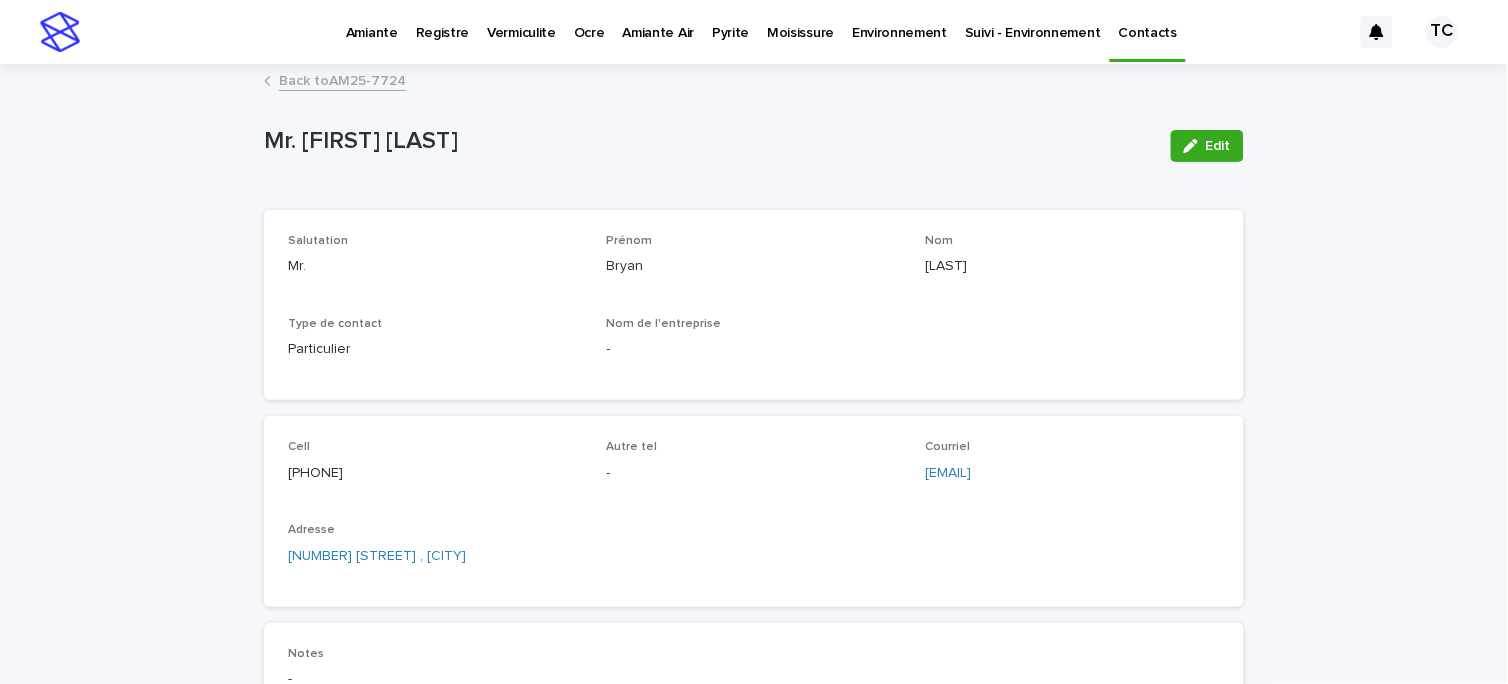 click on "Mr. [FIRST] [LAST] Edit Mr. [FIRST] [LAST] Edit Sorry, there was an error saving your record. Please try again. Please fill out the required fields below. Loading... Saving… Loading... Saving… Loading... Saving… Salutation Mr. Prénom [FIRST] Nom [LAST] Type de contact Particulier Nom de l'entreprise - Loading... Saving… Cell [PHONE] Autre tel - Courriel [EMAIL] Adresse [NUMBER] de Bohème , [CITY] Notes - Archives_Dossier -" at bounding box center [754, 481] 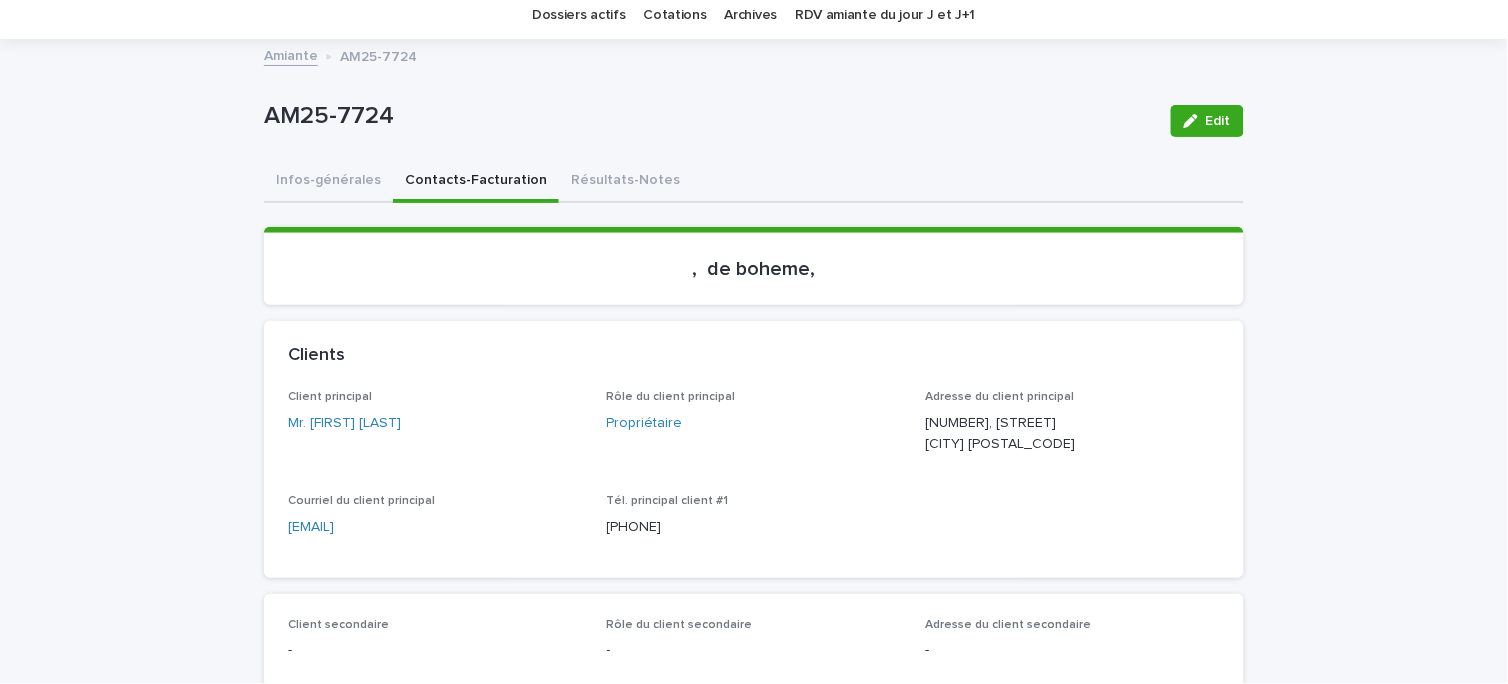 scroll, scrollTop: 111, scrollLeft: 0, axis: vertical 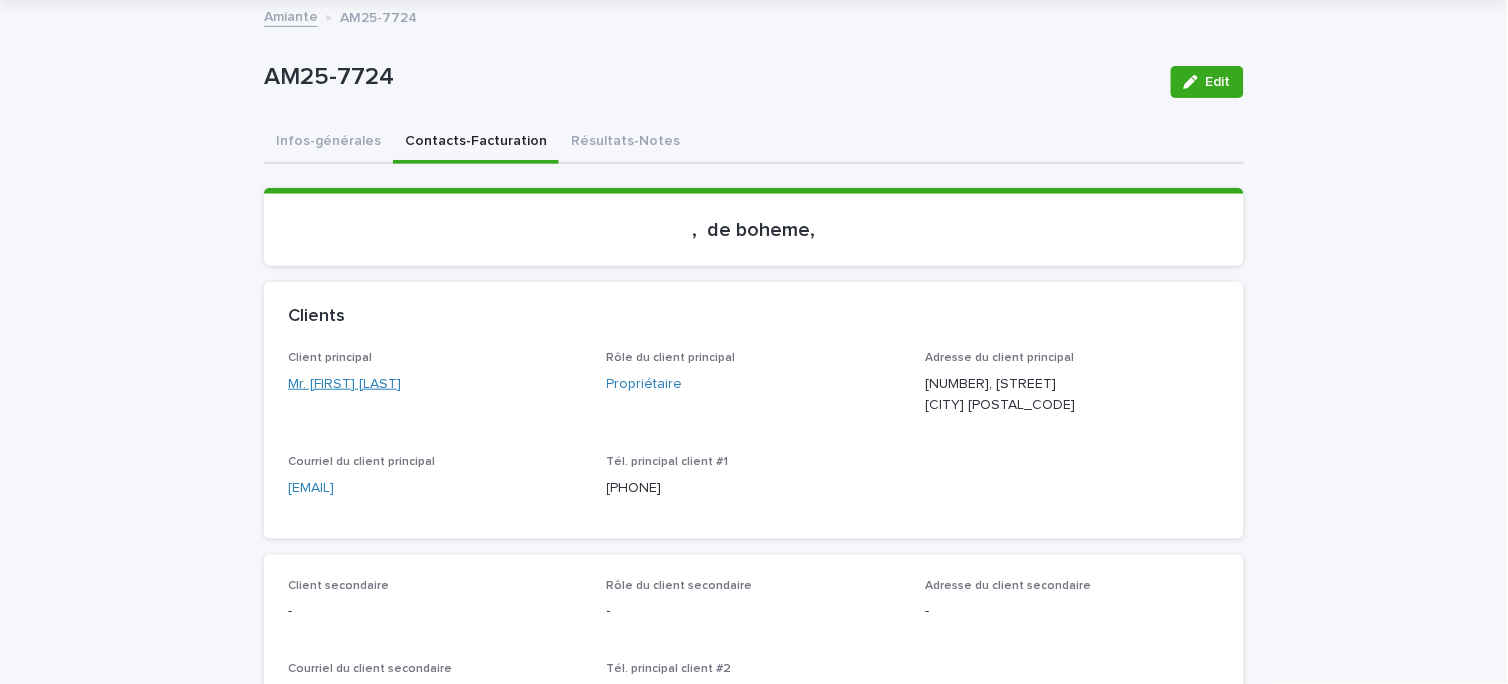 click on "Mr. [FIRST] [LAST]" at bounding box center (344, 384) 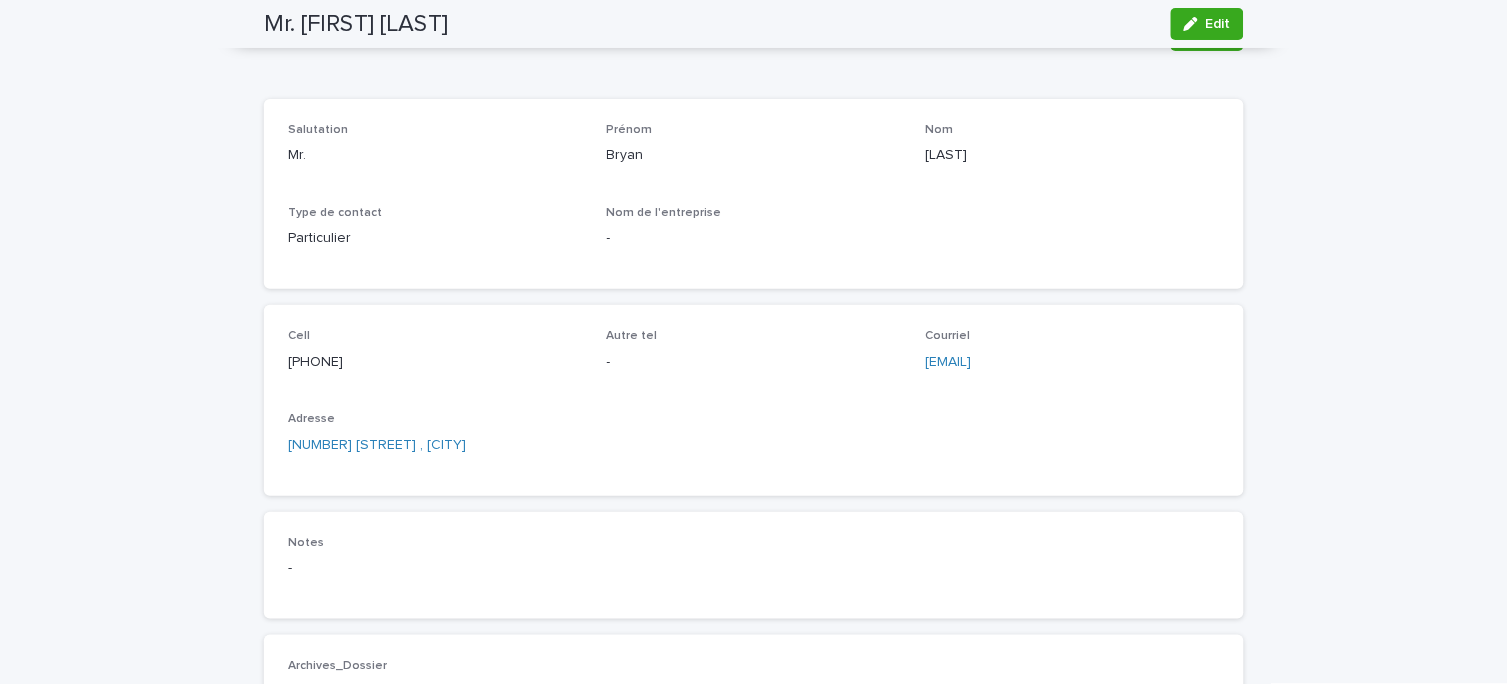 scroll, scrollTop: 0, scrollLeft: 0, axis: both 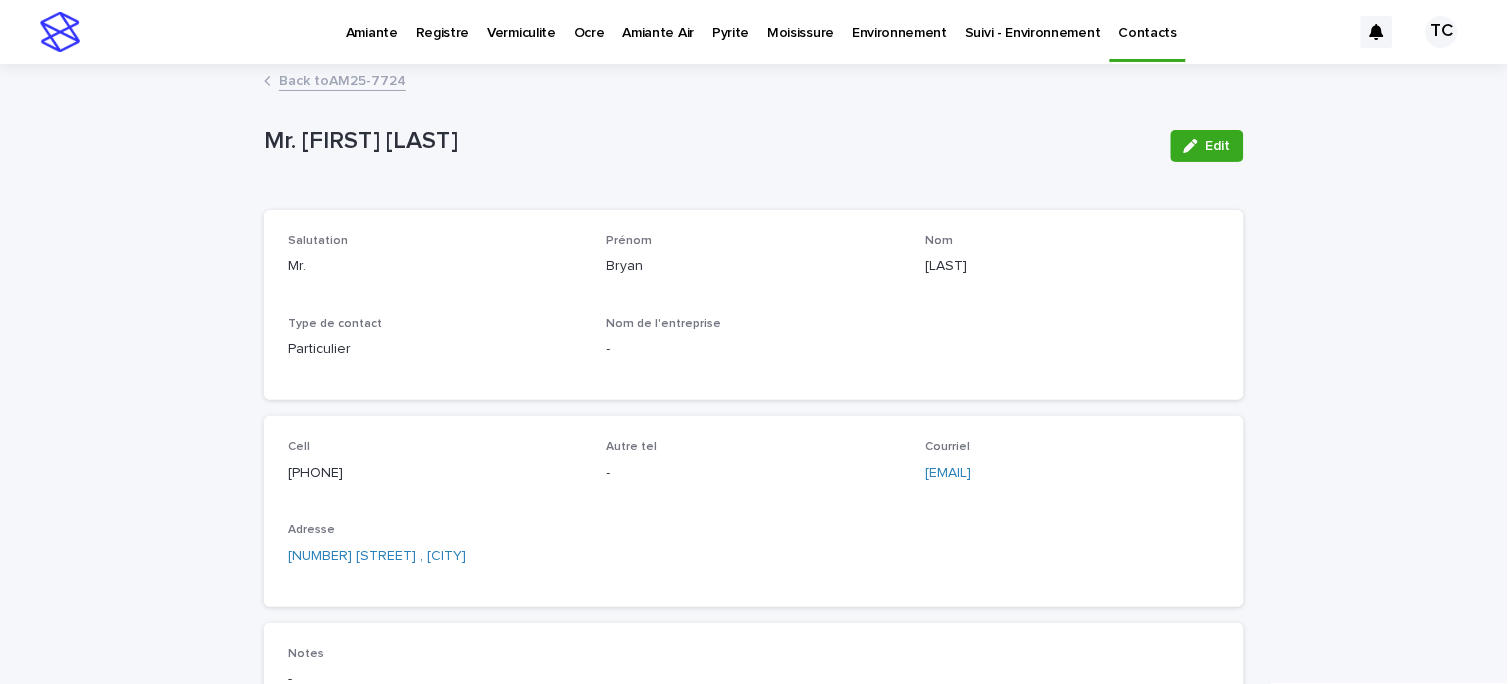 click on "Edit" at bounding box center (1203, 146) 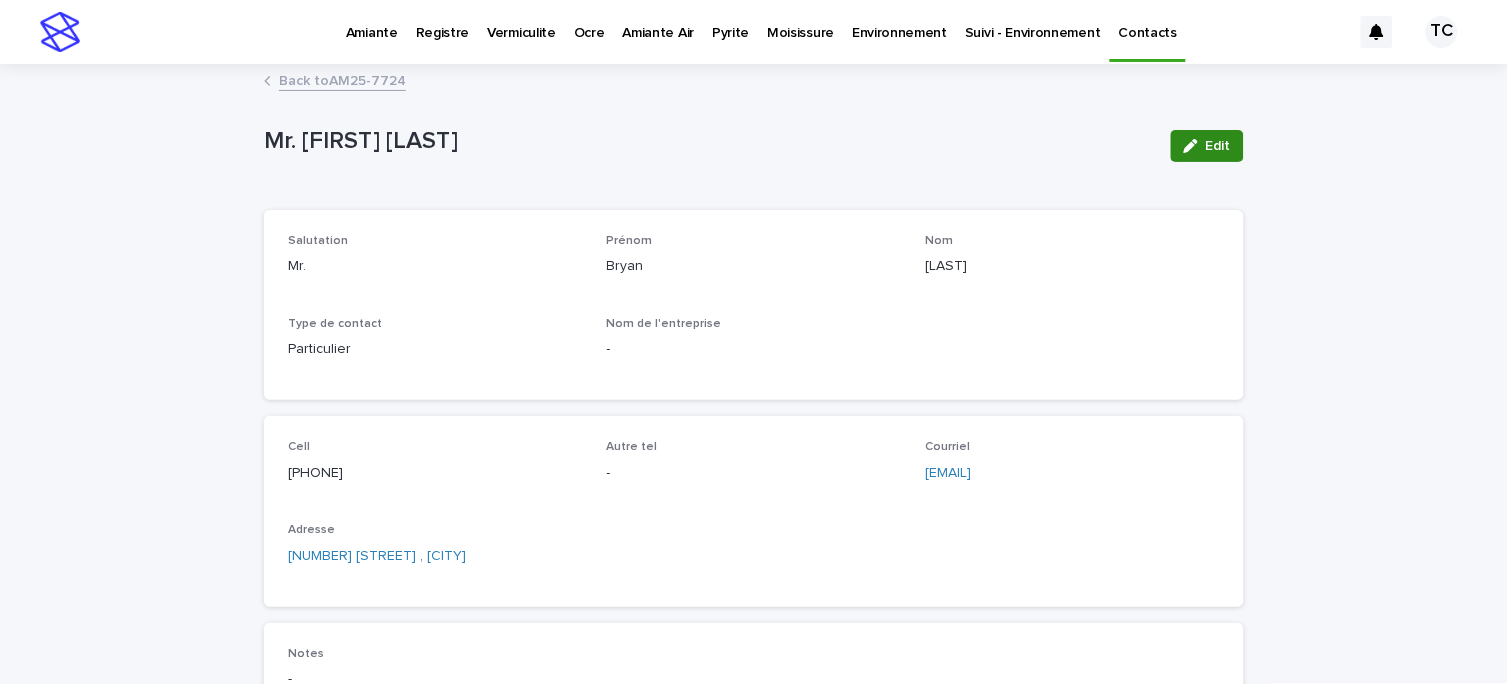 click on "Edit" at bounding box center [1207, 146] 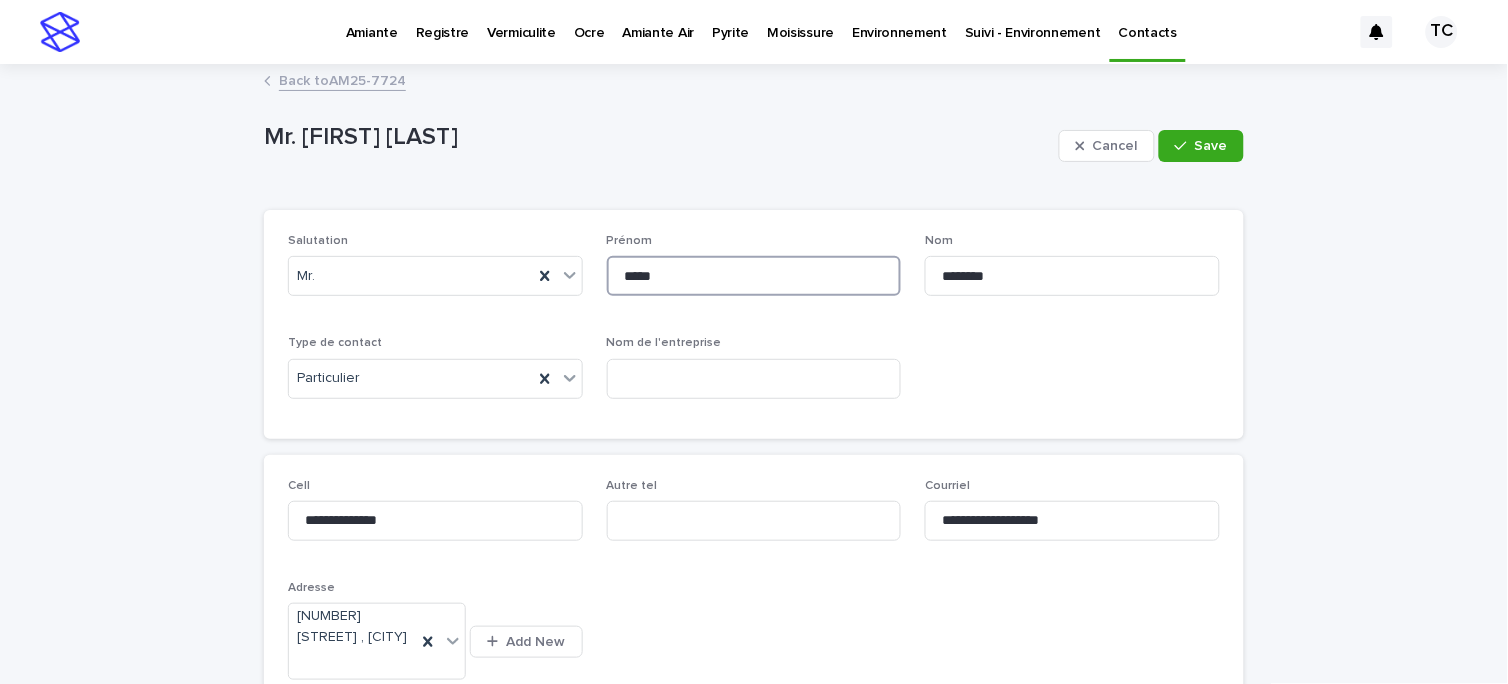 click on "*****" at bounding box center (754, 276) 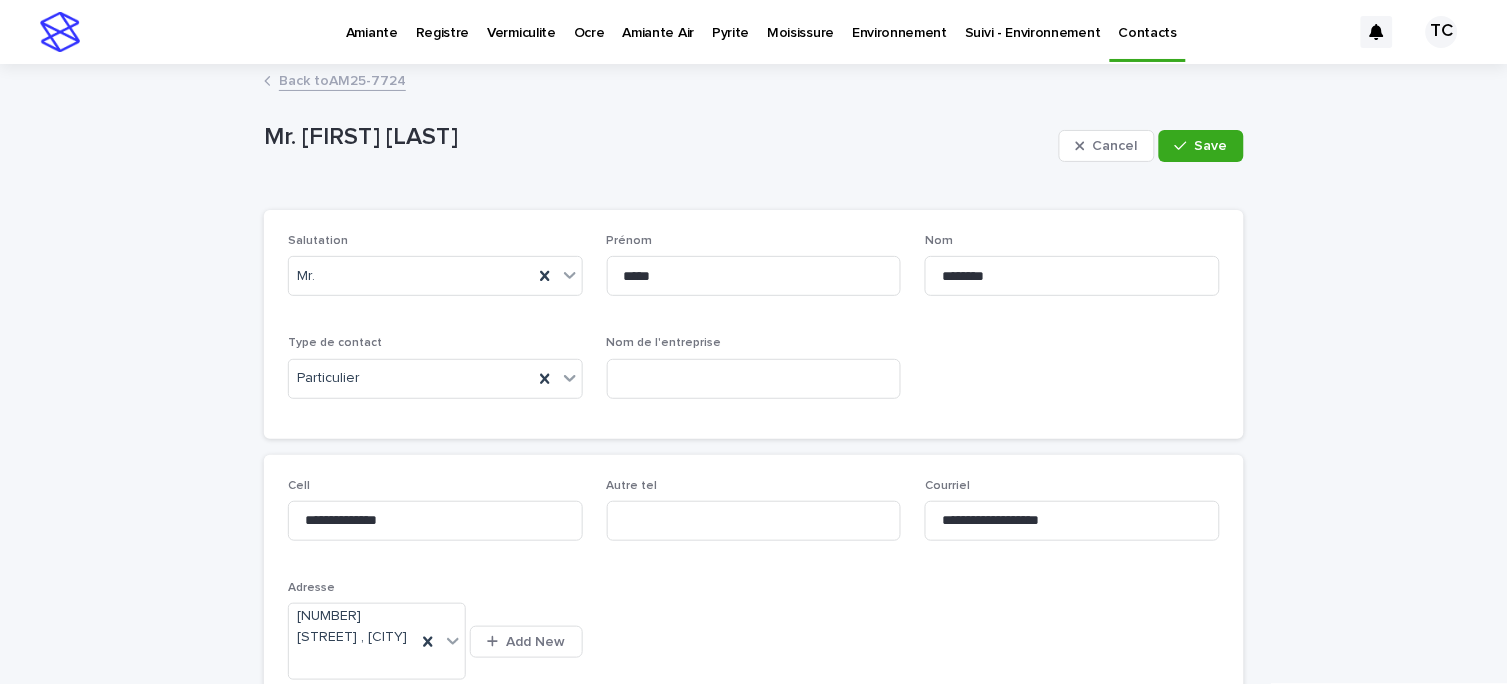 click on "Cancel Save" at bounding box center (1151, 146) 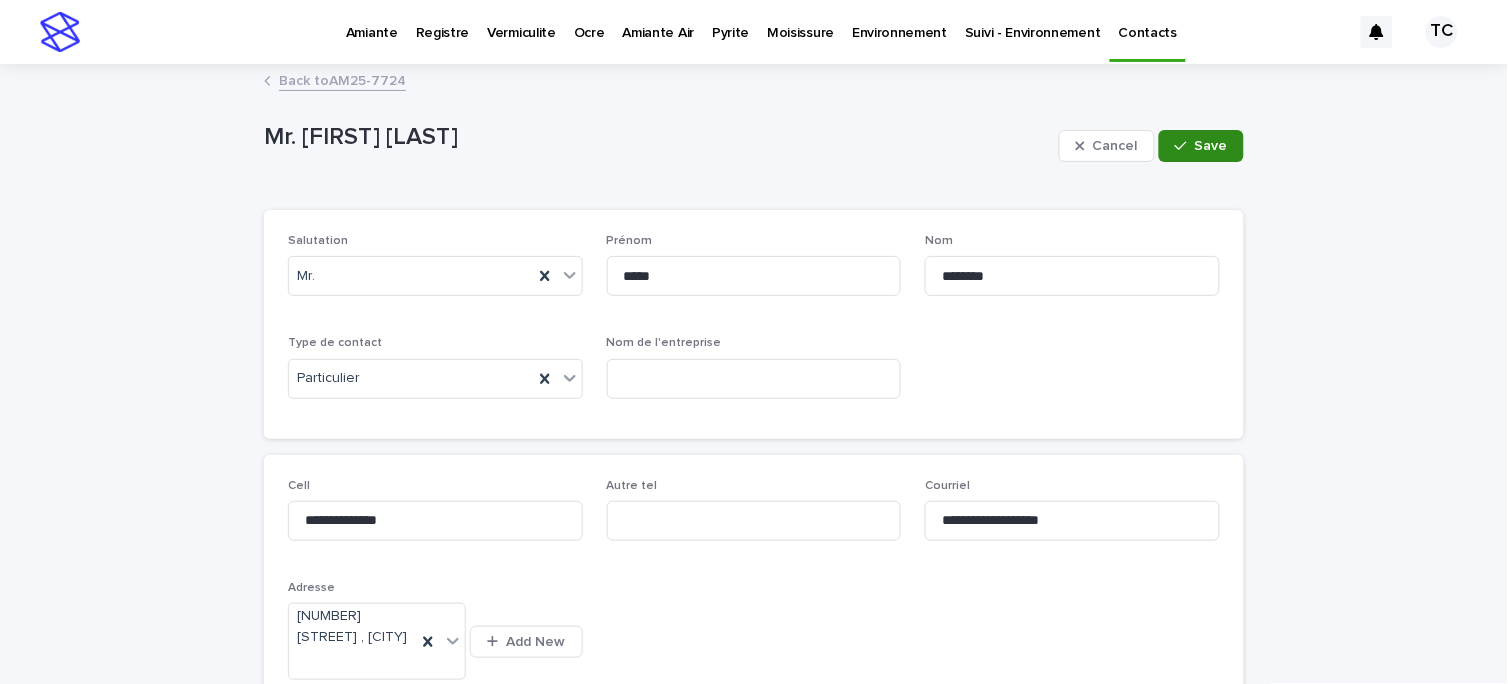 click on "Save" at bounding box center (1201, 146) 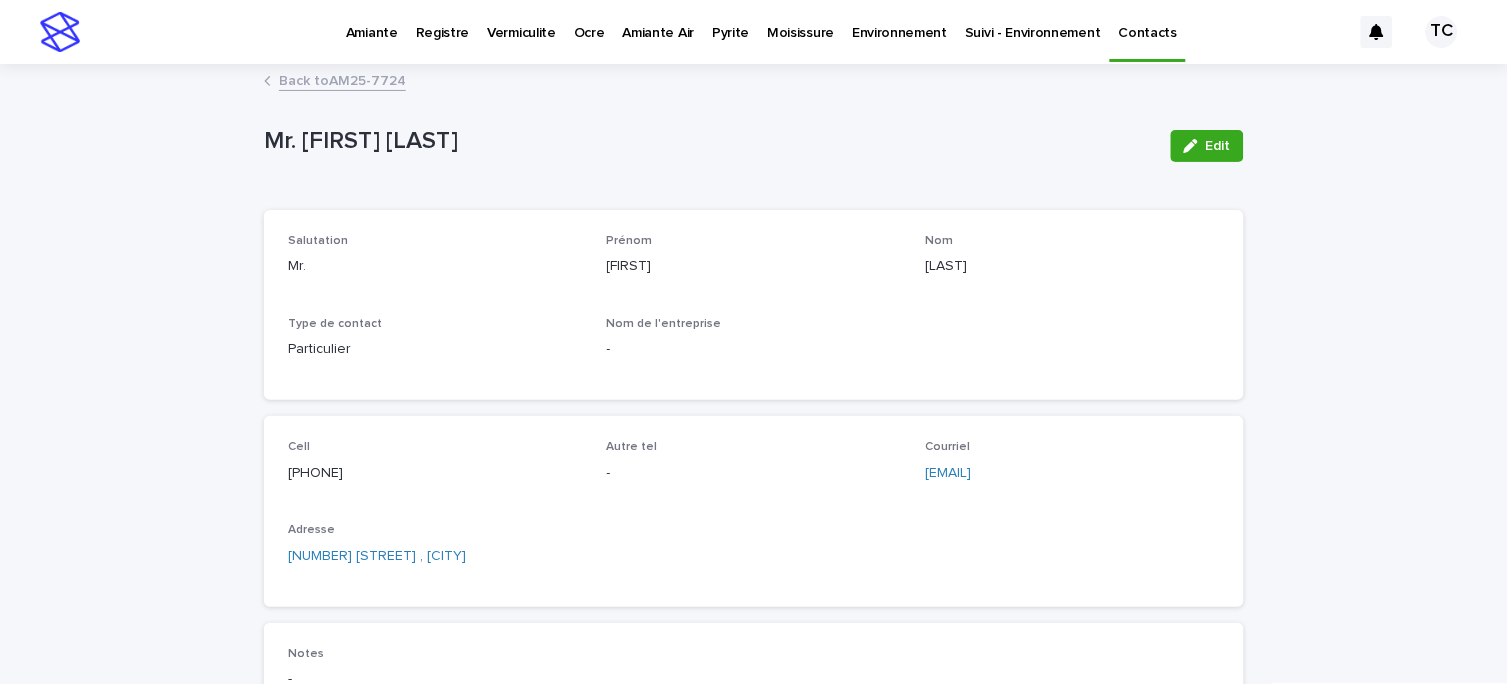 click on "Back to AM[NUMBER]-[NUMBER]" at bounding box center (342, 79) 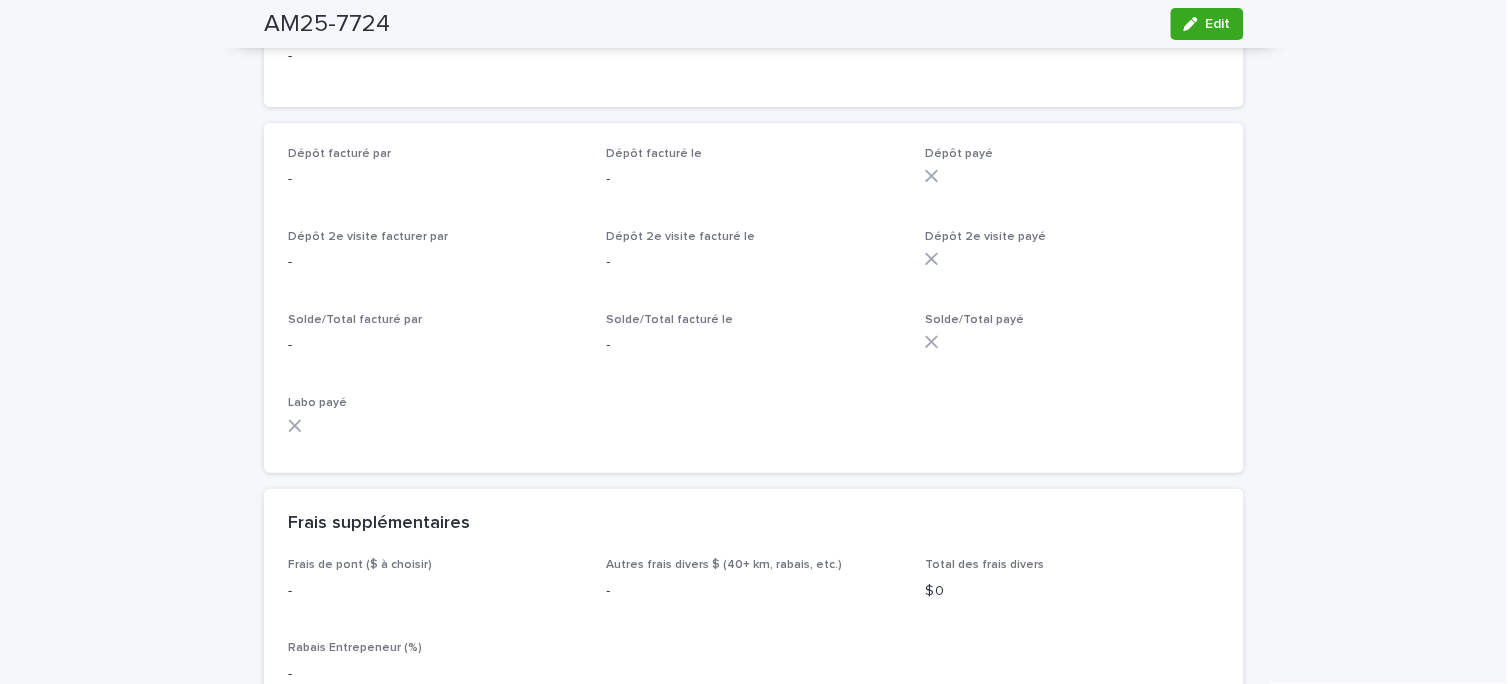 scroll, scrollTop: 2333, scrollLeft: 0, axis: vertical 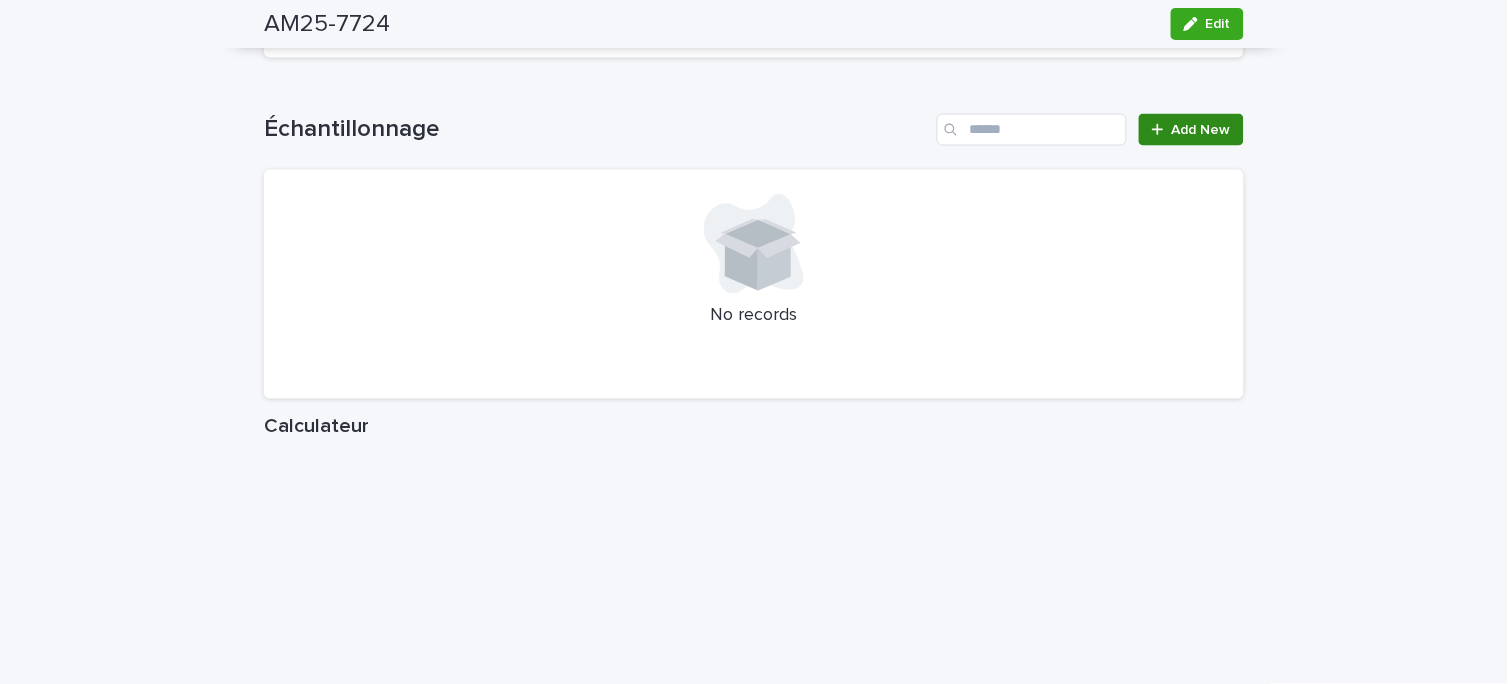 click on "Add New" at bounding box center [1201, 130] 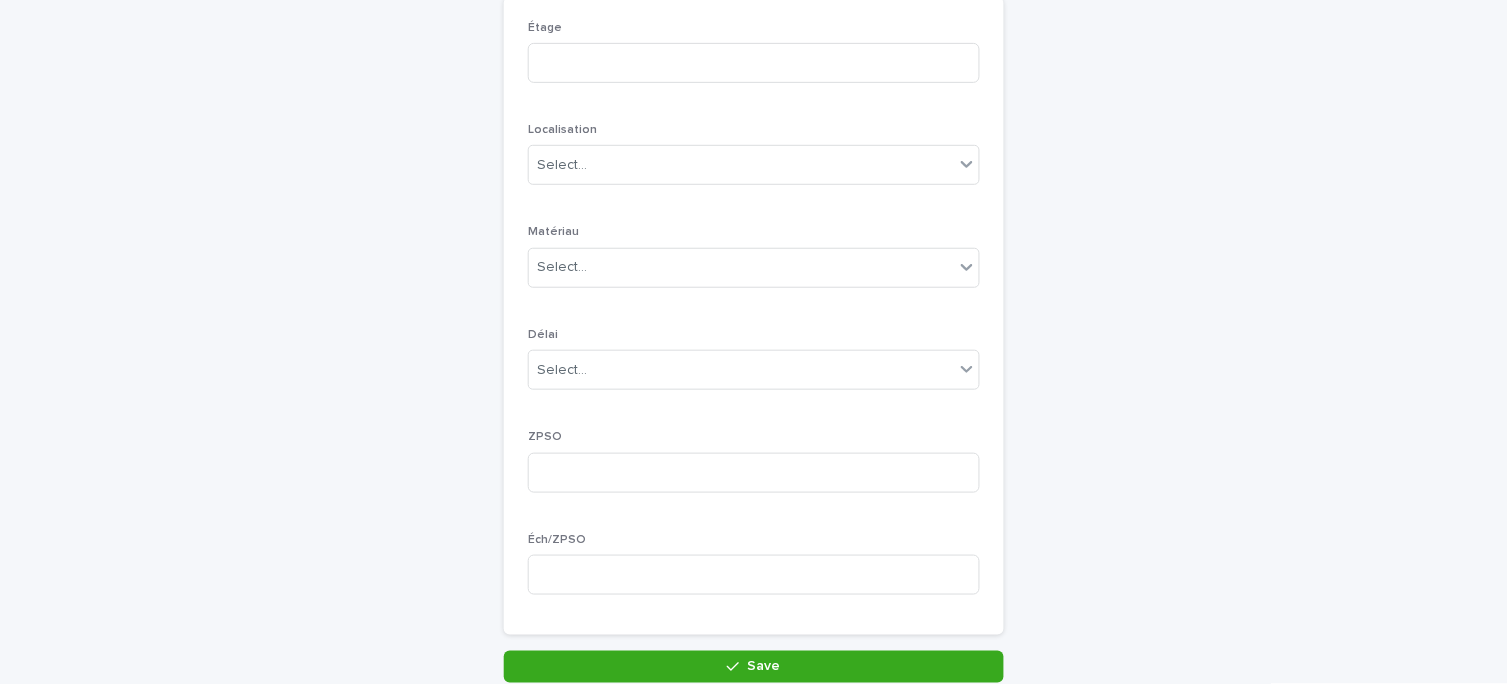 scroll, scrollTop: 0, scrollLeft: 0, axis: both 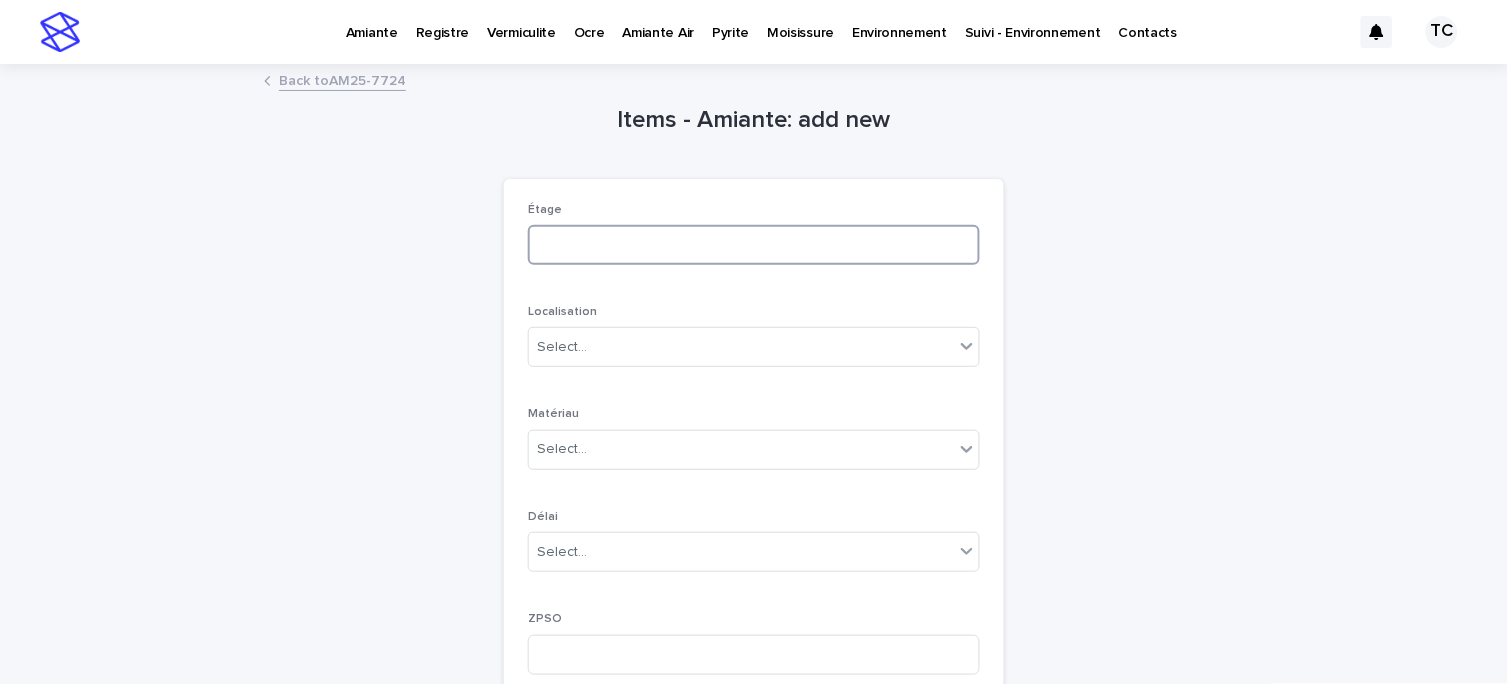 click at bounding box center [754, 245] 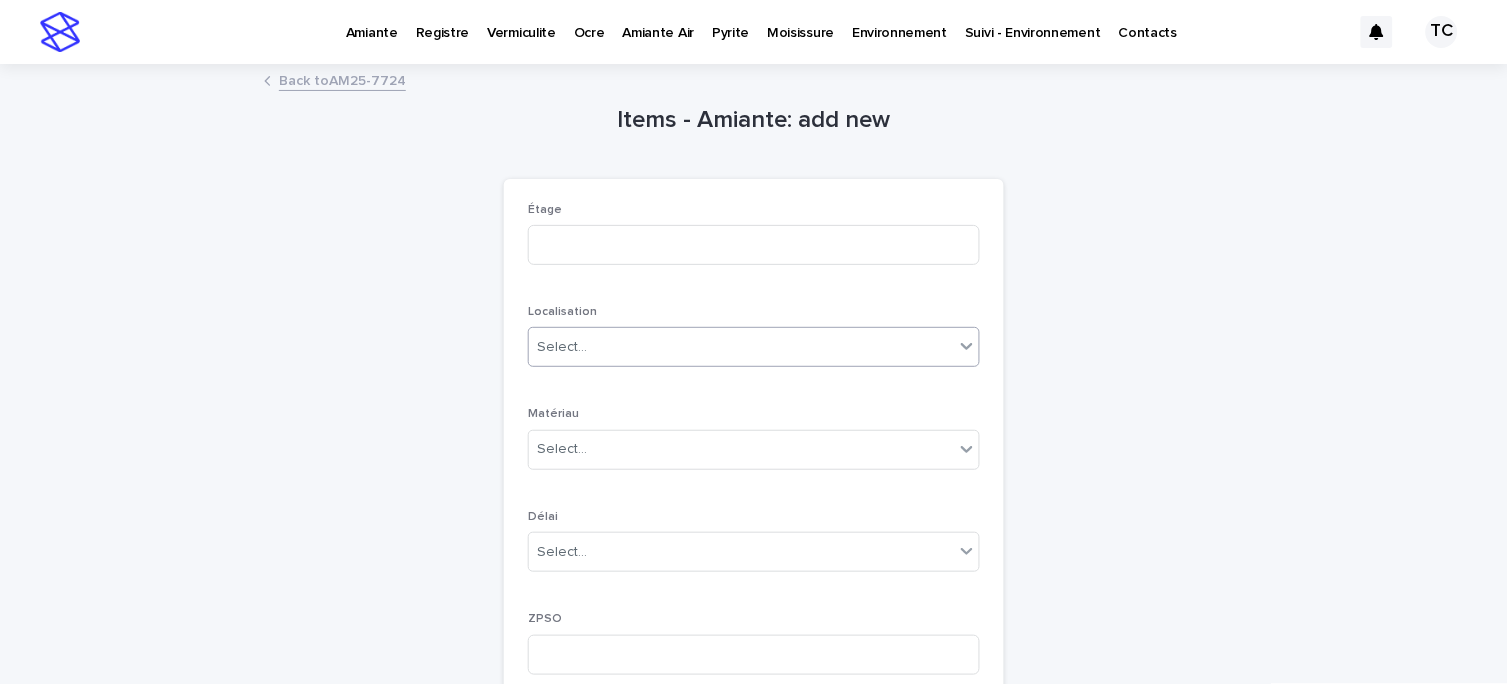 click on "Select..." at bounding box center (741, 347) 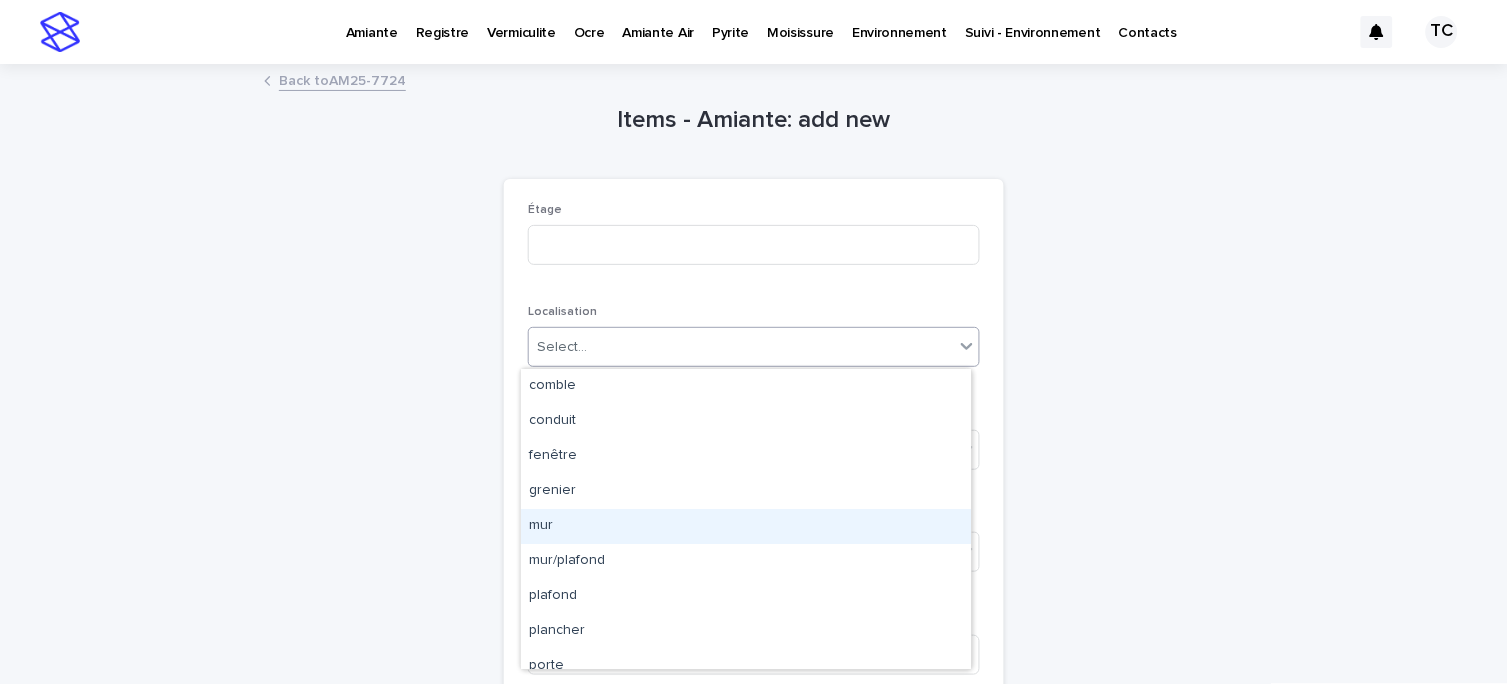 scroll, scrollTop: 50, scrollLeft: 0, axis: vertical 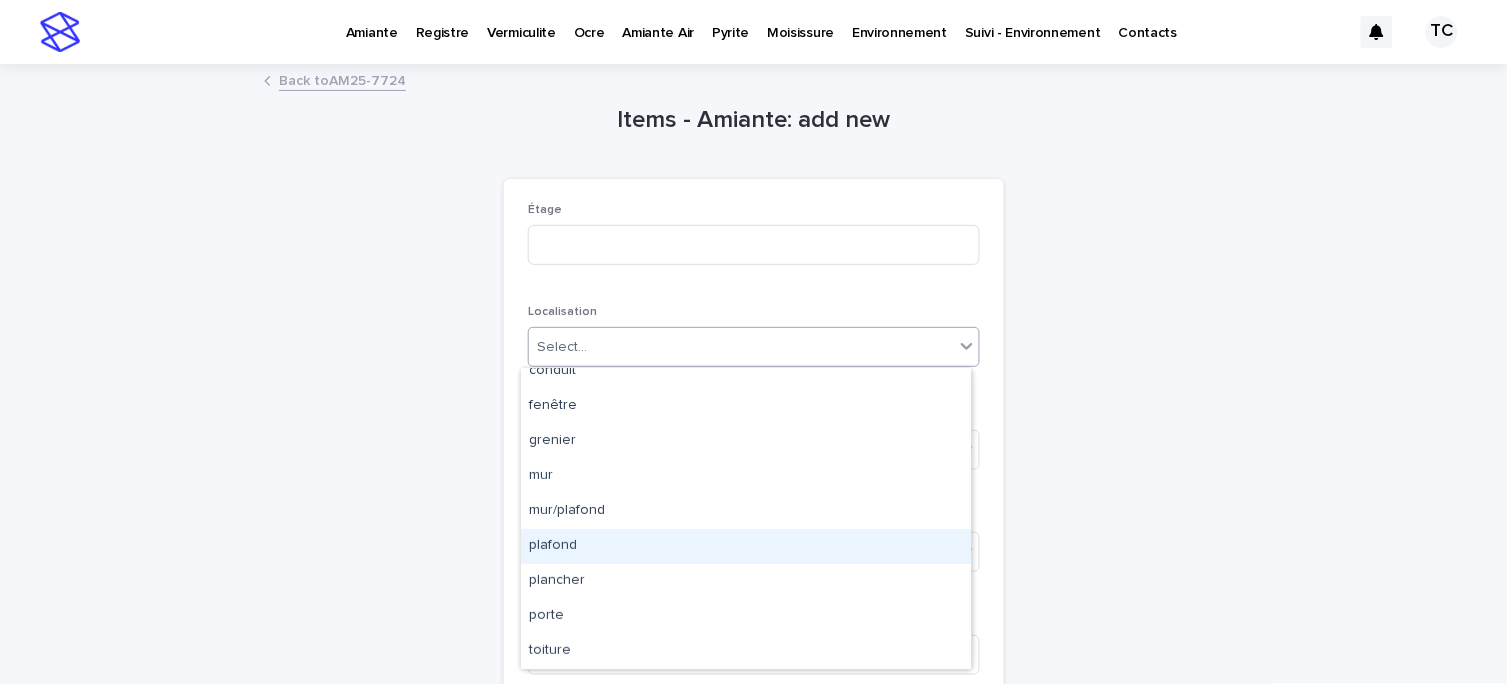click on "plafond" at bounding box center [746, 546] 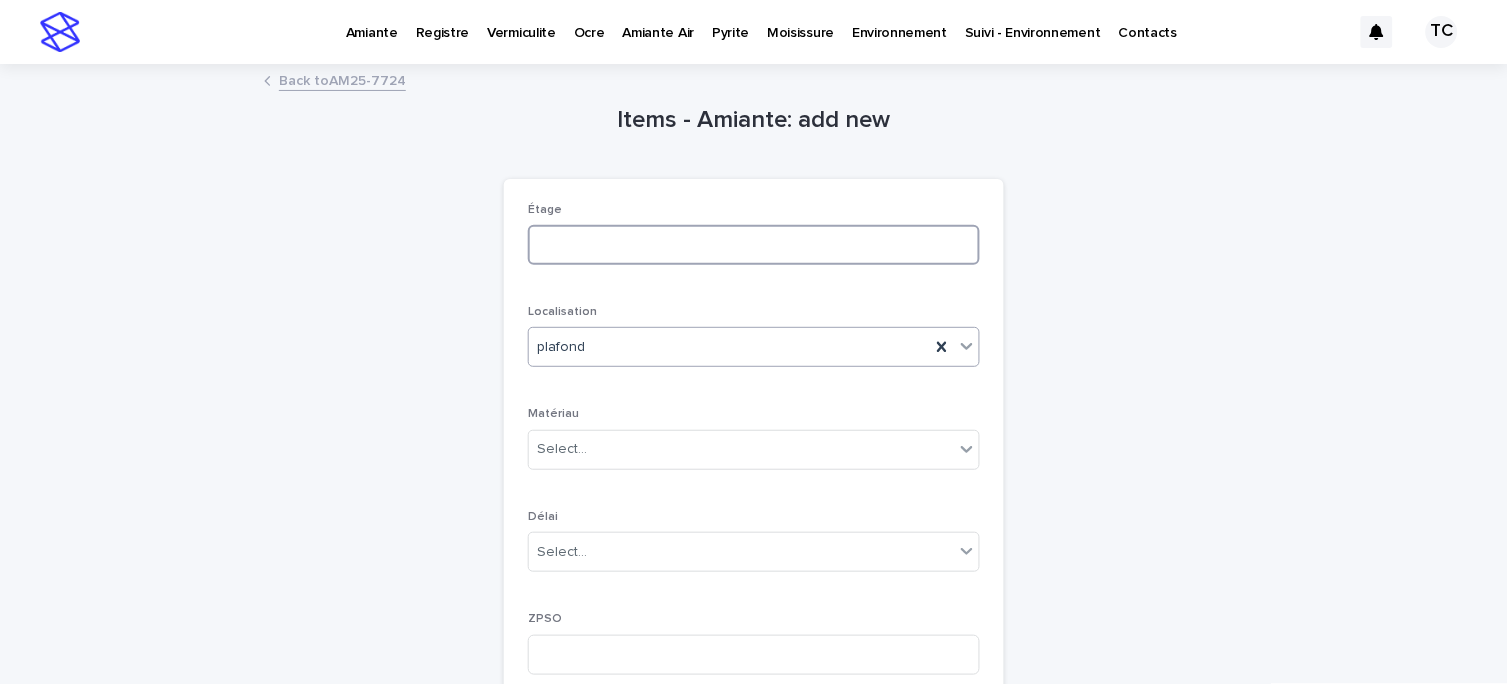 click at bounding box center (754, 245) 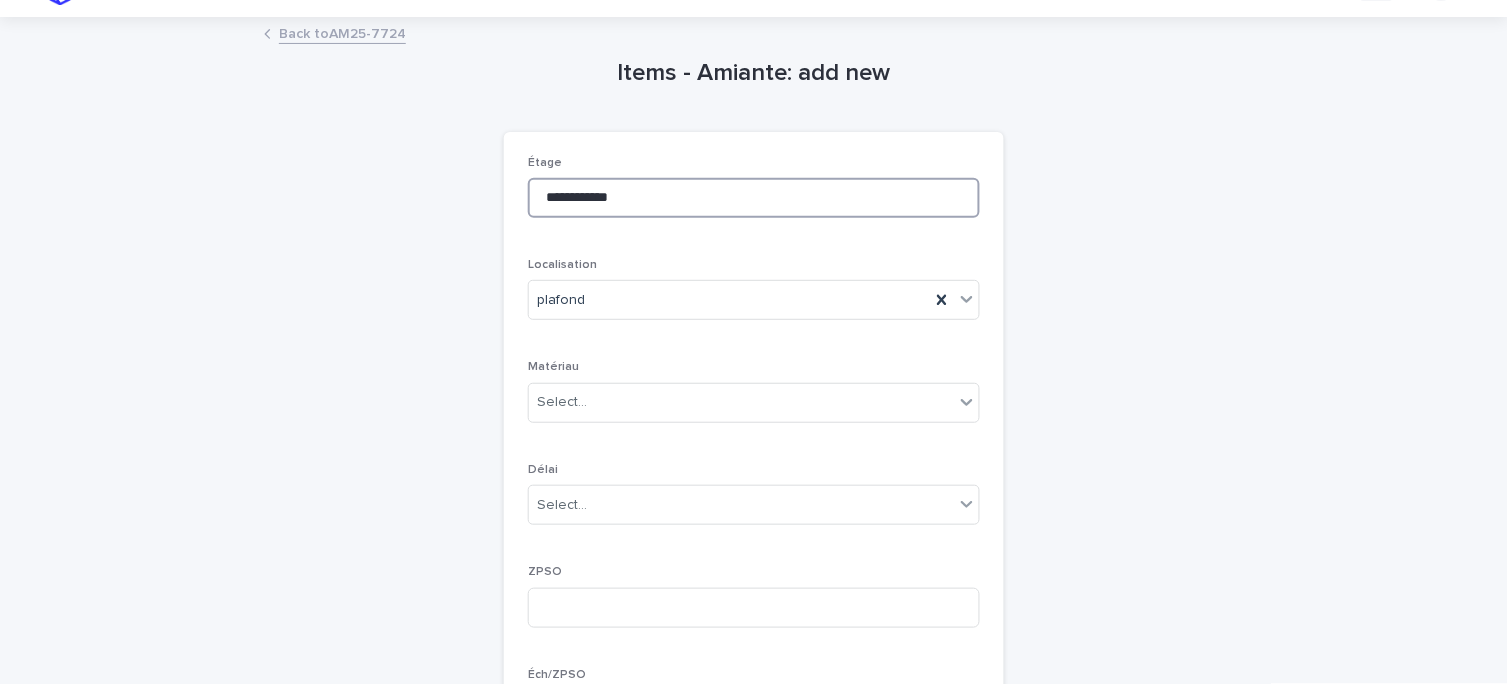 scroll, scrollTop: 4, scrollLeft: 0, axis: vertical 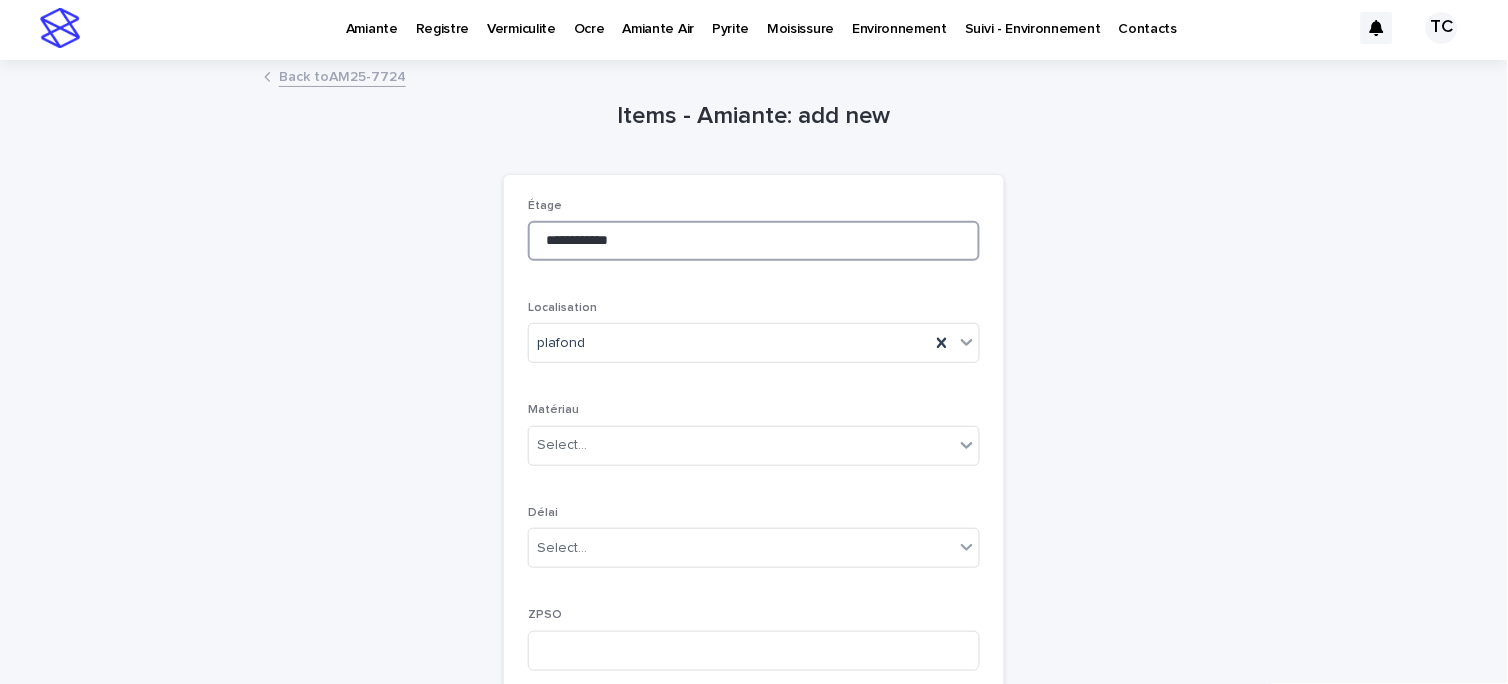 click on "**********" at bounding box center [754, 241] 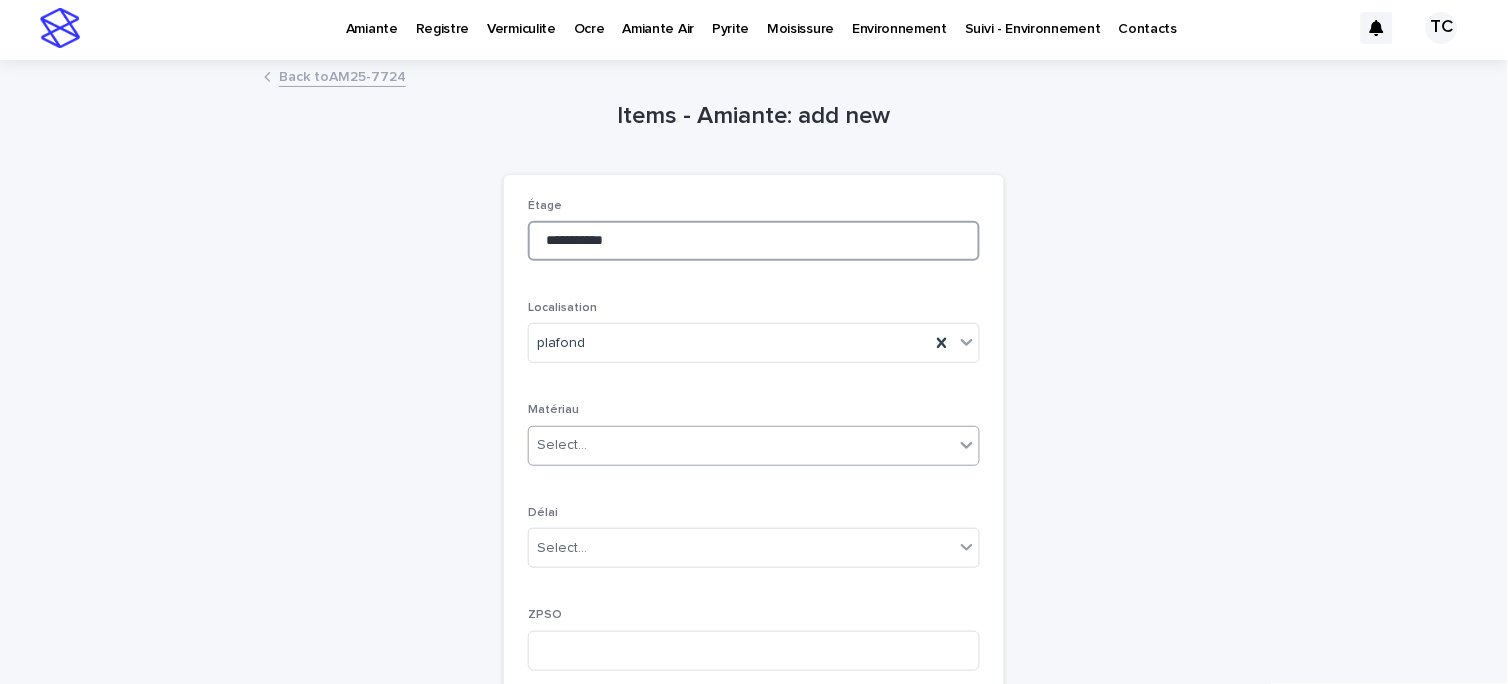 type on "**********" 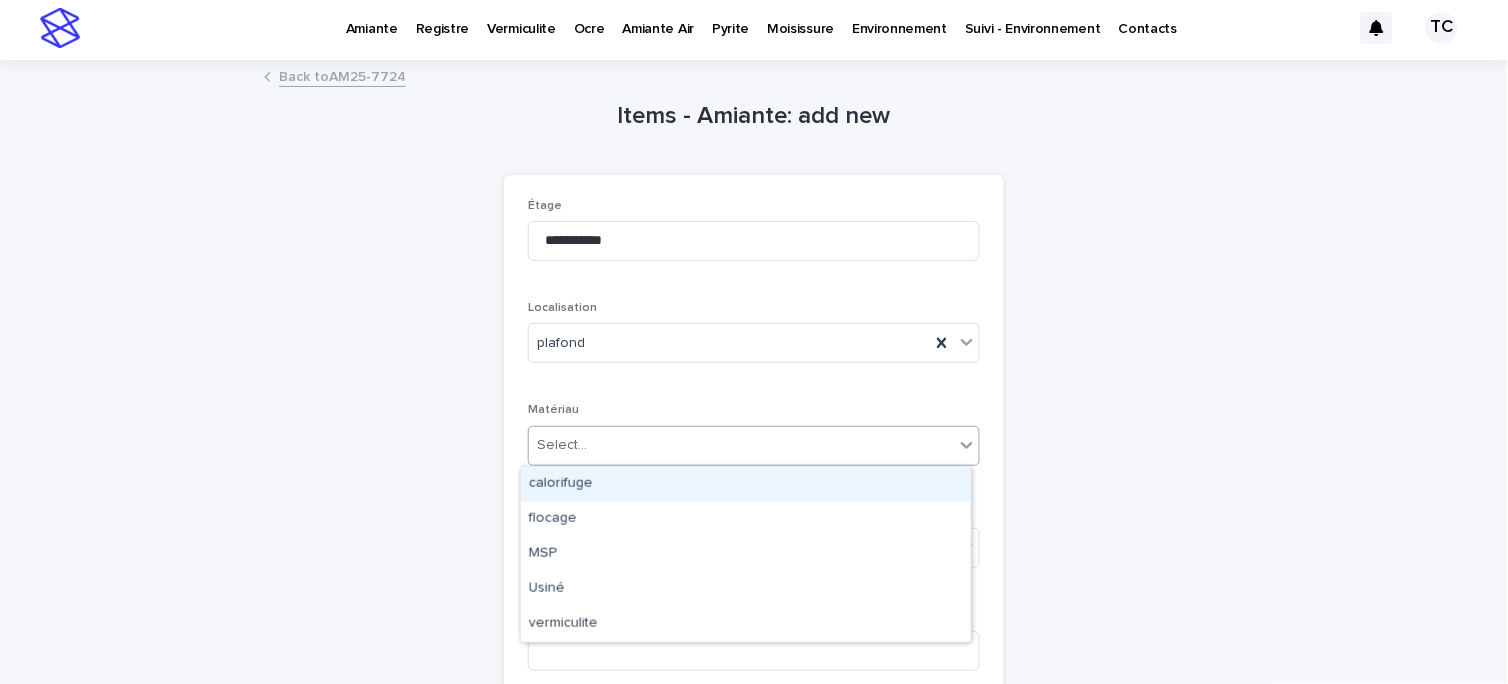 click on "Select..." at bounding box center (741, 445) 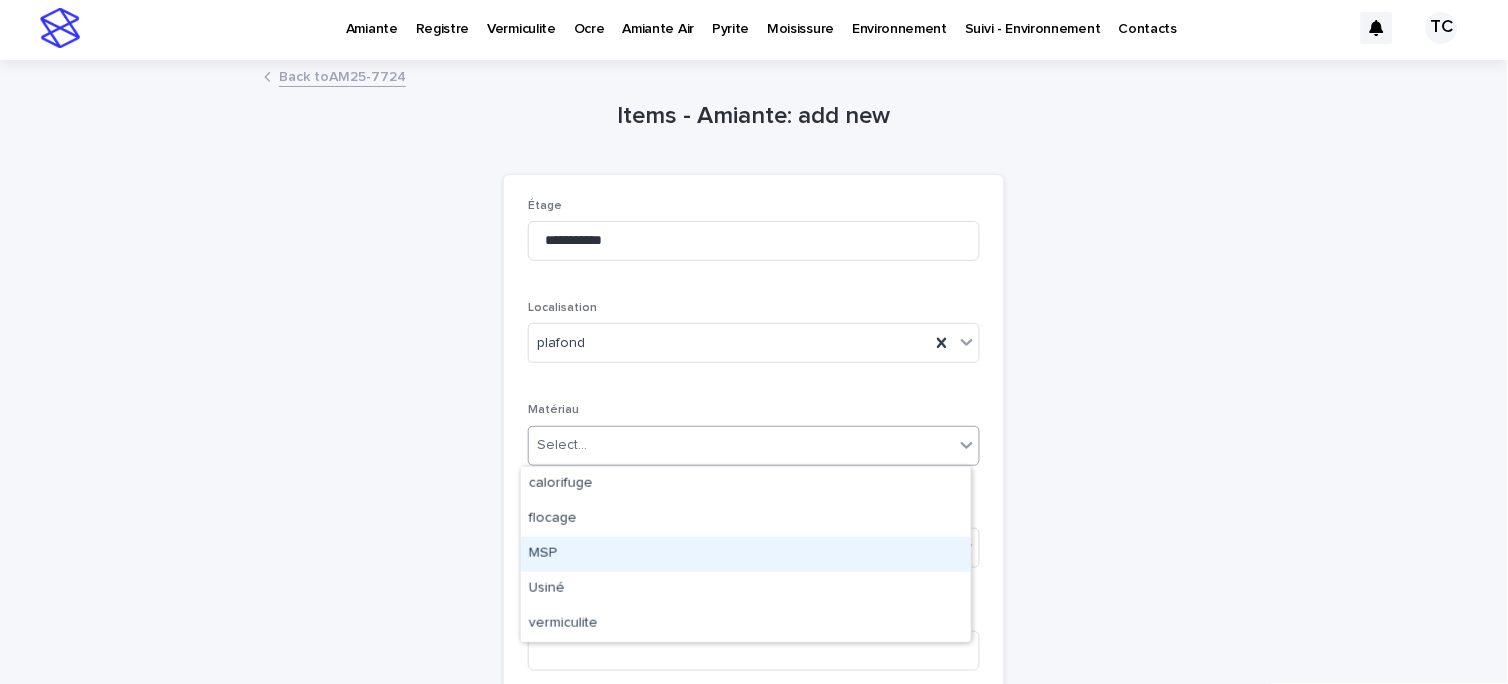 click on "MSP" at bounding box center (746, 554) 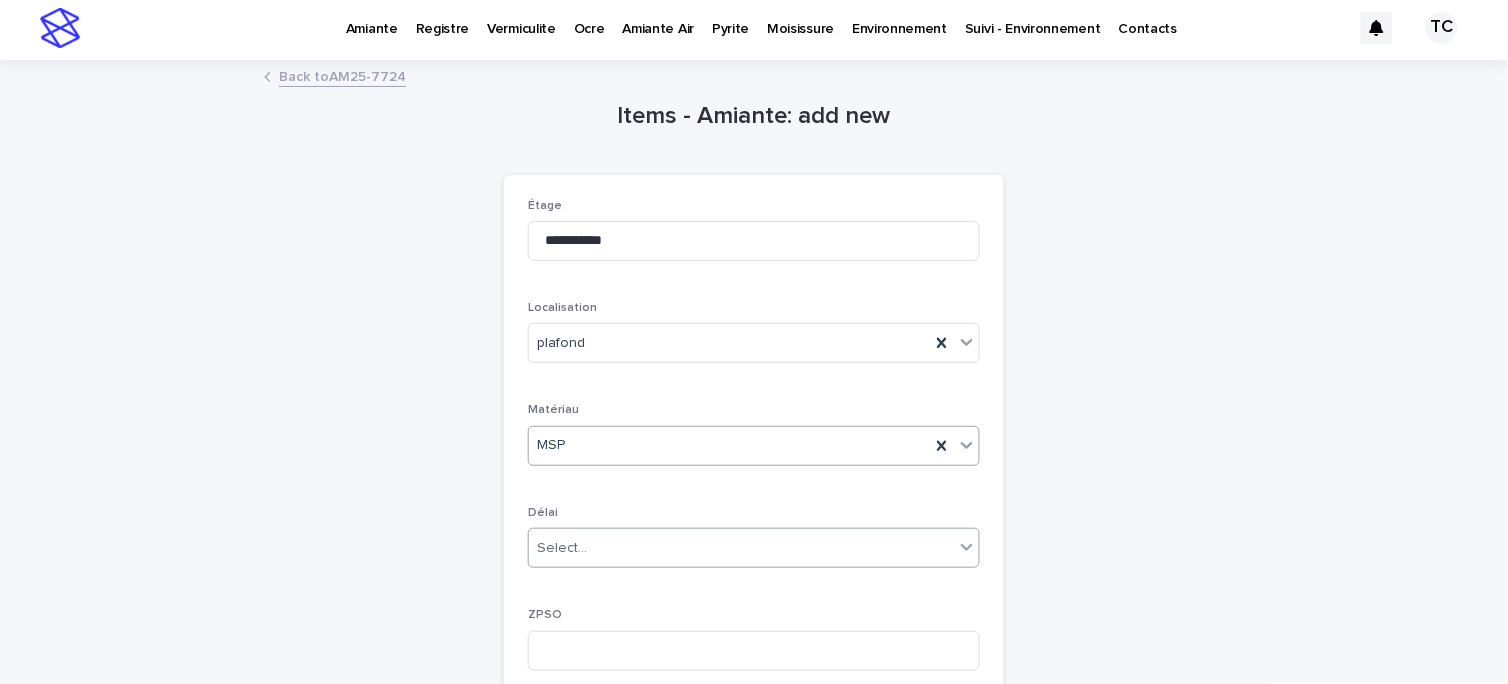 drag, startPoint x: 590, startPoint y: 537, endPoint x: 590, endPoint y: 550, distance: 13 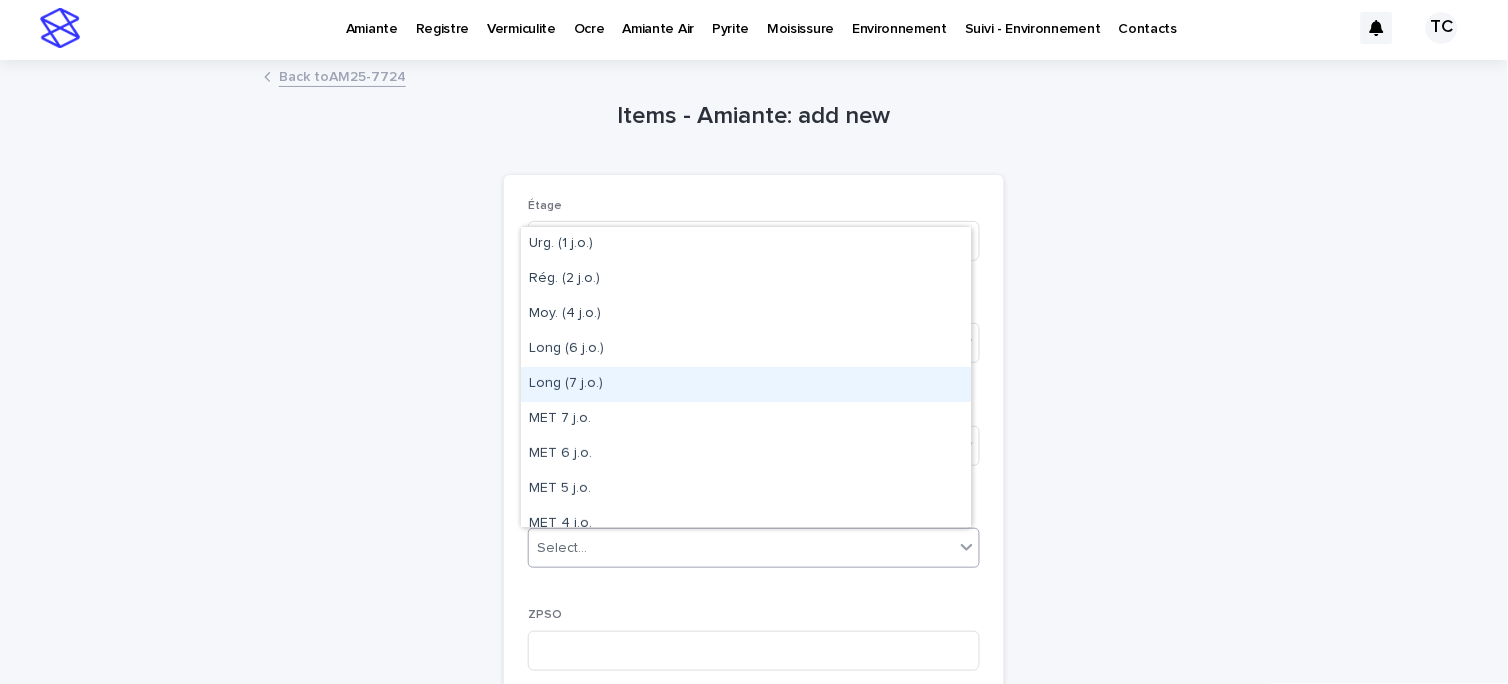 click on "Long (7 j.o.)" at bounding box center [746, 384] 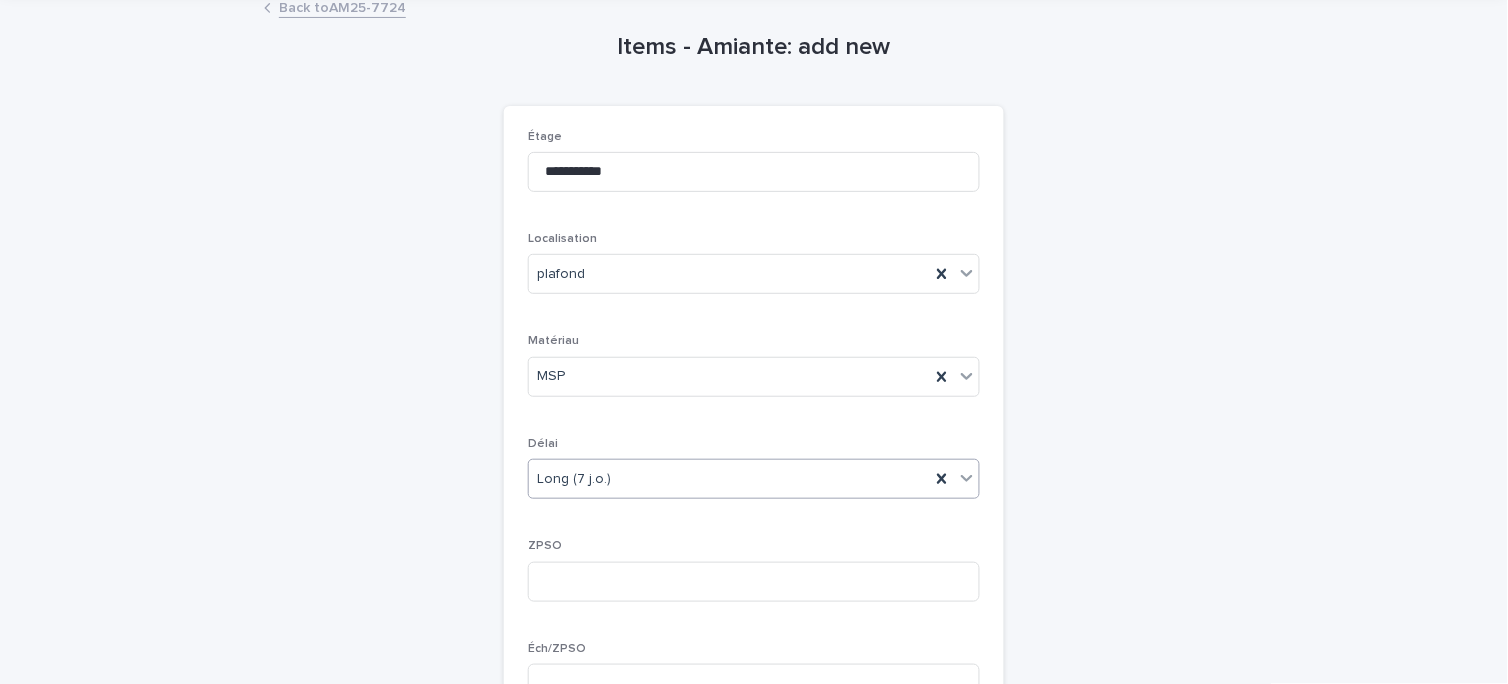 scroll, scrollTop: 337, scrollLeft: 0, axis: vertical 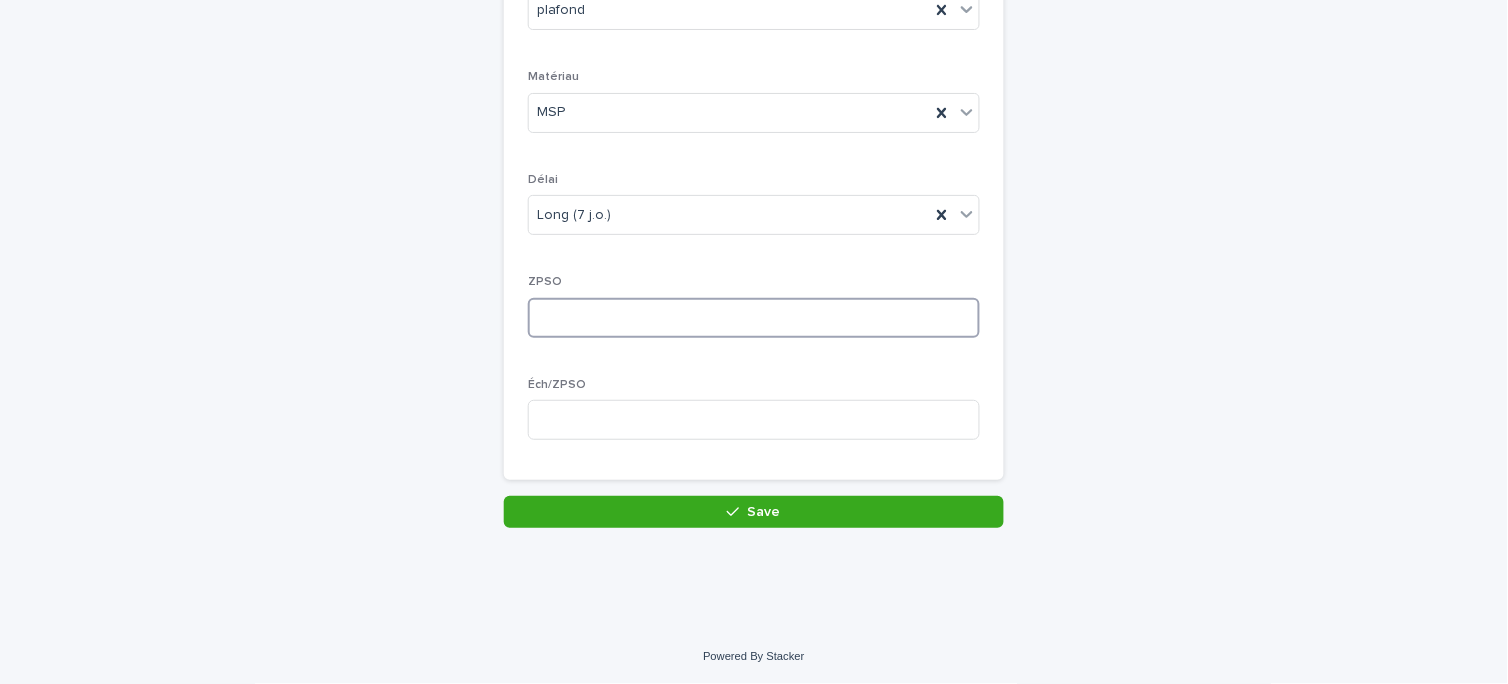 click at bounding box center (754, 318) 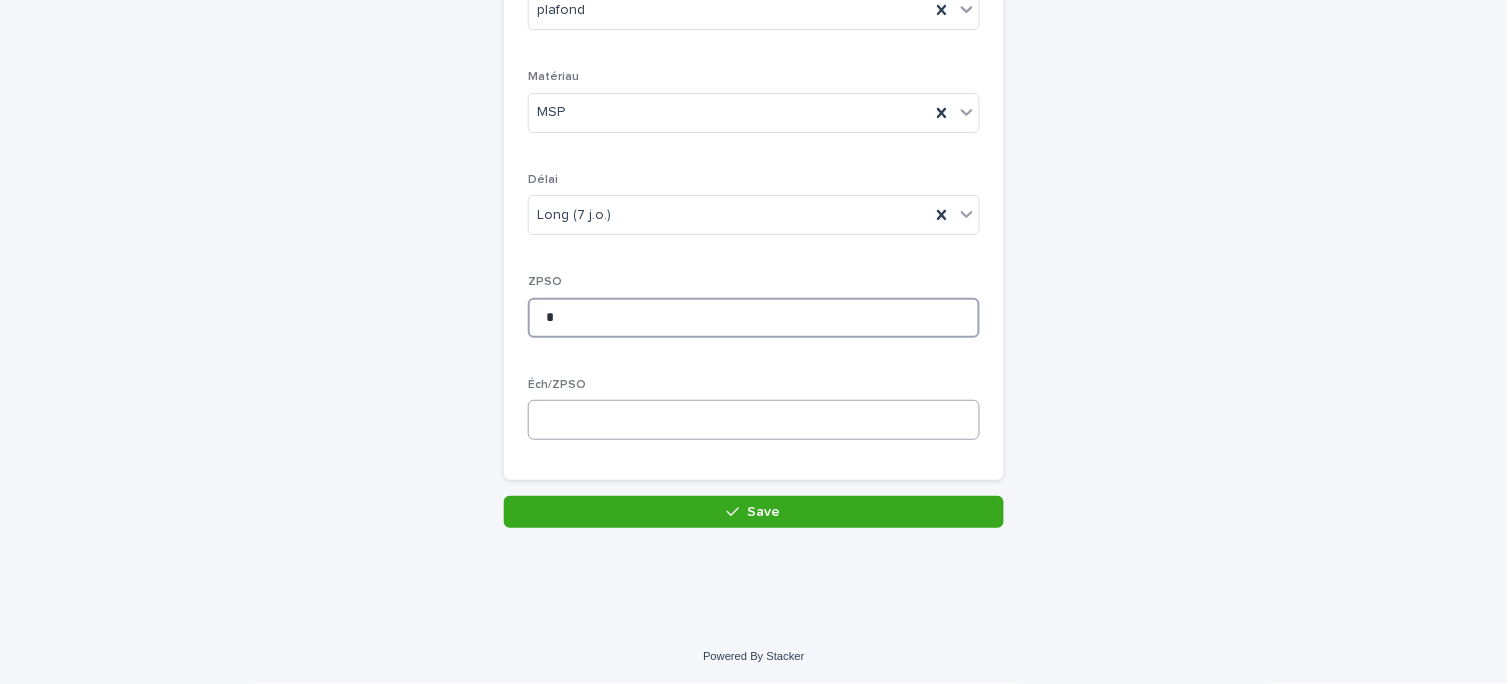 type on "*" 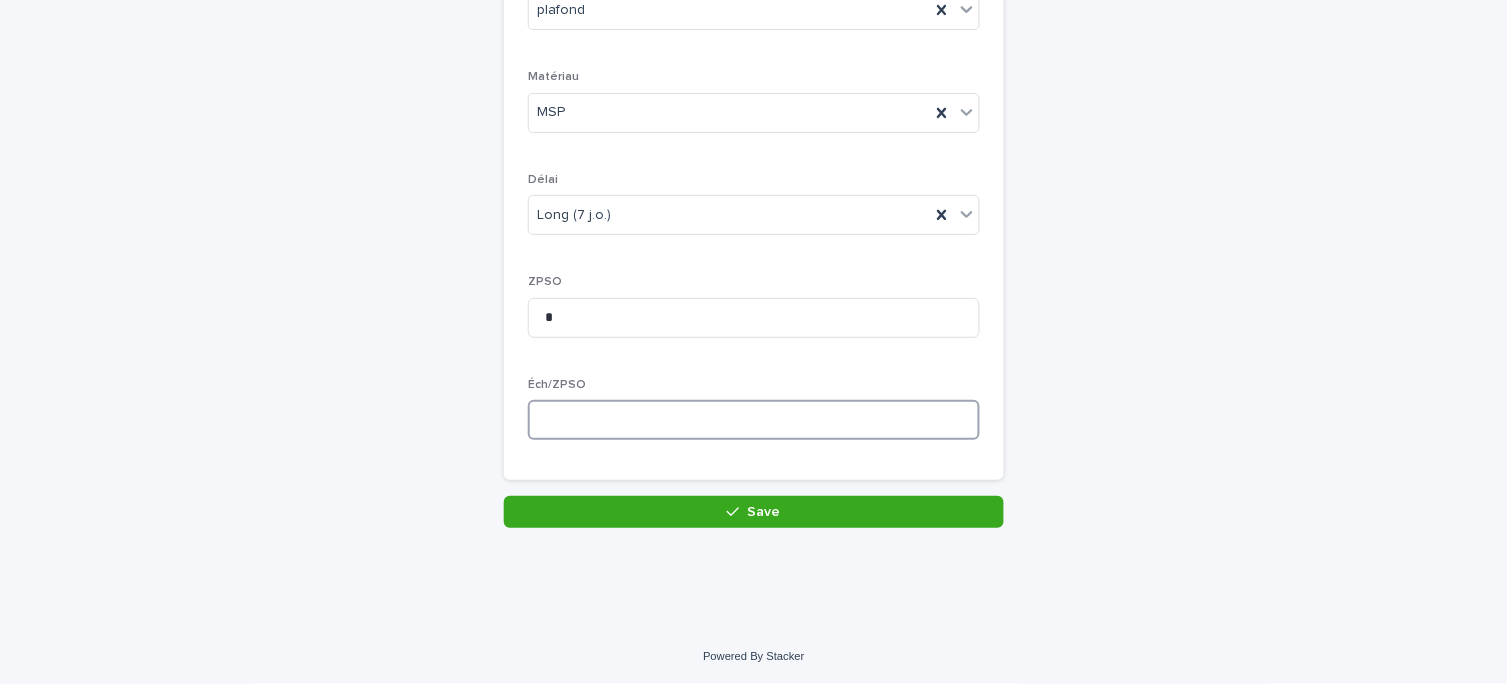 click at bounding box center [754, 420] 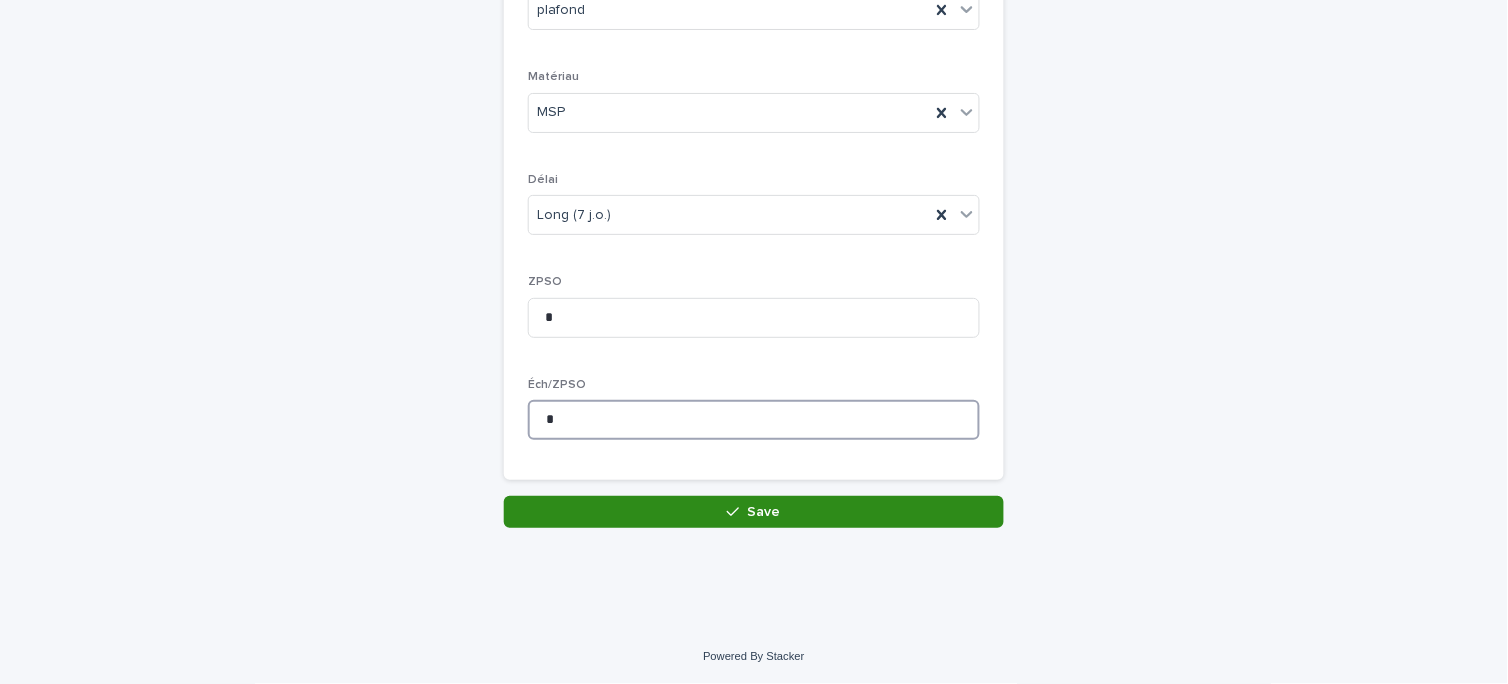 type on "*" 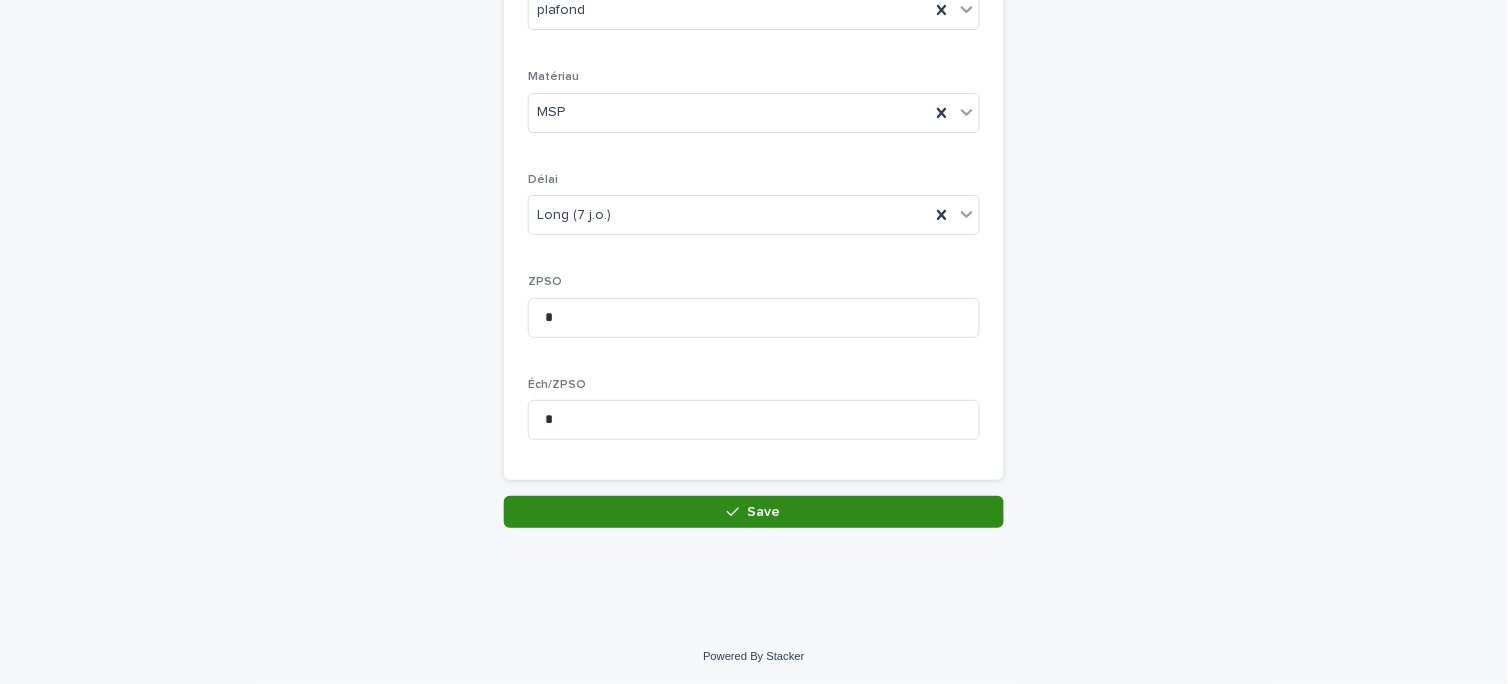 click on "Save" at bounding box center [754, 512] 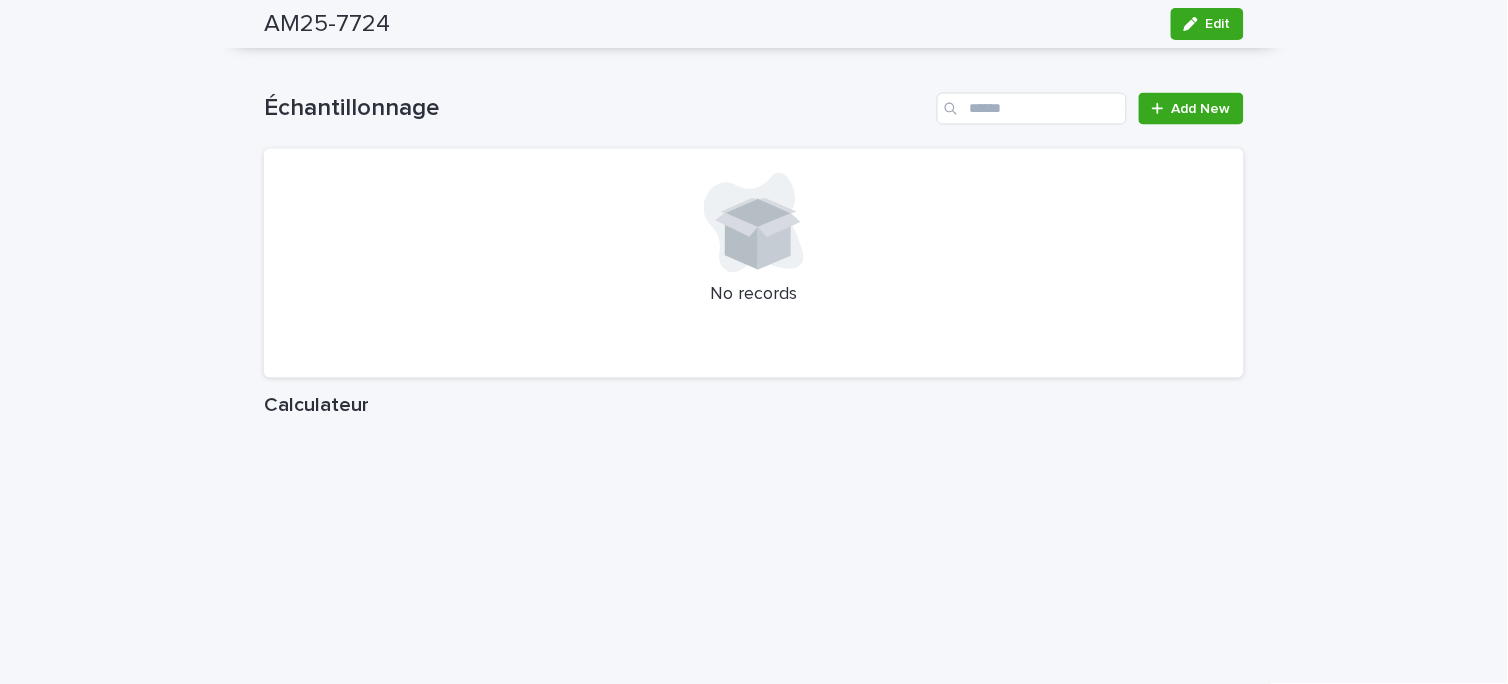 scroll, scrollTop: 2888, scrollLeft: 0, axis: vertical 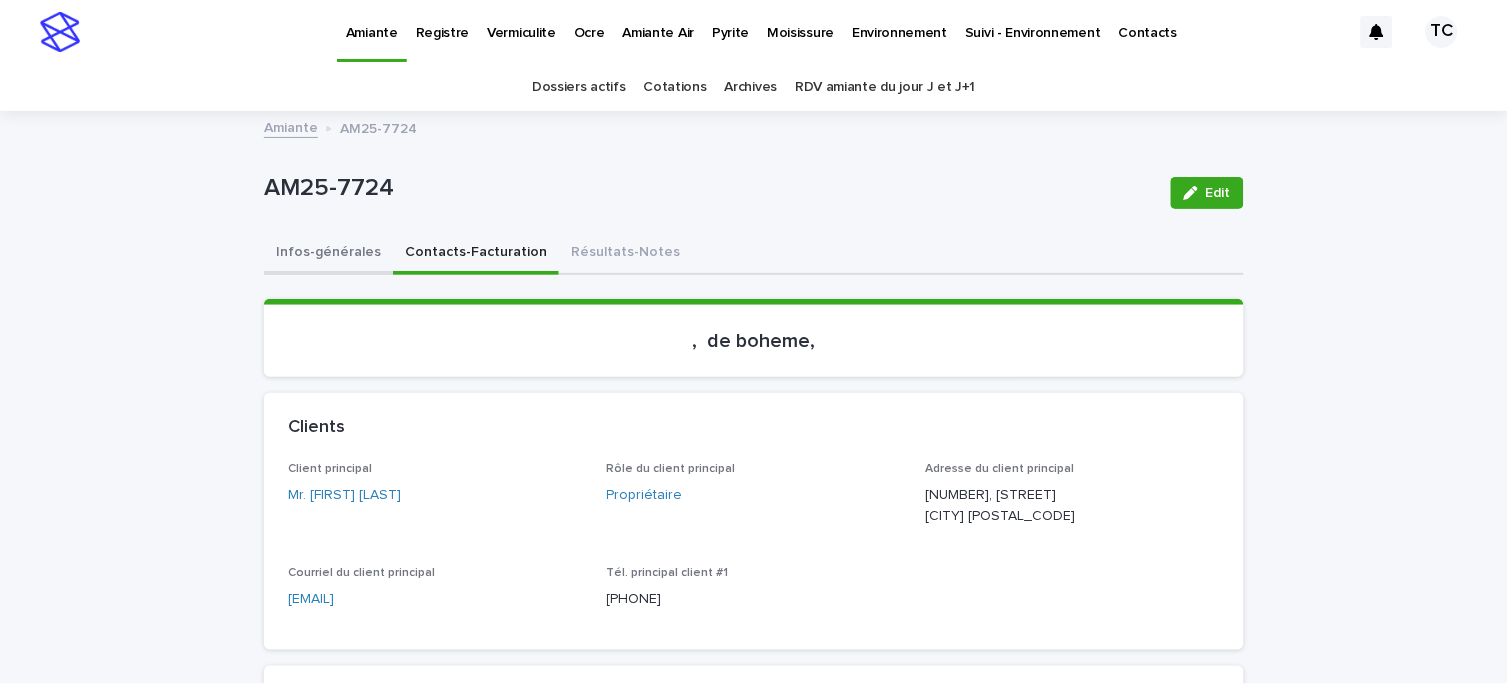 click on "Infos-générales" at bounding box center (328, 254) 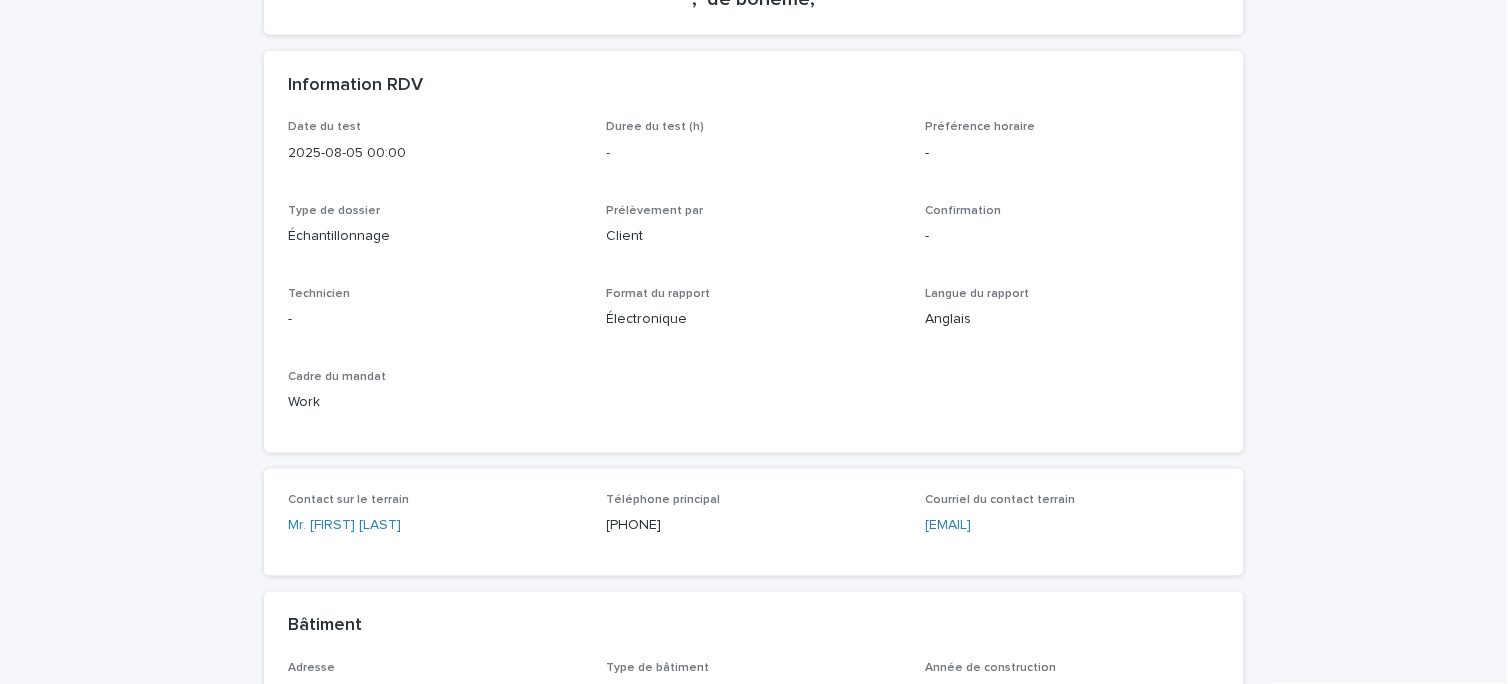scroll, scrollTop: 1041, scrollLeft: 0, axis: vertical 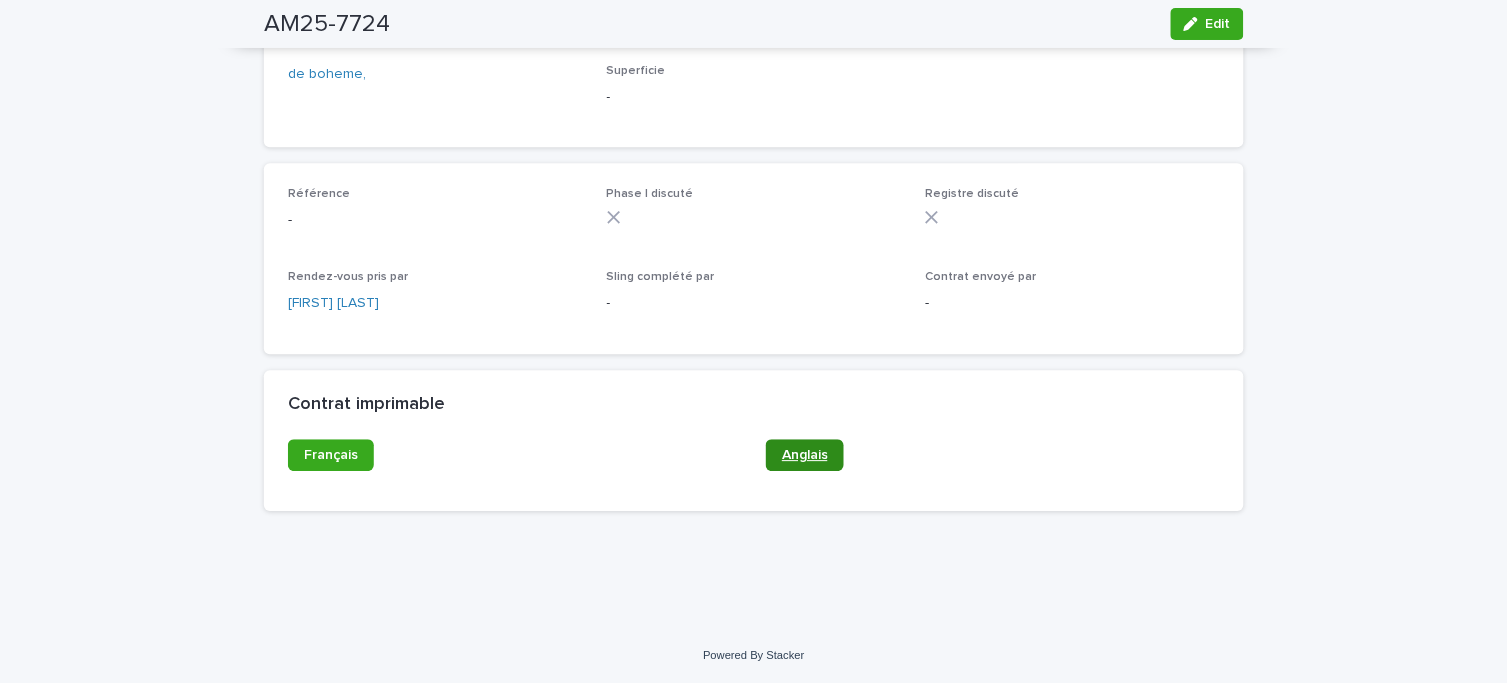 click on "Anglais" at bounding box center [805, 455] 